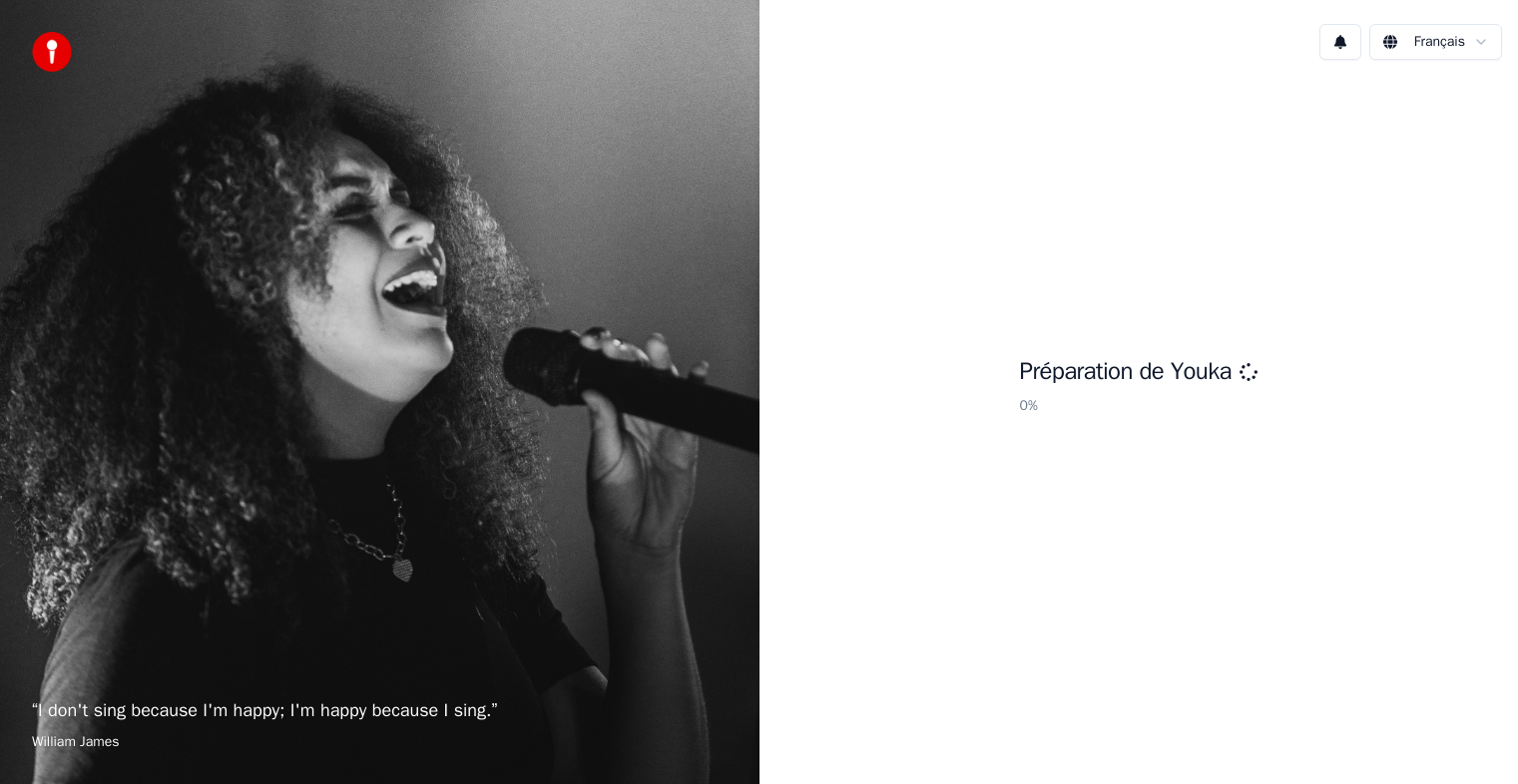 scroll, scrollTop: 0, scrollLeft: 0, axis: both 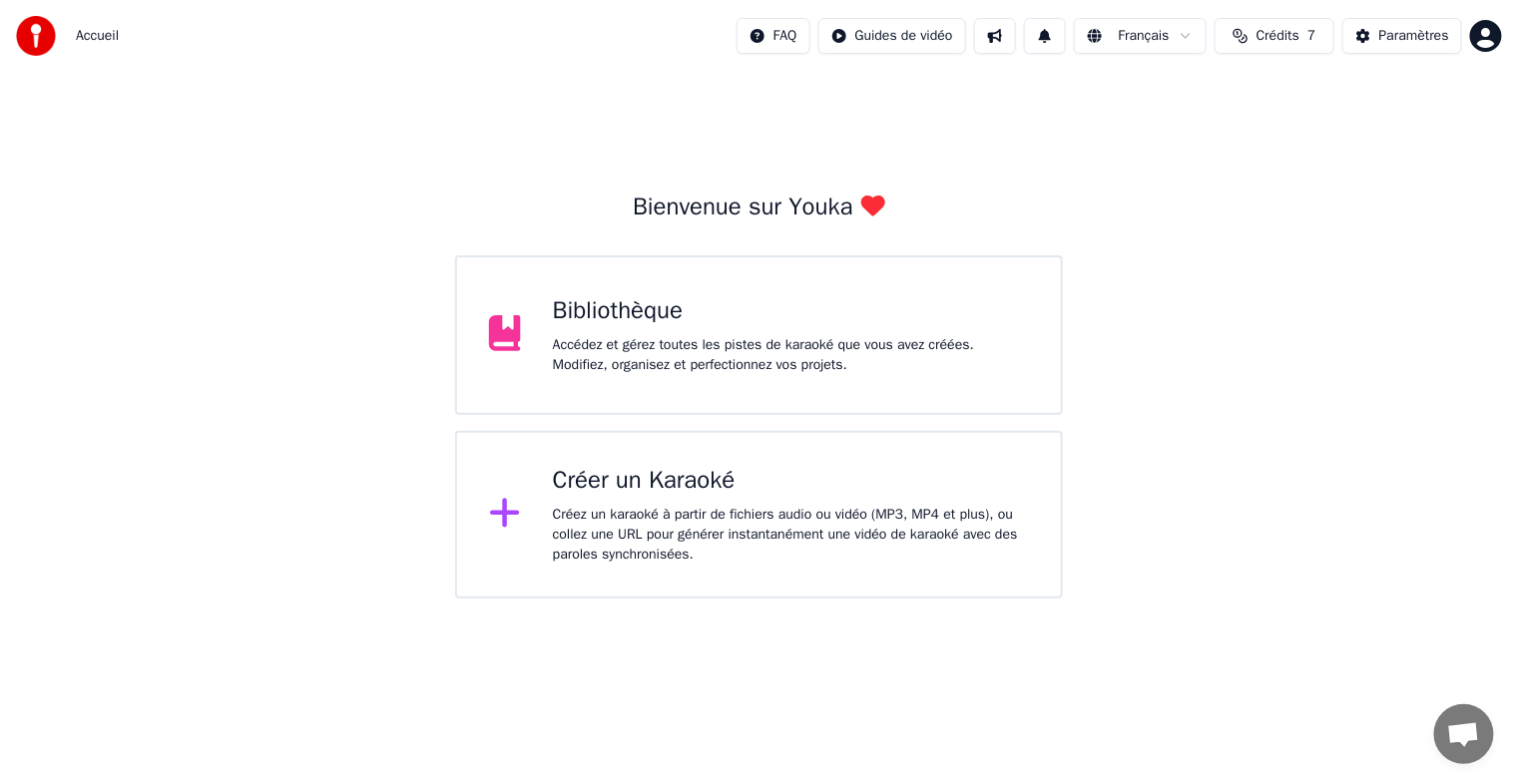 click on "Créez un karaoké à partir de fichiers audio ou vidéo (MP3, MP4 et plus), ou collez une URL pour générer instantanément une vidéo de karaoké avec des paroles synchronisées." at bounding box center [790, 535] 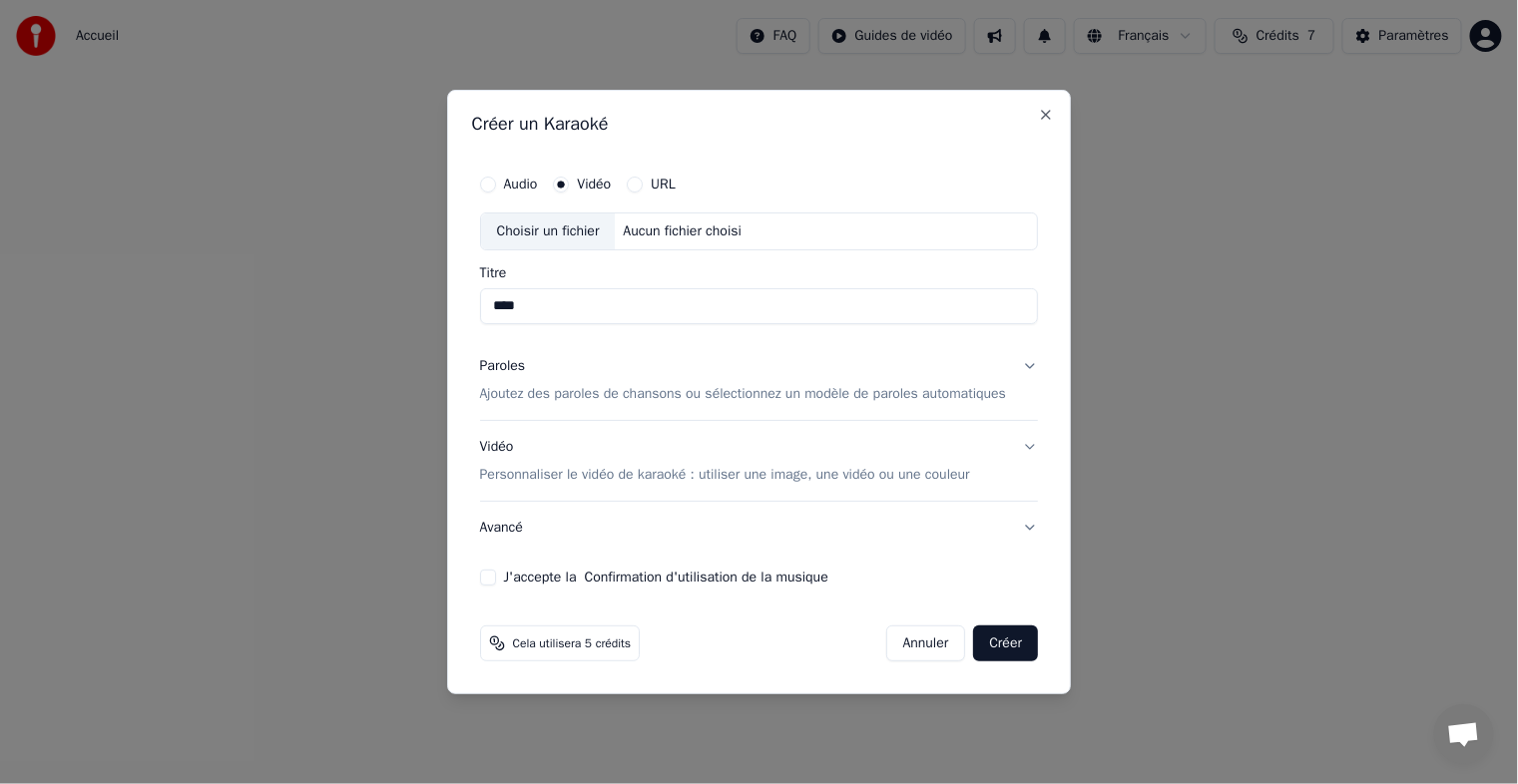 type on "****" 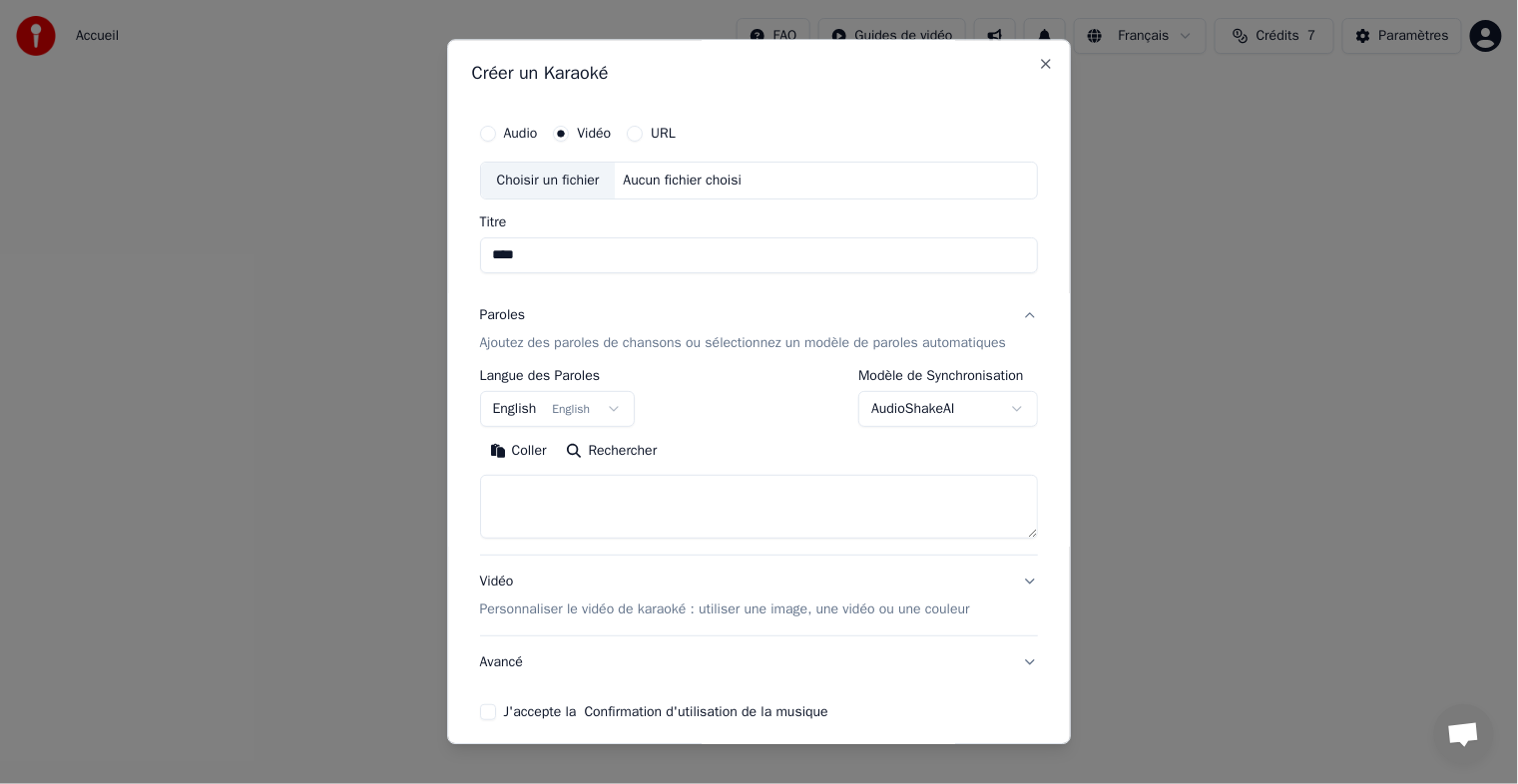 click on "English English" at bounding box center (558, 409) 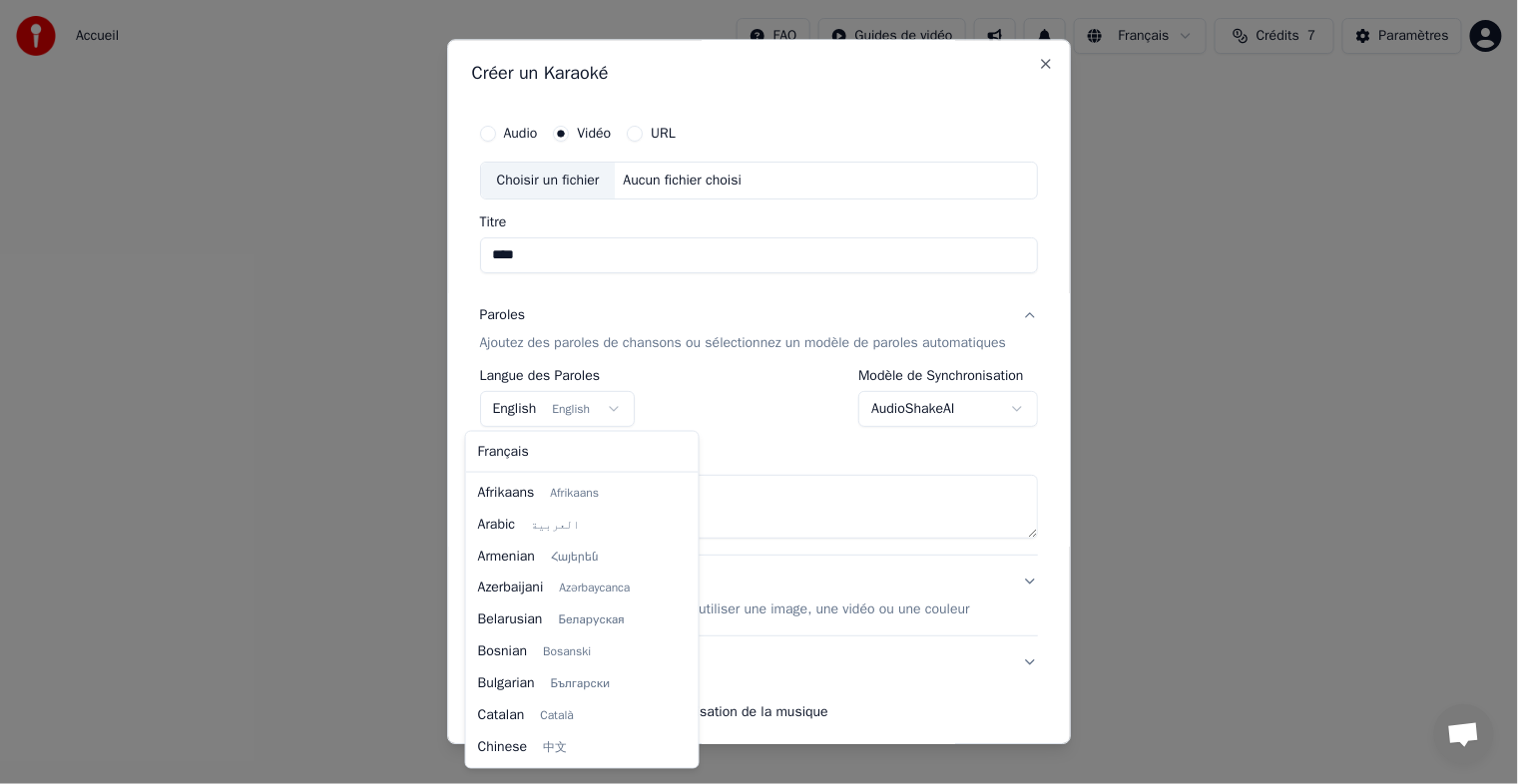 scroll, scrollTop: 159, scrollLeft: 0, axis: vertical 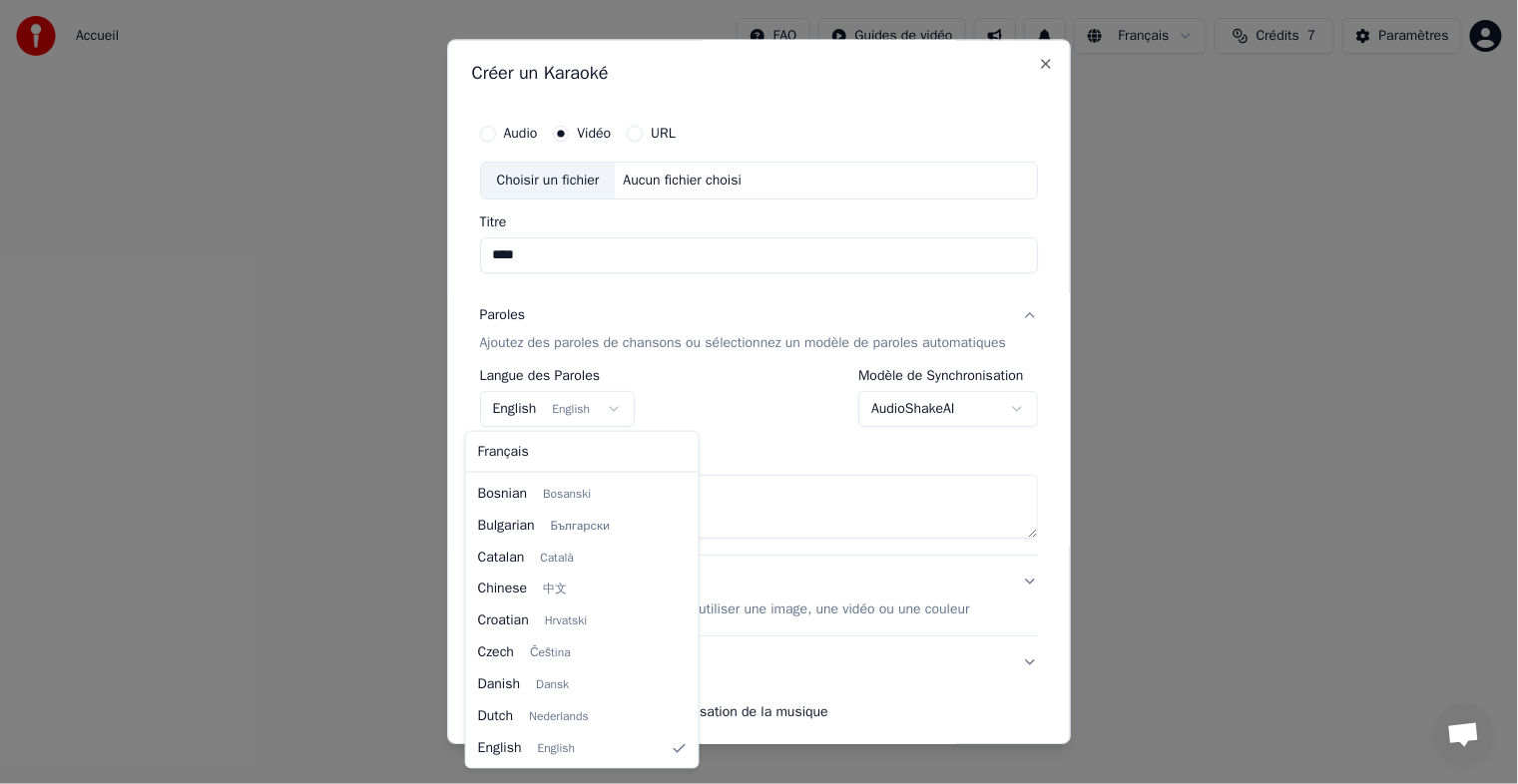 select on "**" 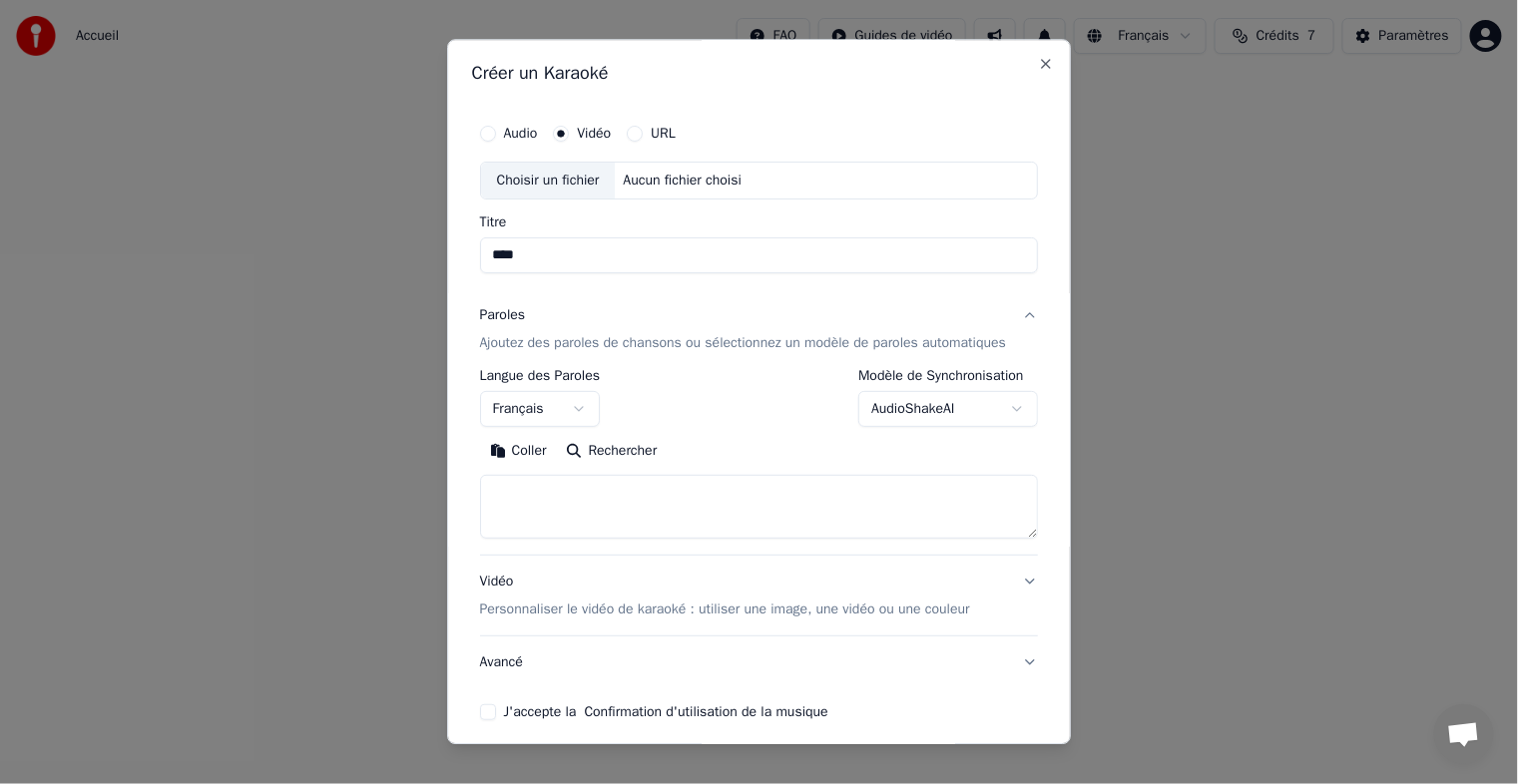 click at bounding box center [759, 507] 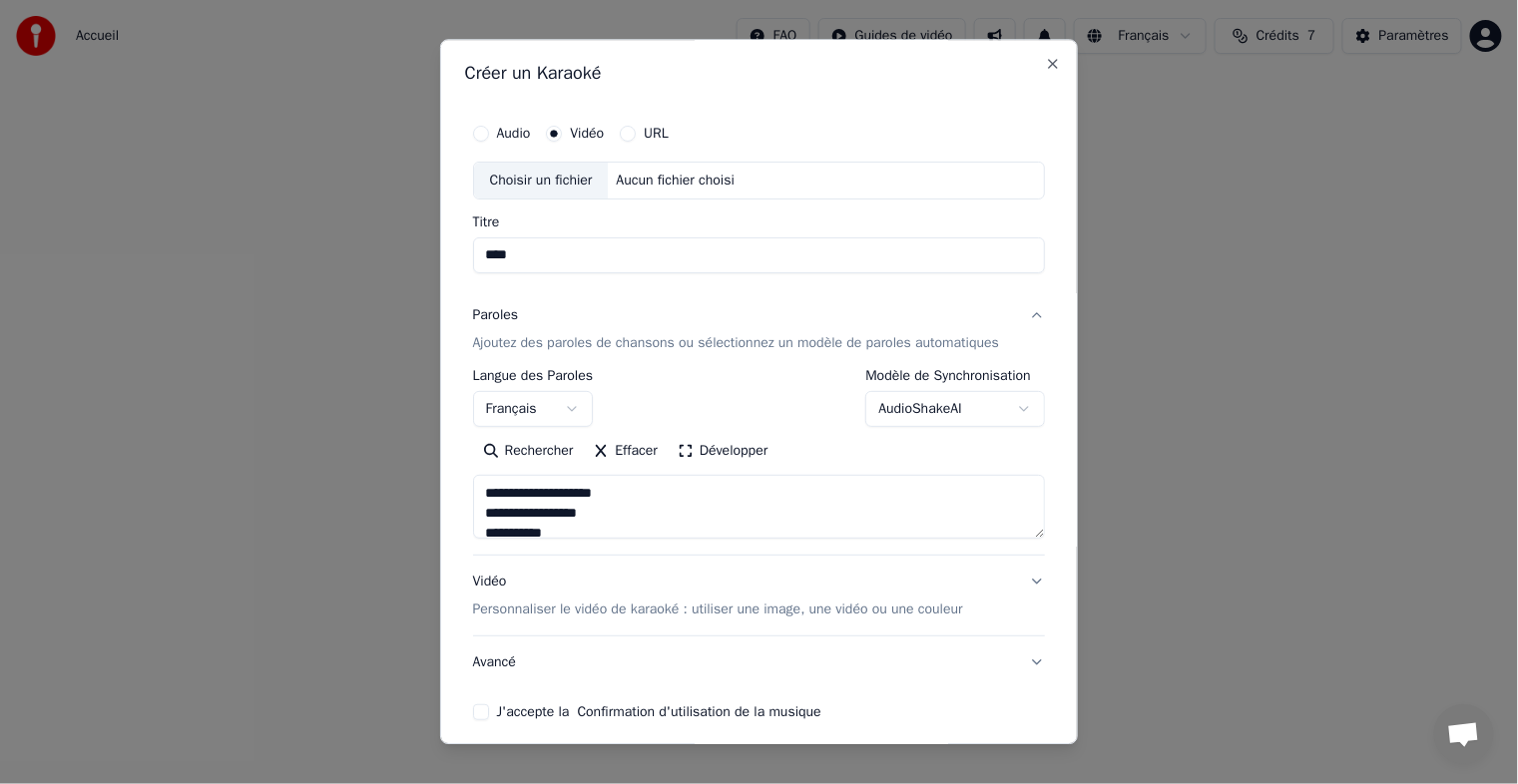 scroll, scrollTop: 1480, scrollLeft: 0, axis: vertical 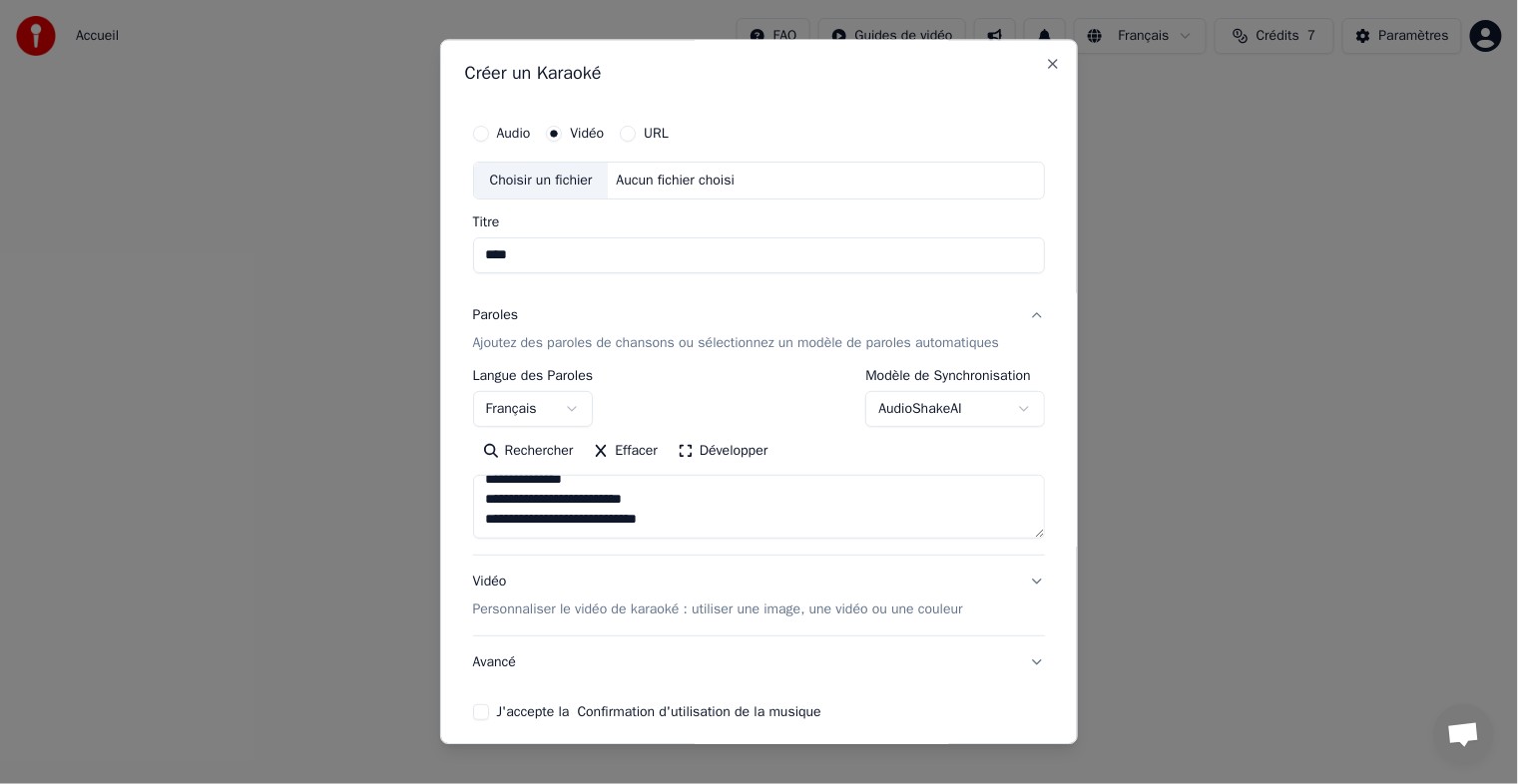type on "**********" 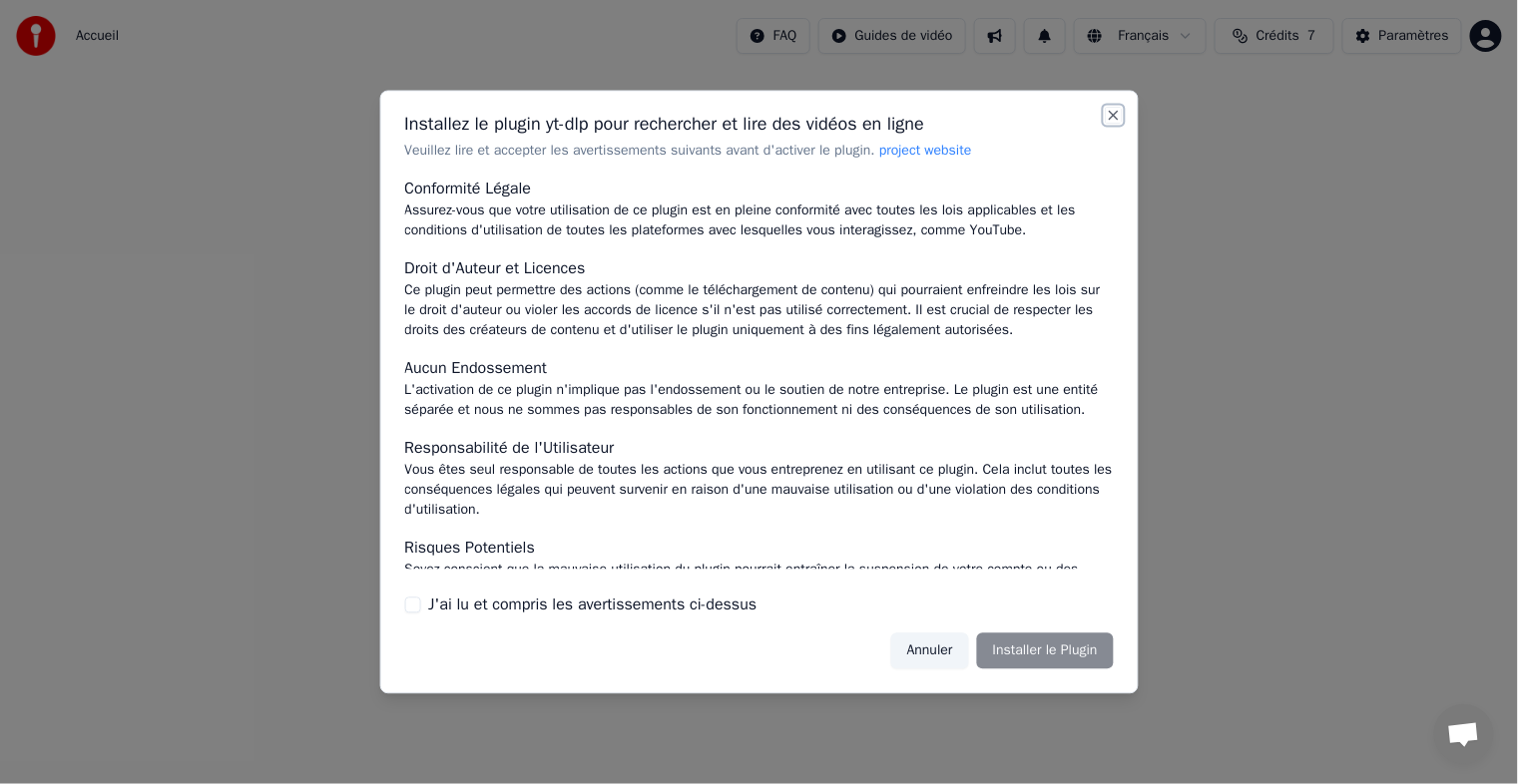 click on "Close" at bounding box center [1114, 116] 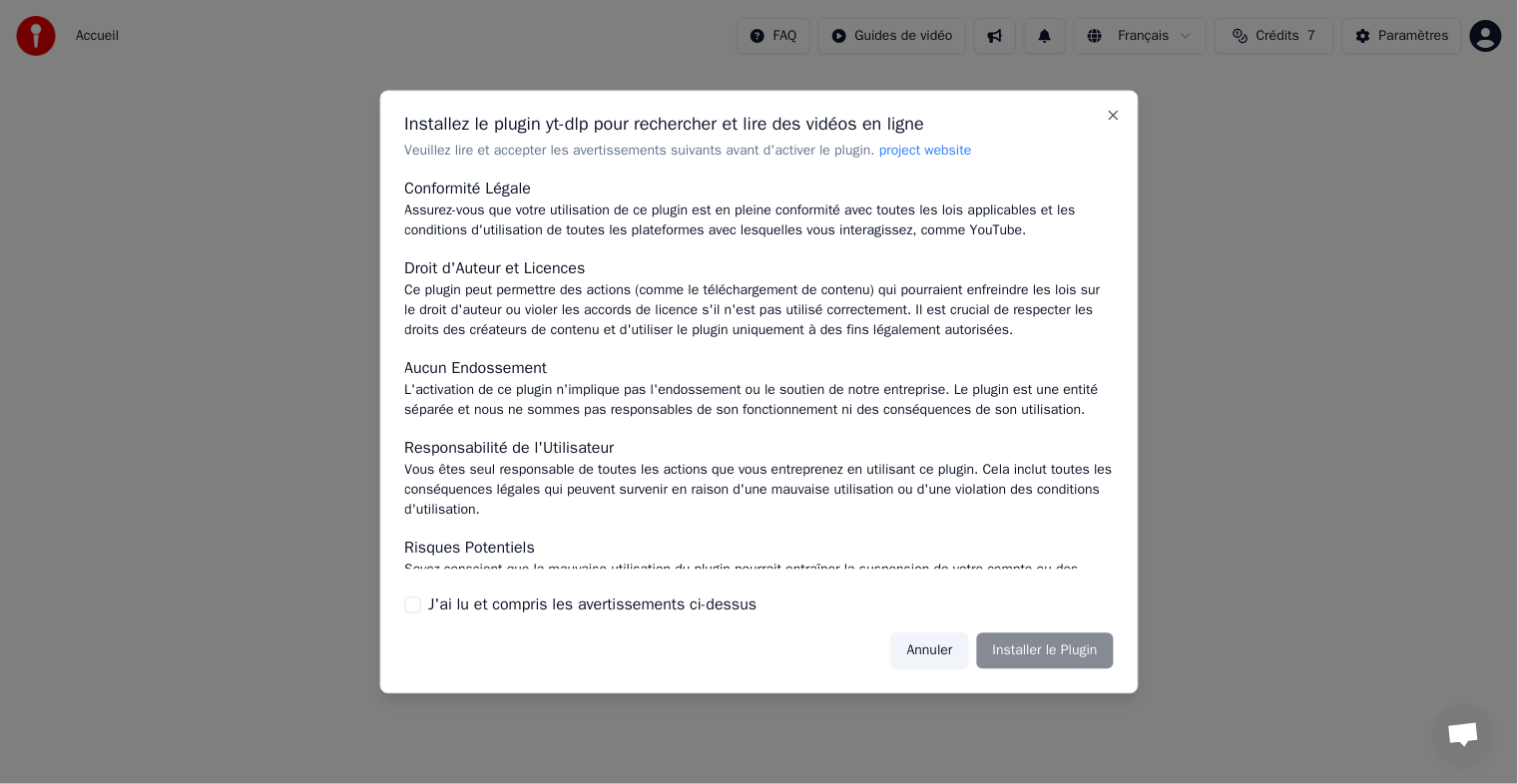 click on "Annuler" at bounding box center [930, 650] 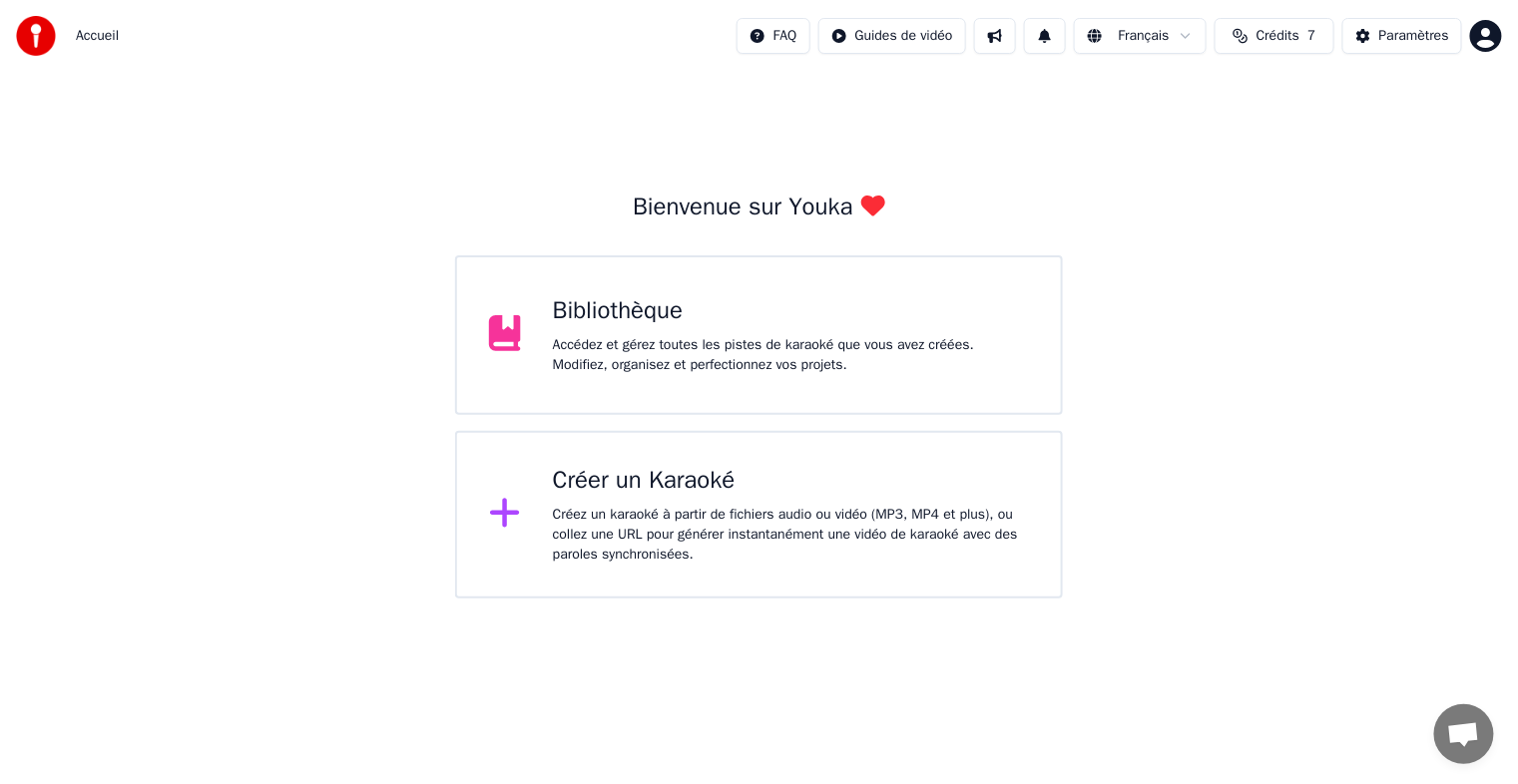click on "Créez un karaoké à partir de fichiers audio ou vidéo (MP3, MP4 et plus), ou collez une URL pour générer instantanément une vidéo de karaoké avec des paroles synchronisées." at bounding box center (790, 535) 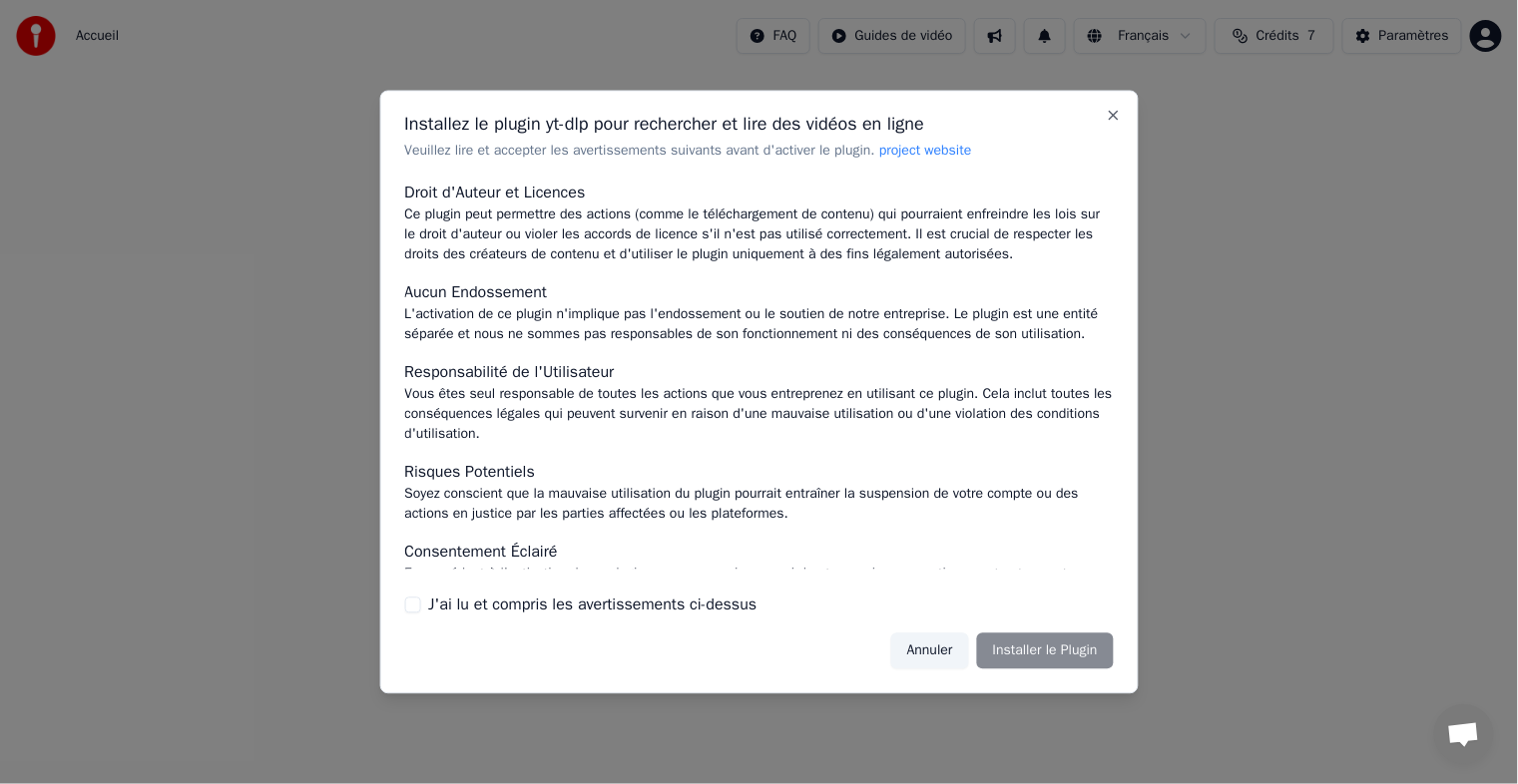 scroll, scrollTop: 110, scrollLeft: 0, axis: vertical 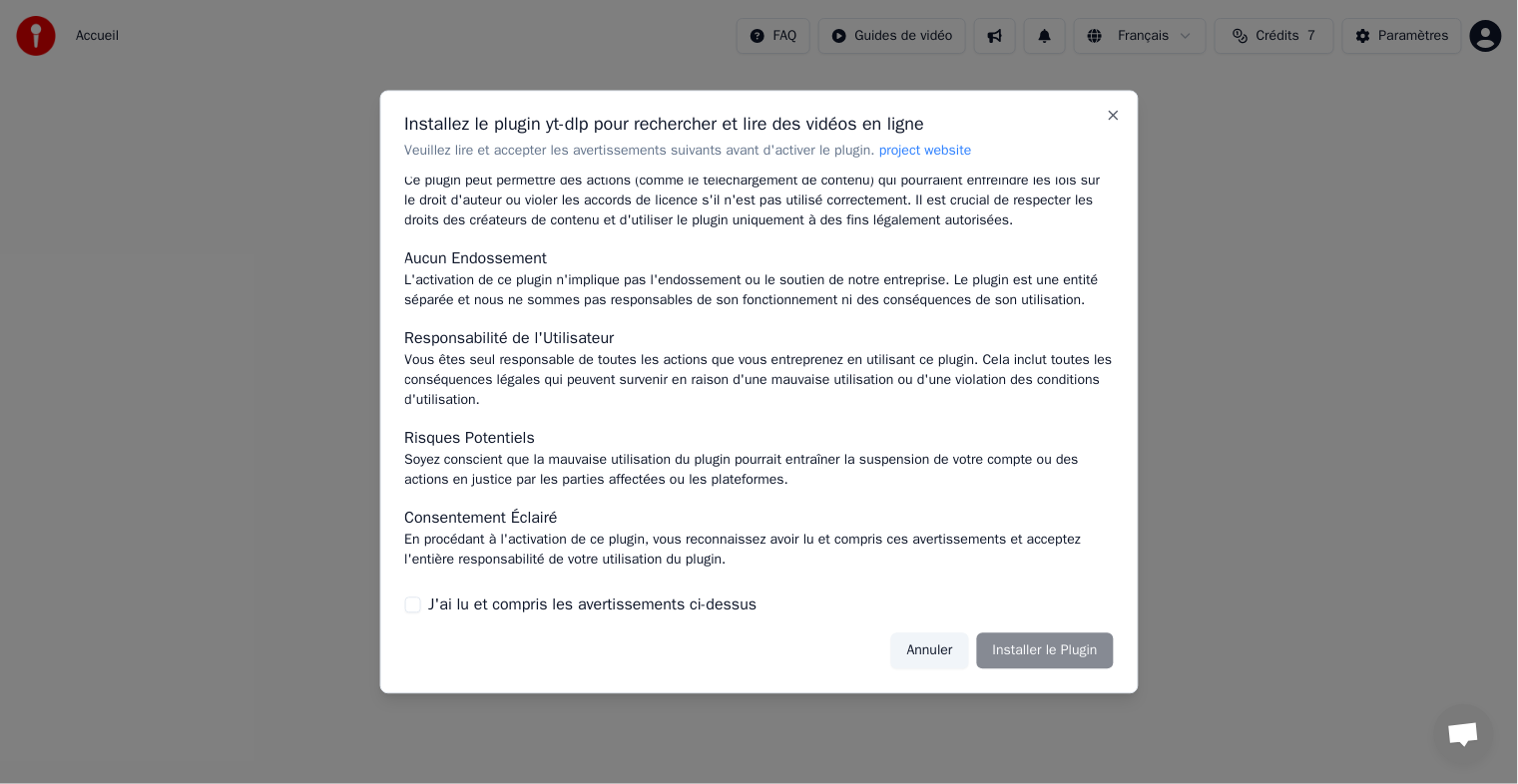 click on "Annuler" at bounding box center [930, 650] 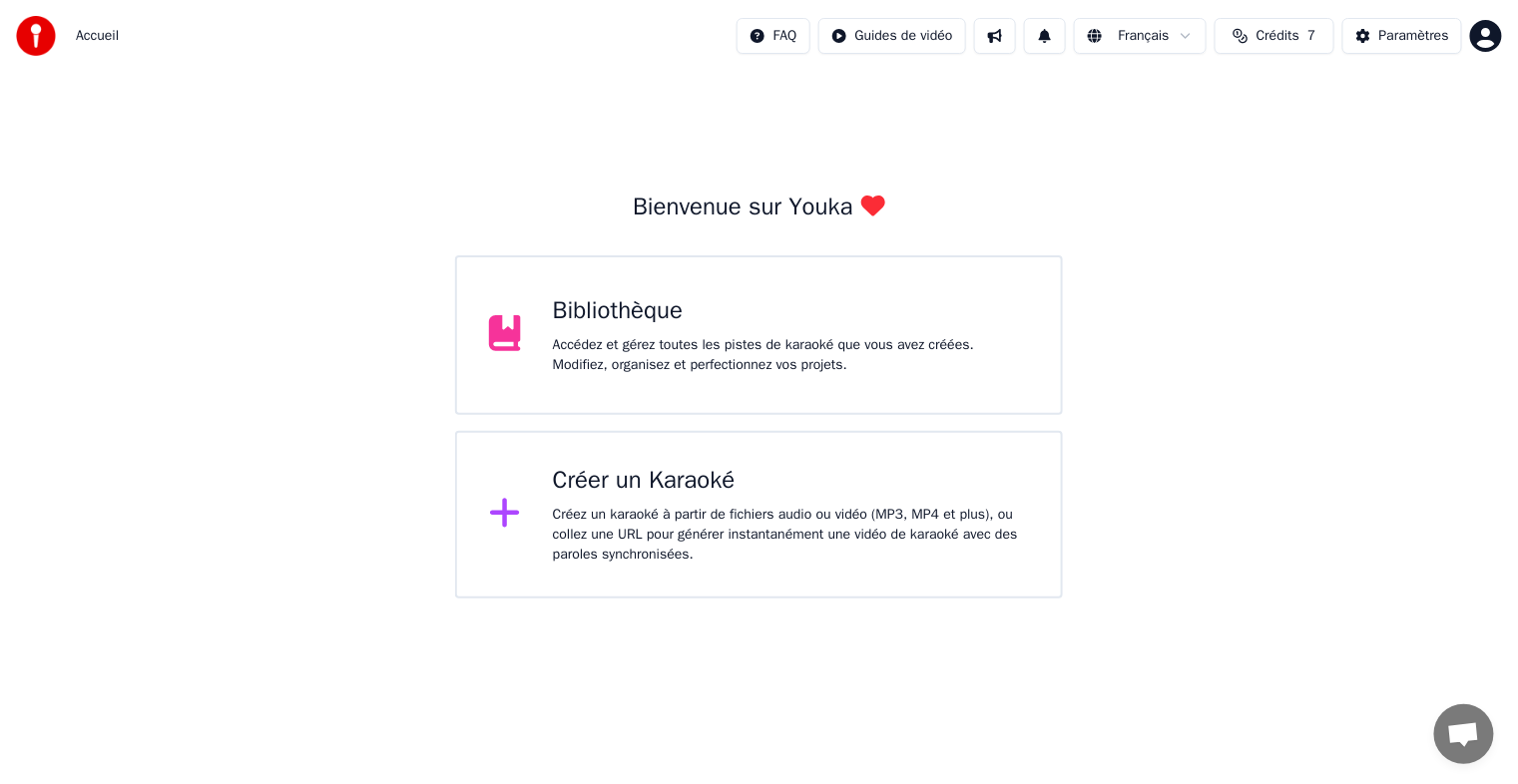 click on "Bibliothèque Accédez et gérez toutes les pistes de karaoké que vous avez créées. Modifiez, organisez et perfectionnez vos projets." at bounding box center [759, 335] 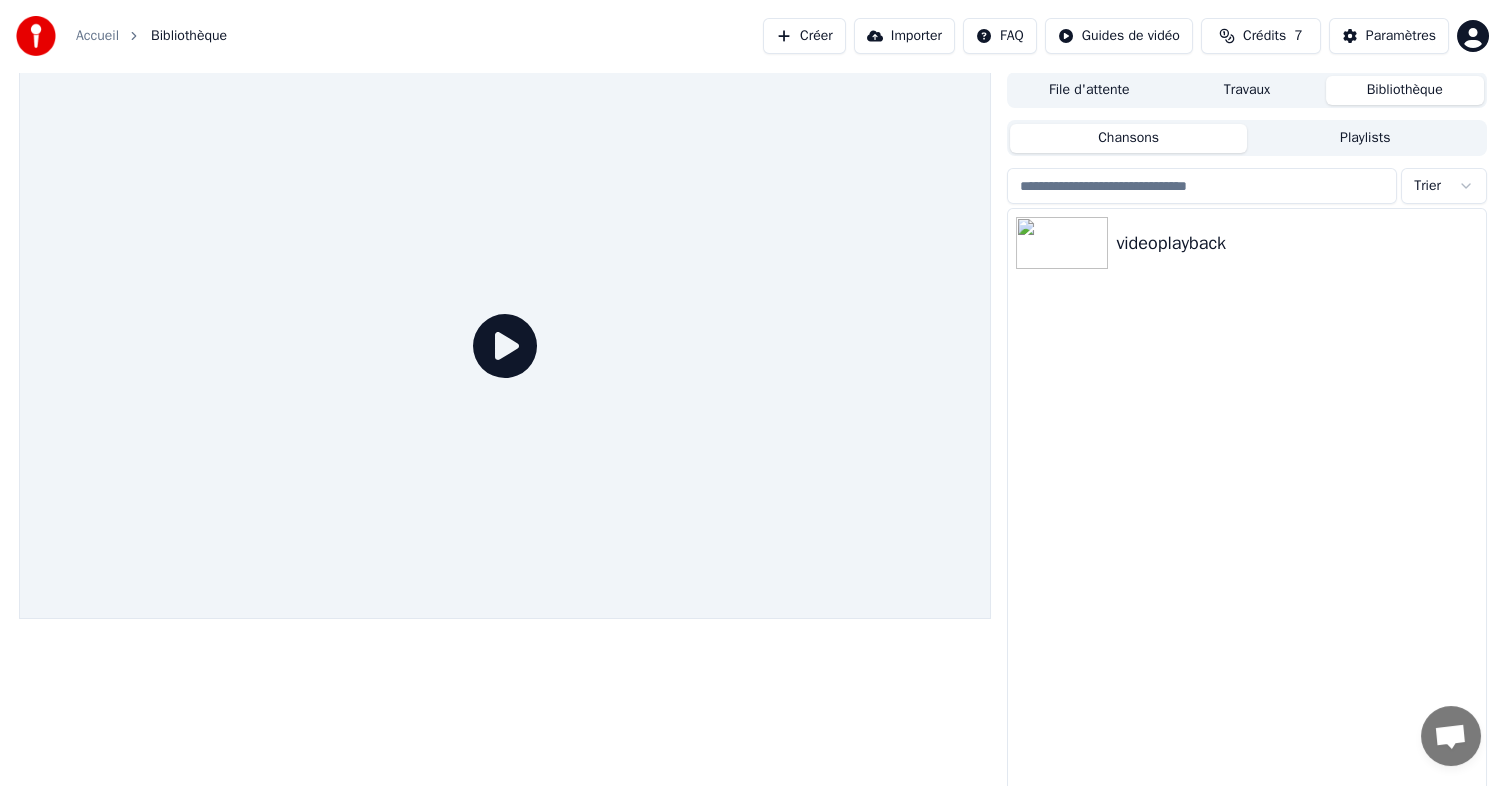 click on "Playlists" at bounding box center (1365, 138) 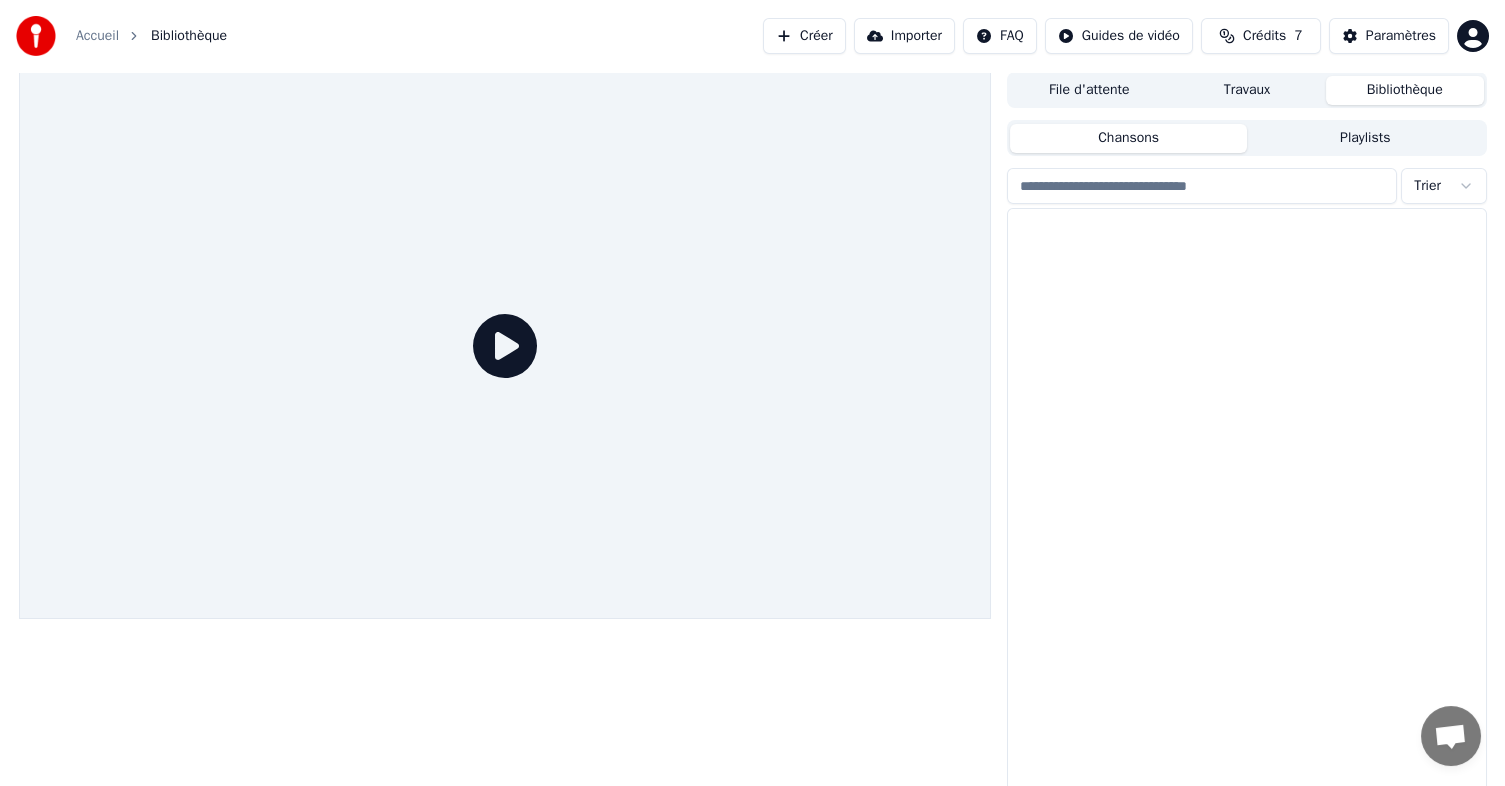click on "Chansons" at bounding box center (1128, 138) 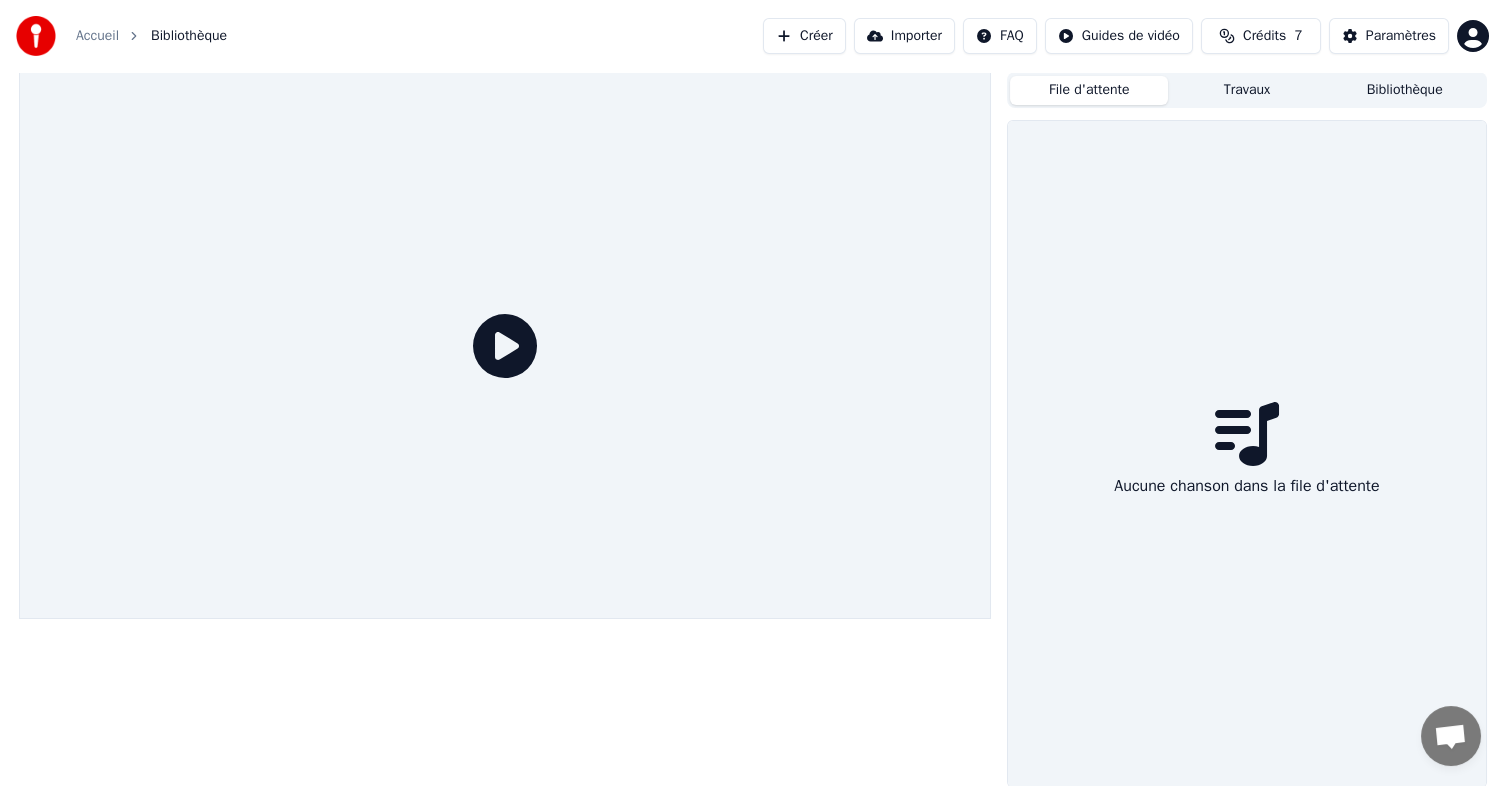 click on "File d'attente" at bounding box center (1089, 90) 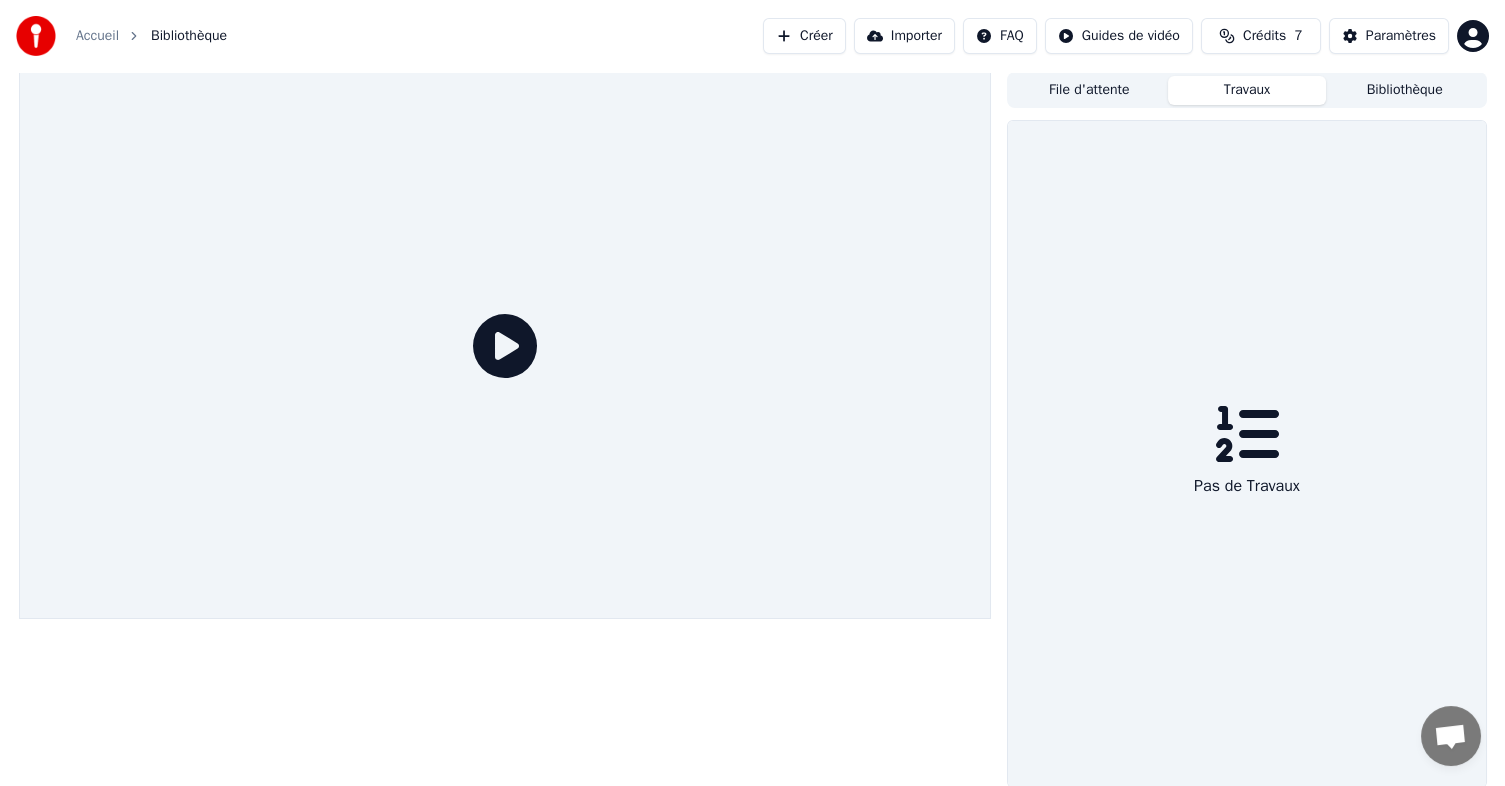 click on "File d'attente Travaux Bibliothèque Pas de Travaux" at bounding box center [1246, 430] 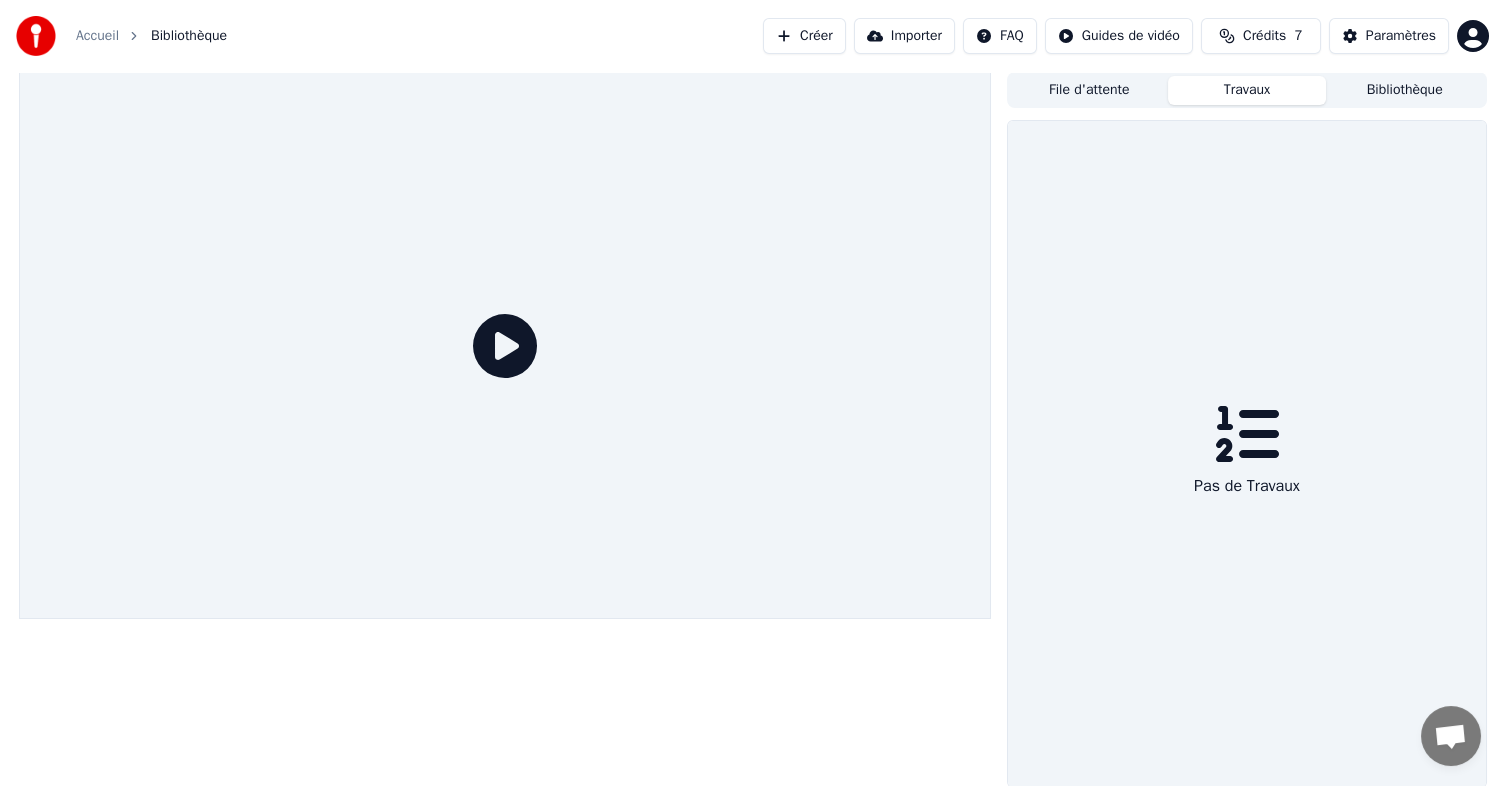 click on "Bibliothèque" at bounding box center [1405, 90] 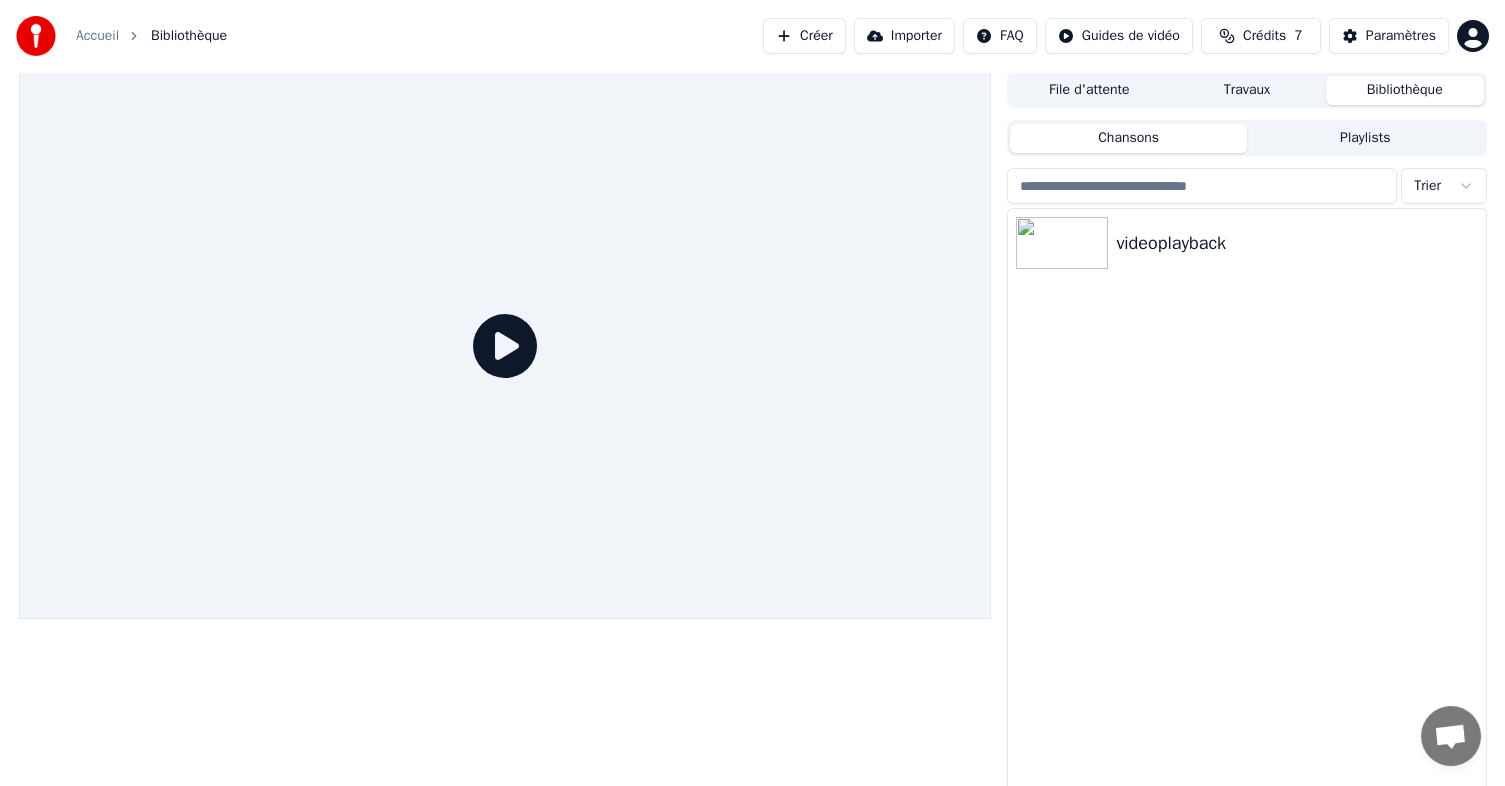 click on "Créer" at bounding box center (804, 36) 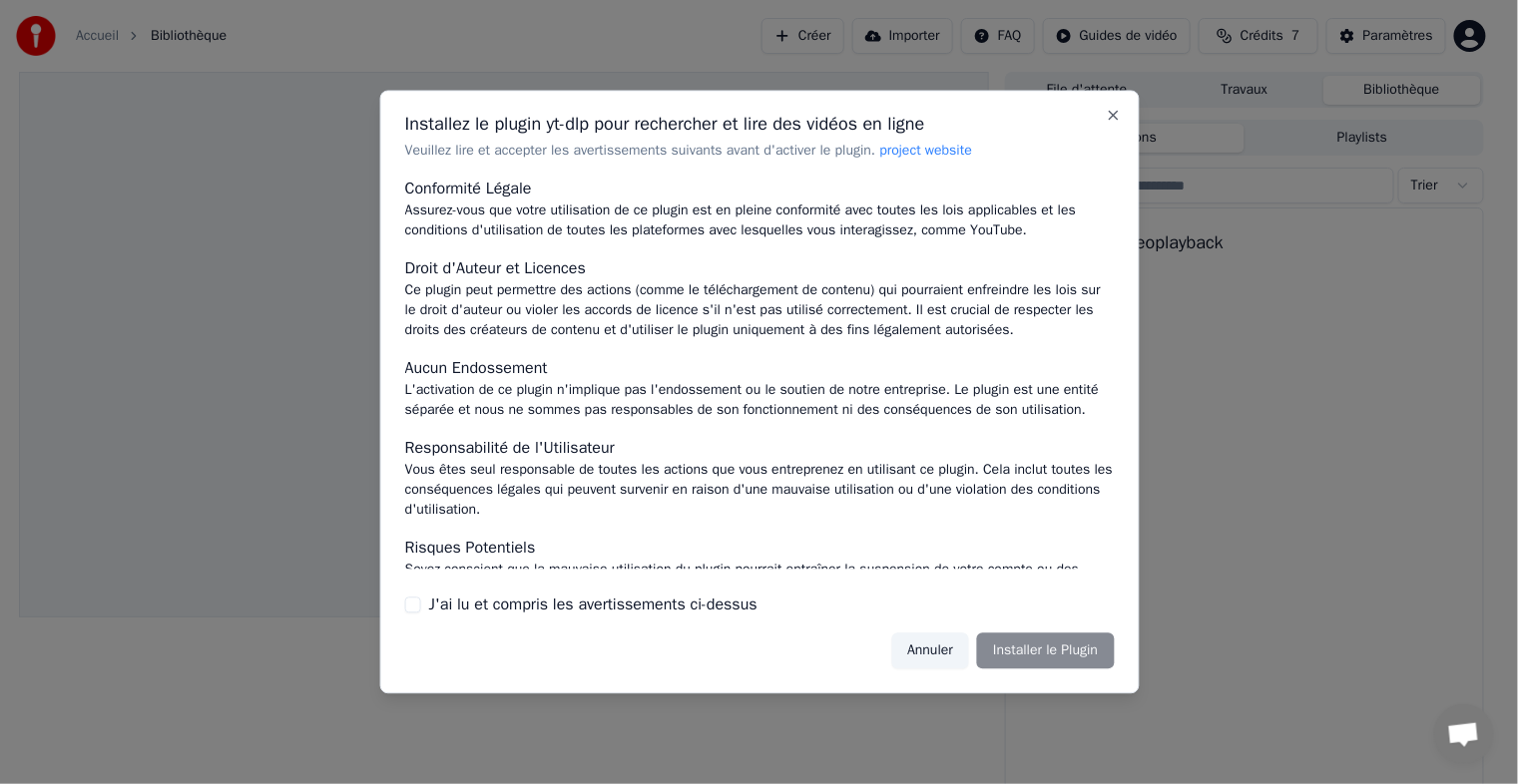 click on "J'ai lu et compris les avertissements ci-dessus" at bounding box center (592, 604) 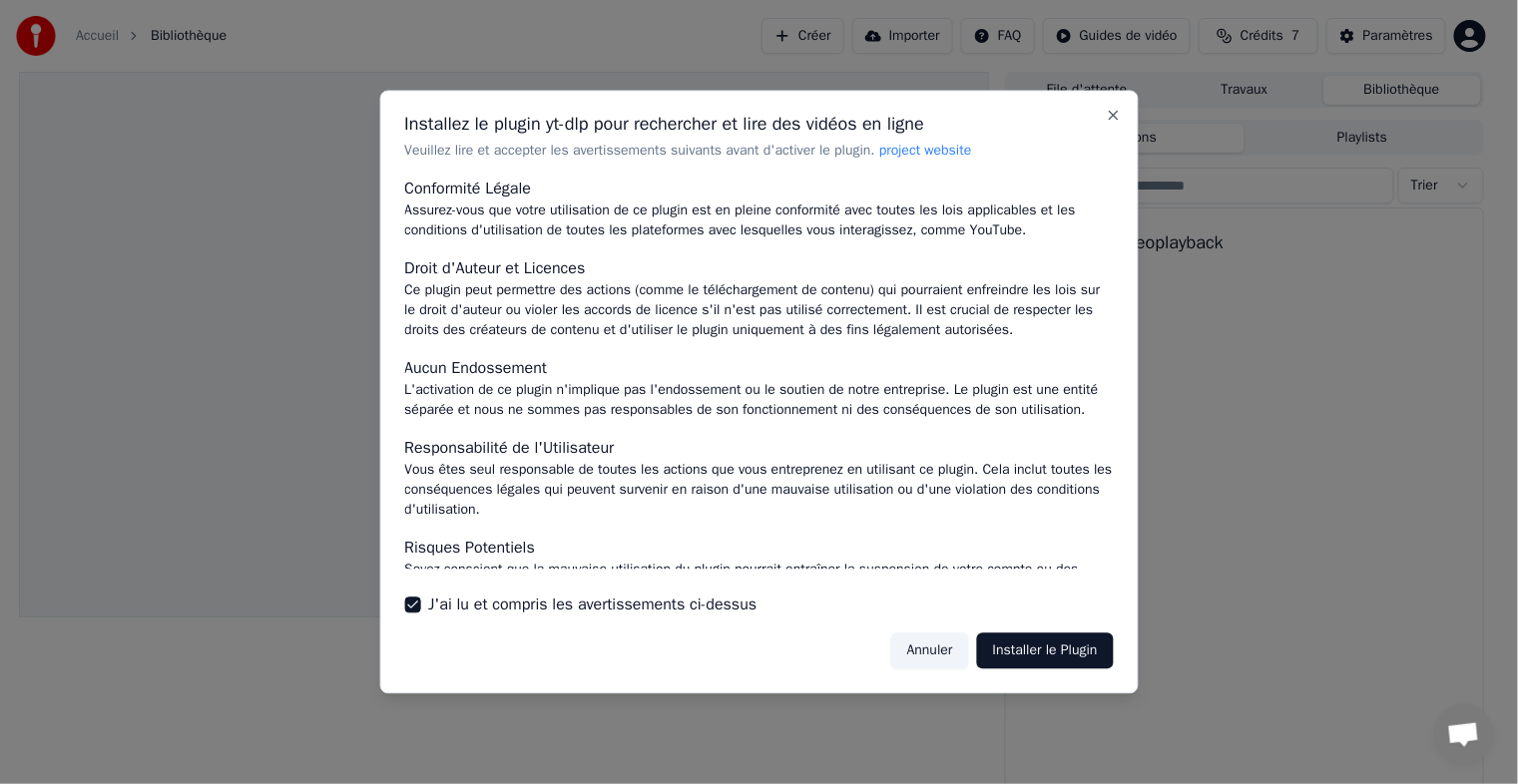 click on "Annuler" at bounding box center (930, 650) 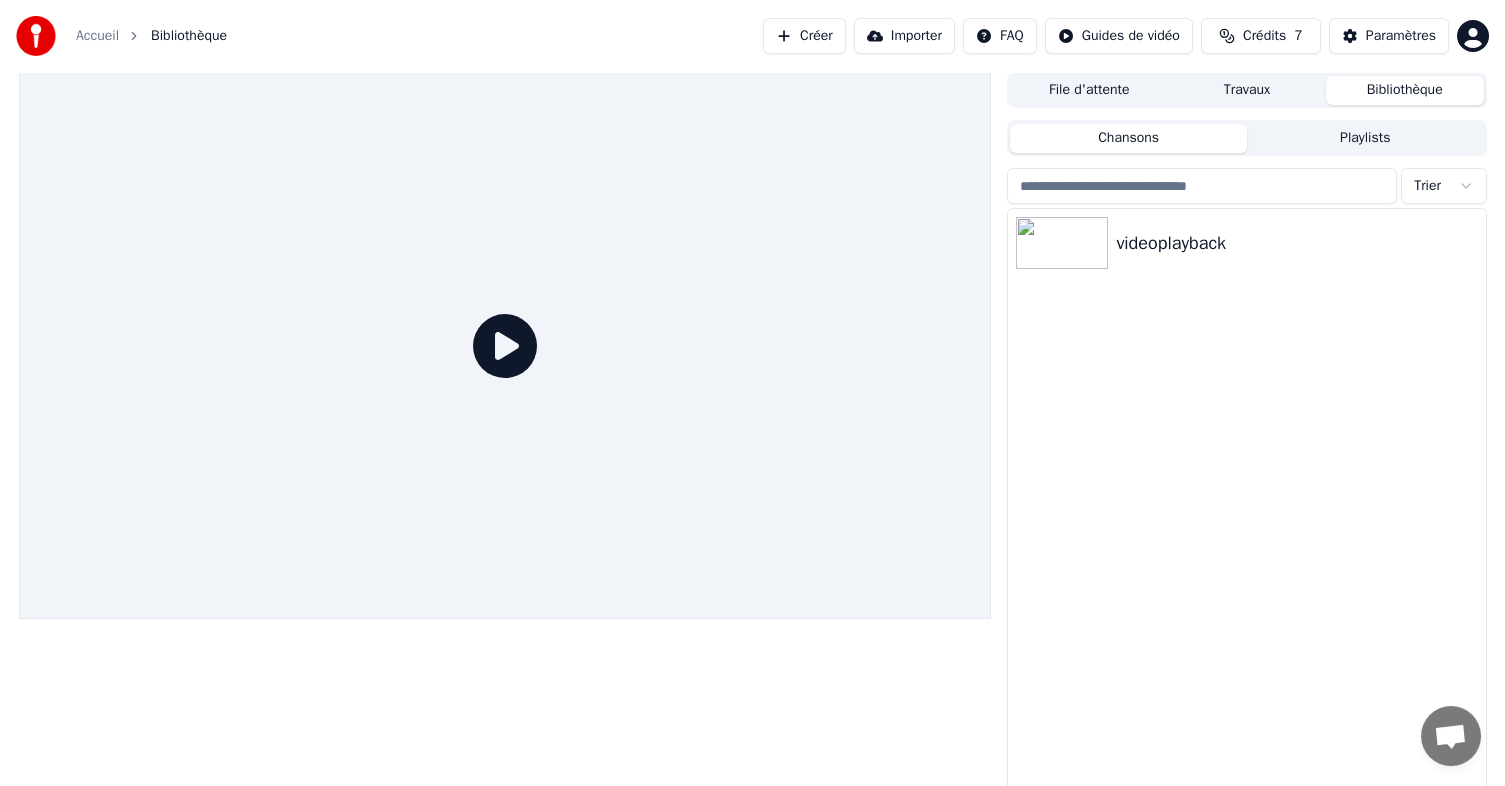 click on "Créer" at bounding box center (804, 36) 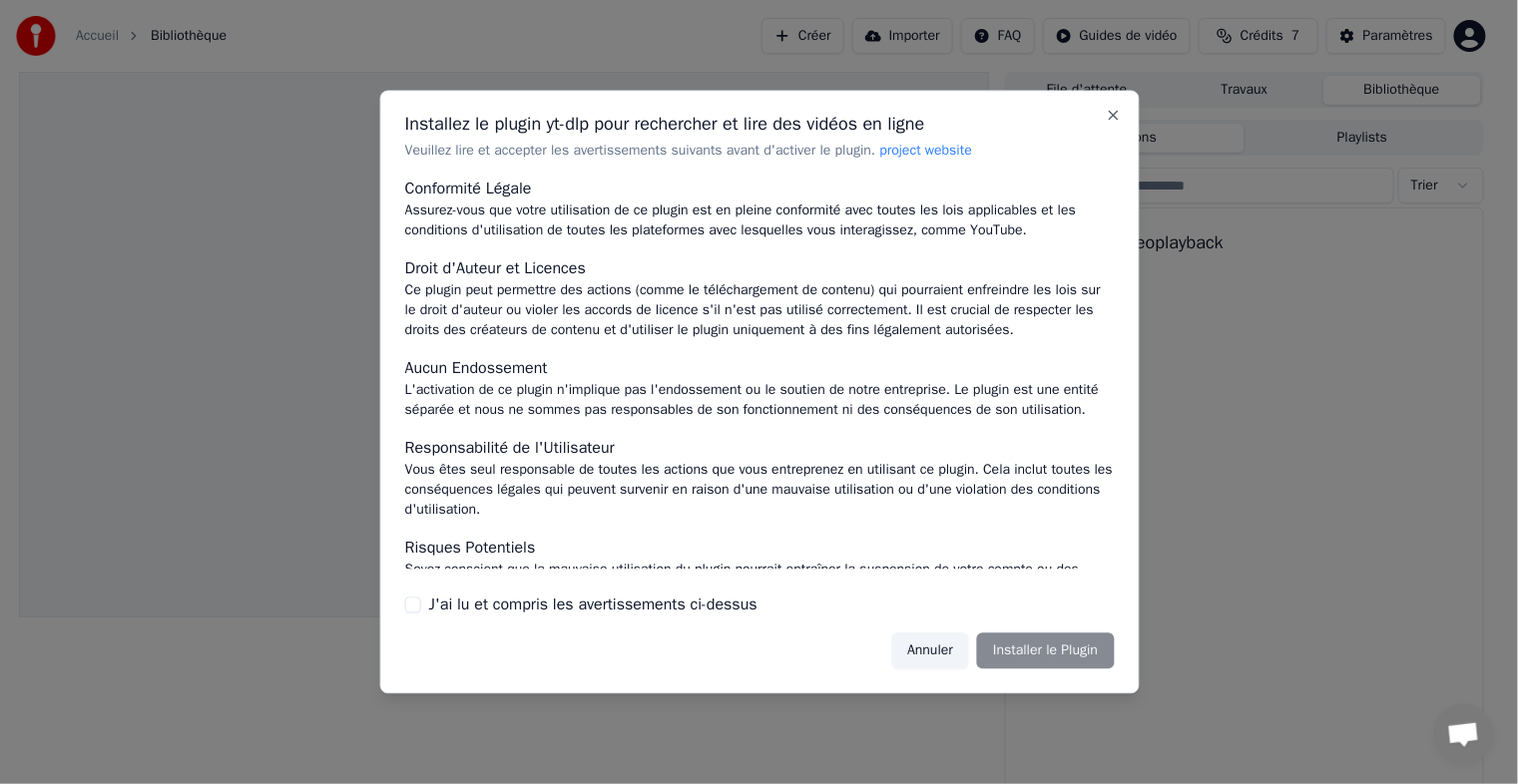 scroll, scrollTop: 110, scrollLeft: 0, axis: vertical 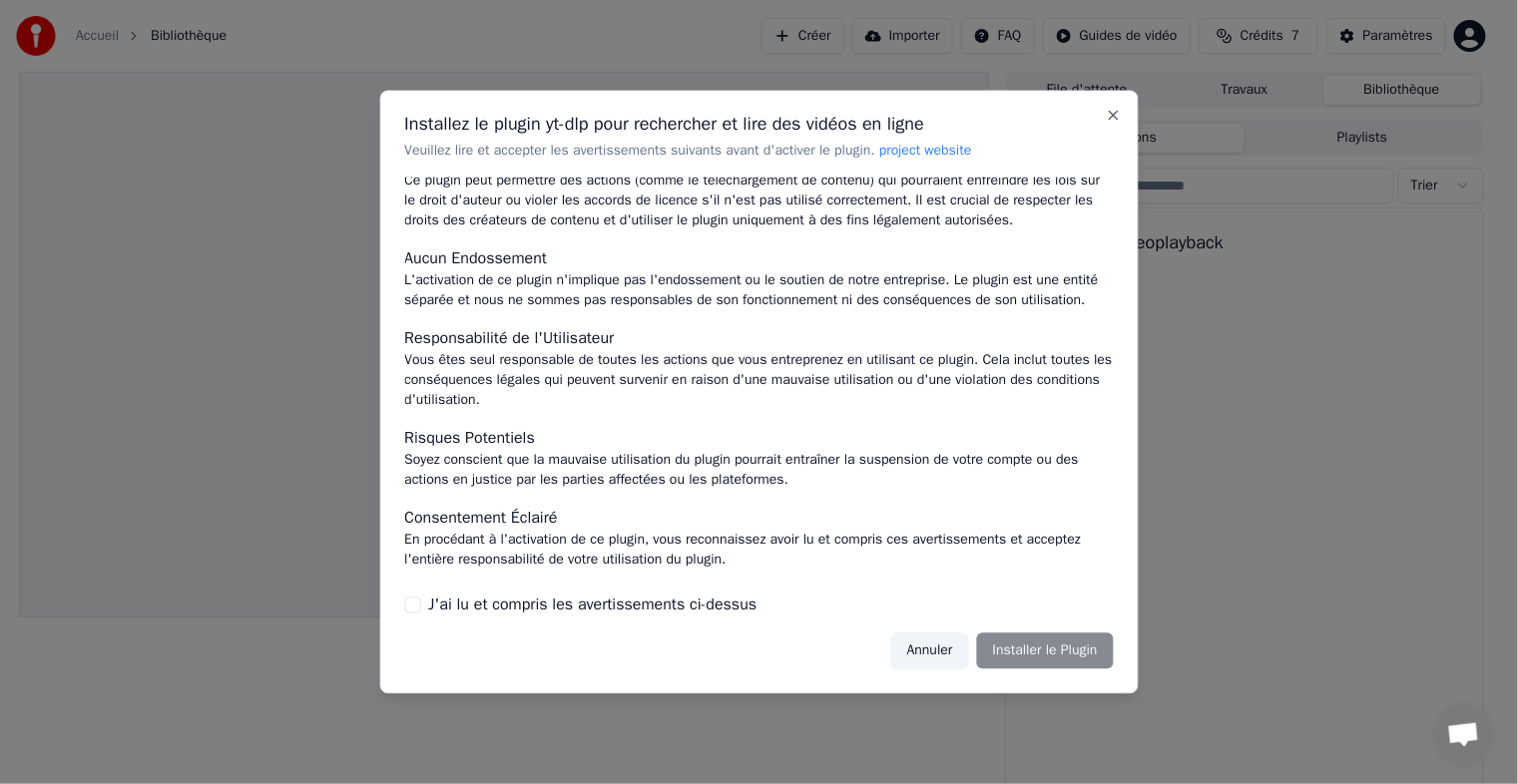 click on "J'ai lu et compris les avertissements ci-dessus" at bounding box center (592, 604) 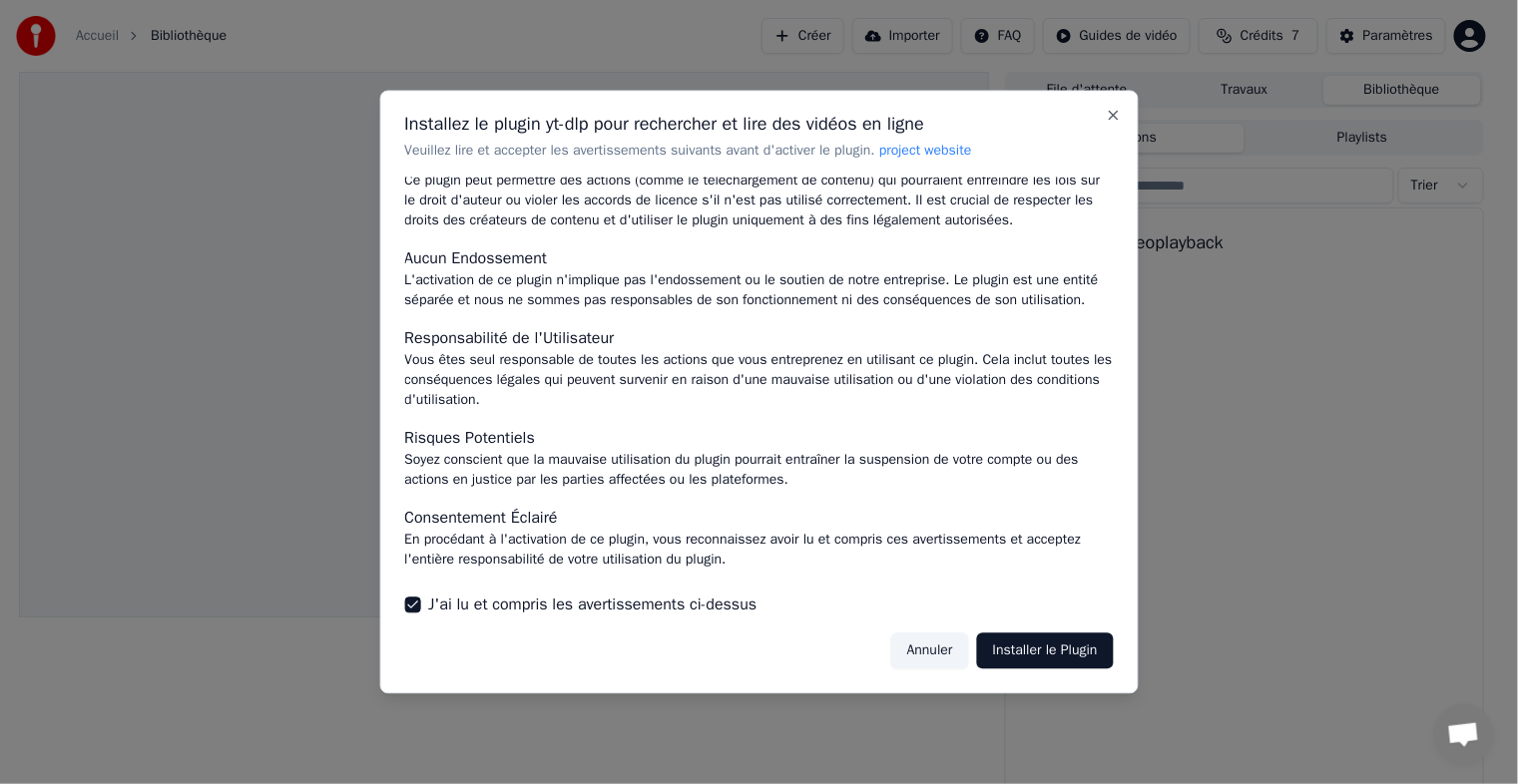 click on "Installer le Plugin" at bounding box center [1045, 650] 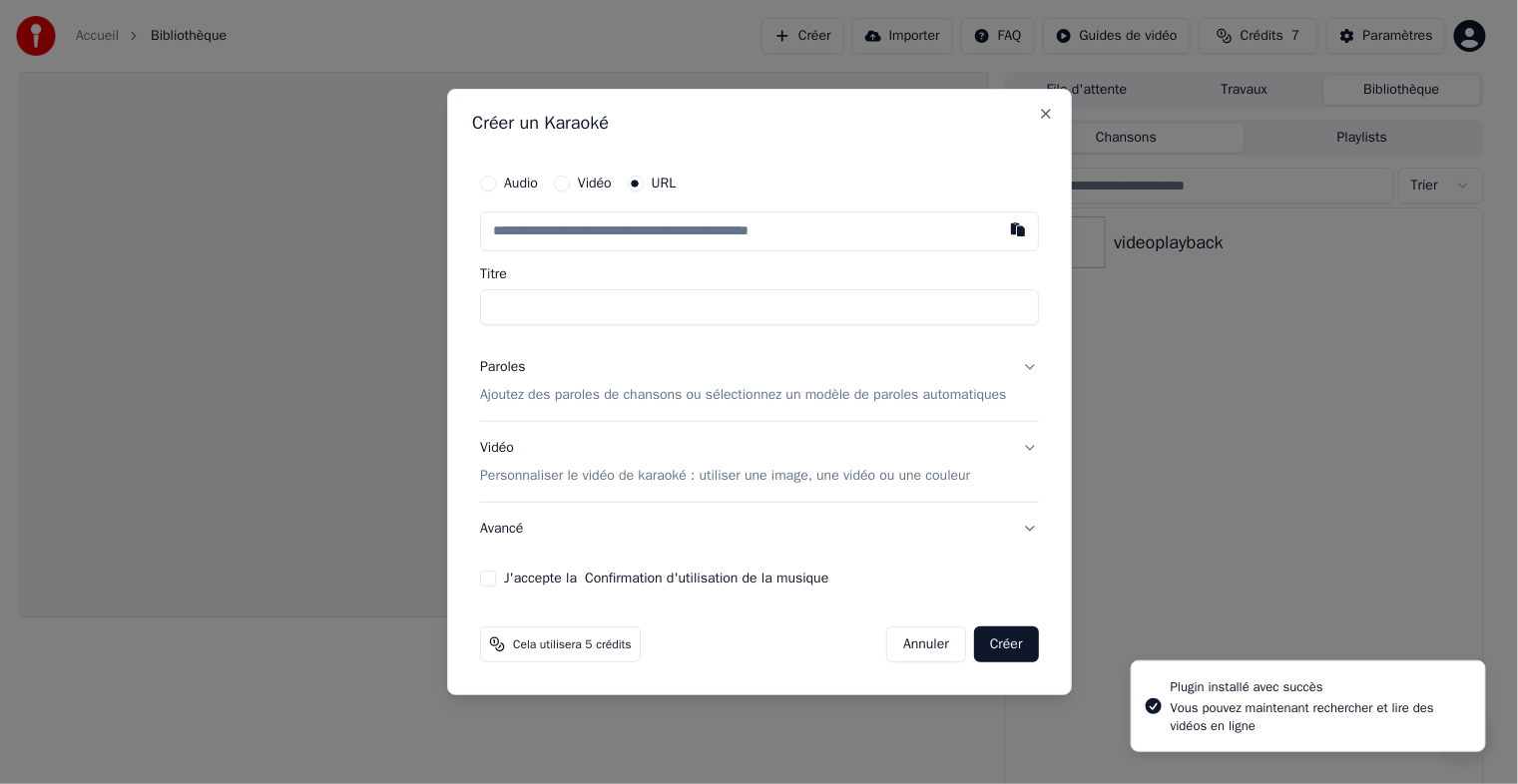 click at bounding box center [759, 231] 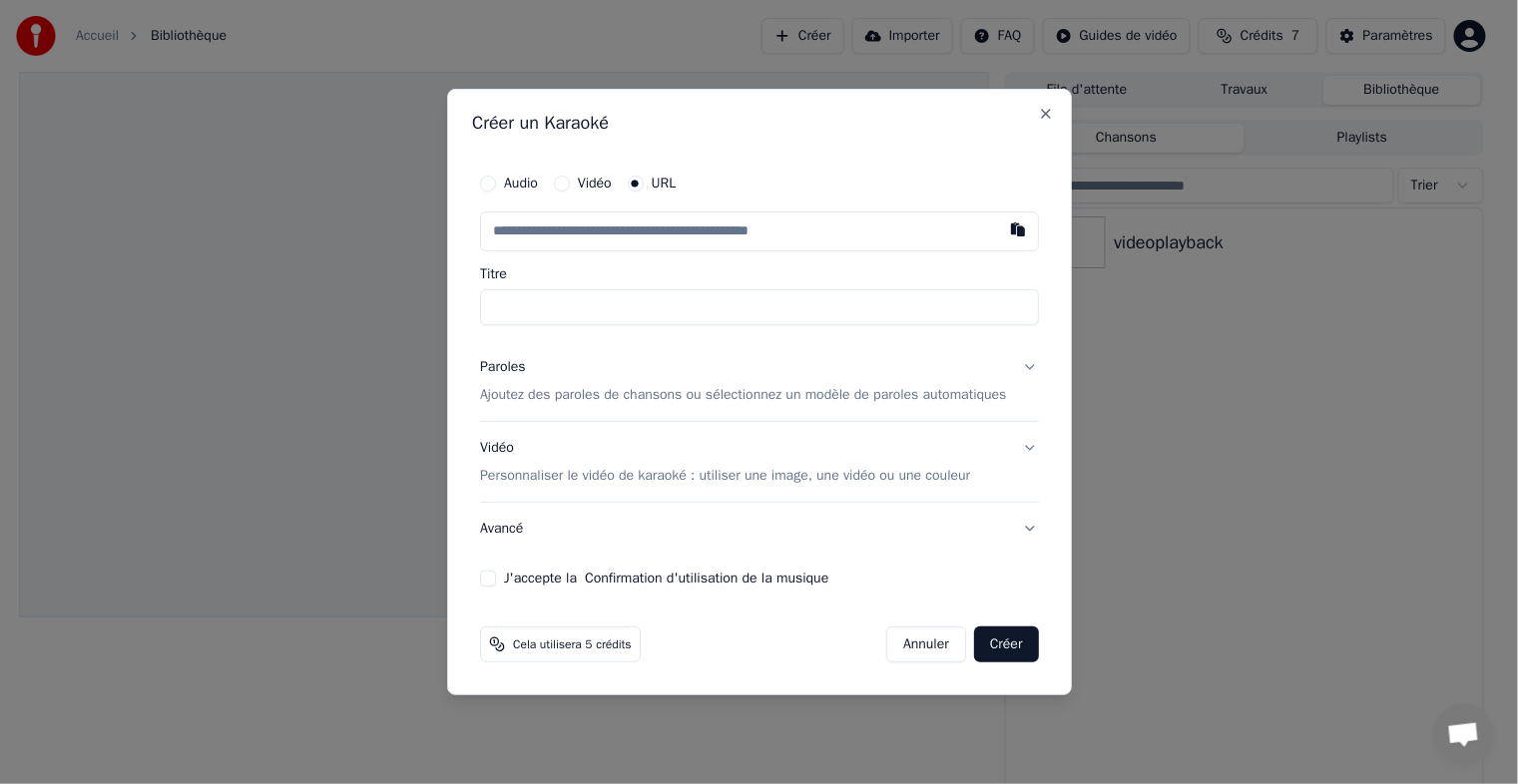 click on "Titre" at bounding box center (759, 307) 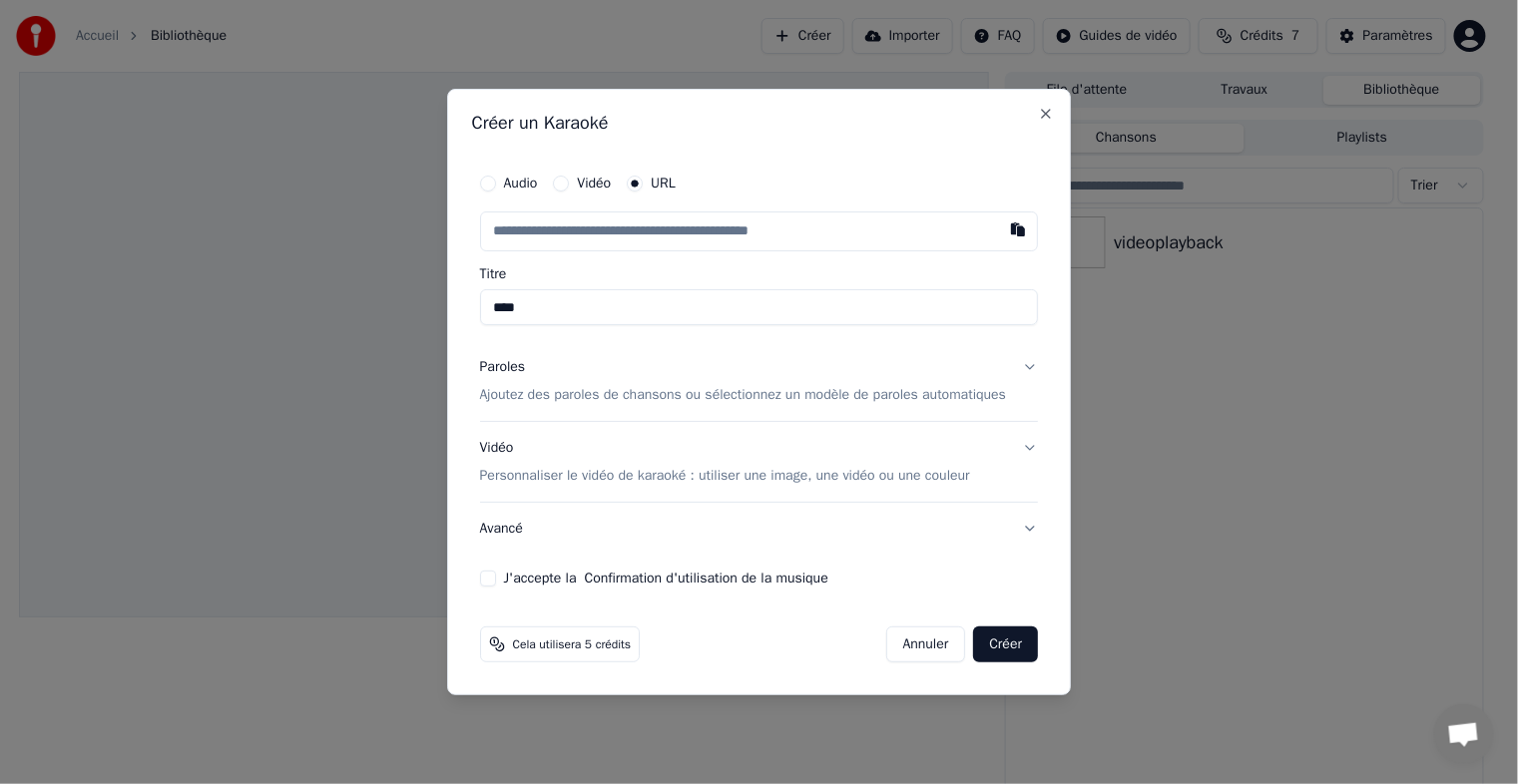 type on "****" 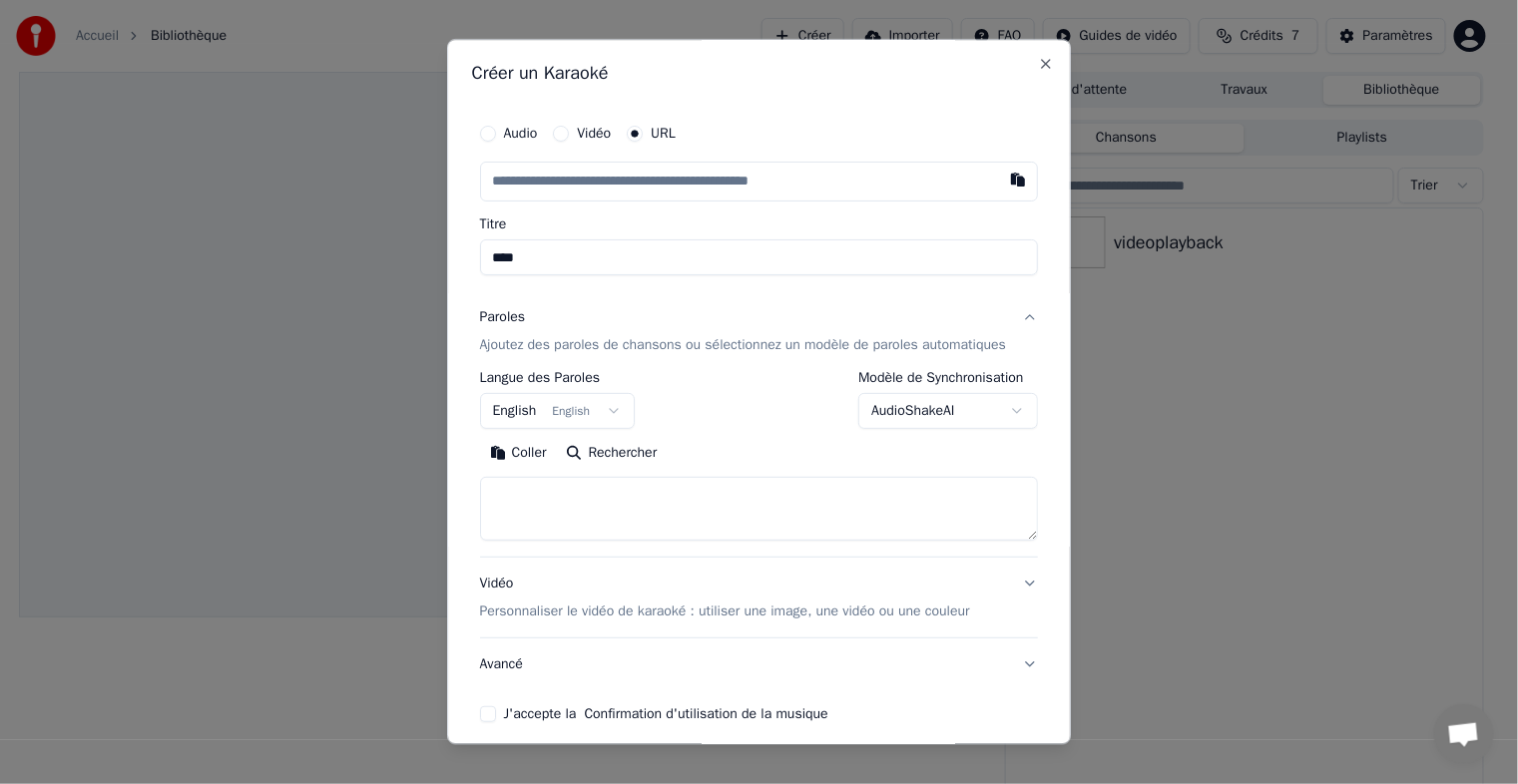 click on "**********" at bounding box center (751, 392) 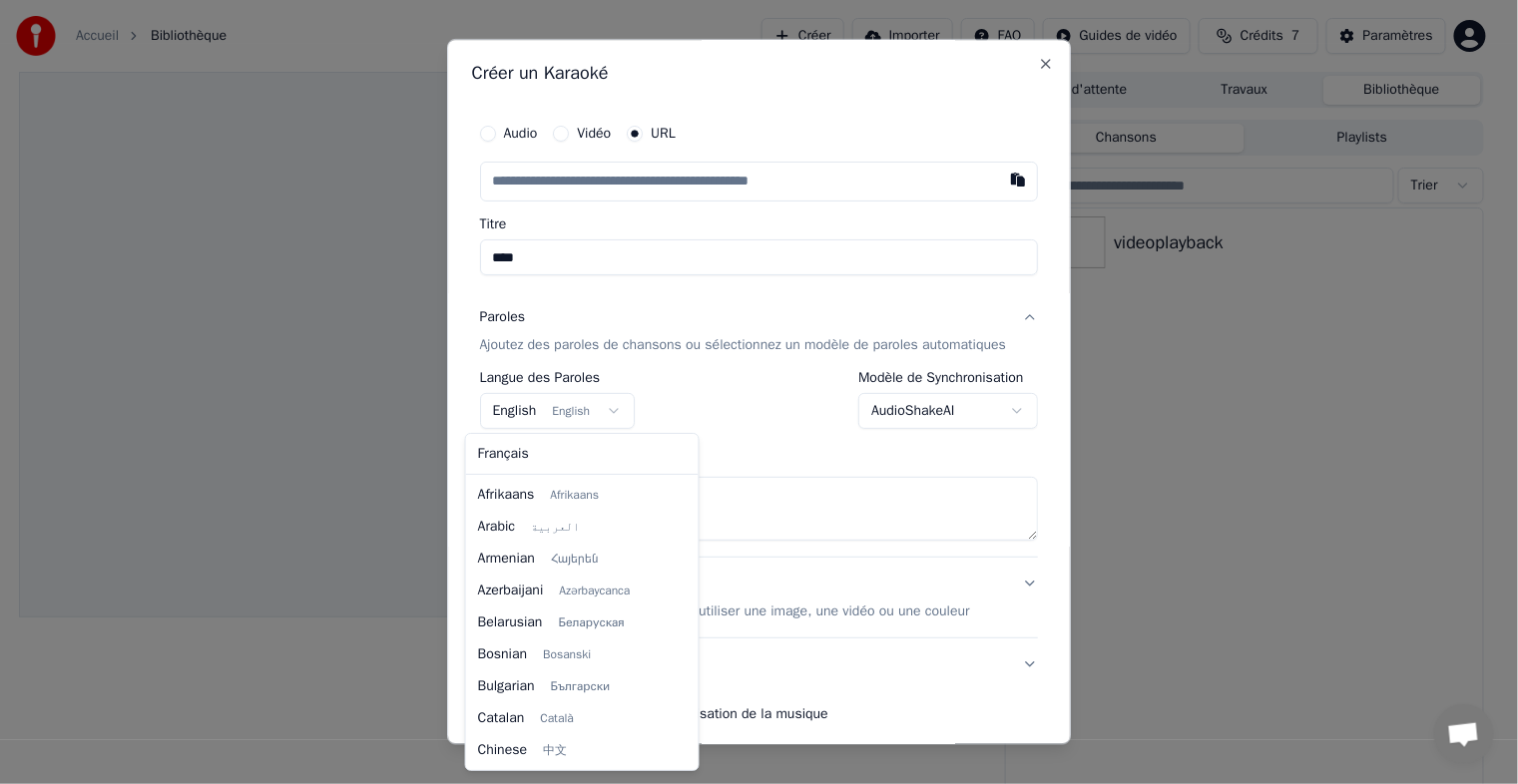scroll, scrollTop: 159, scrollLeft: 0, axis: vertical 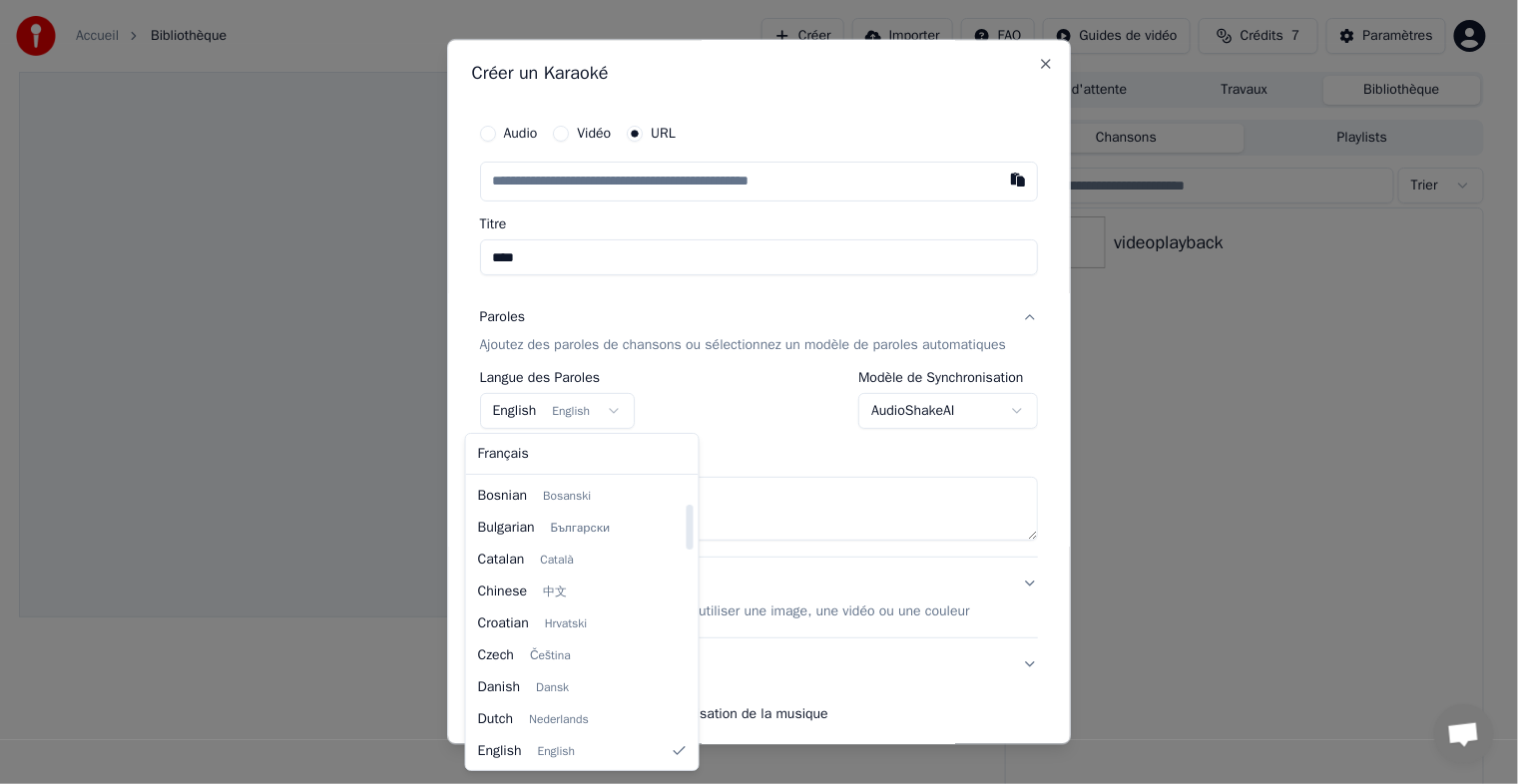 select on "**" 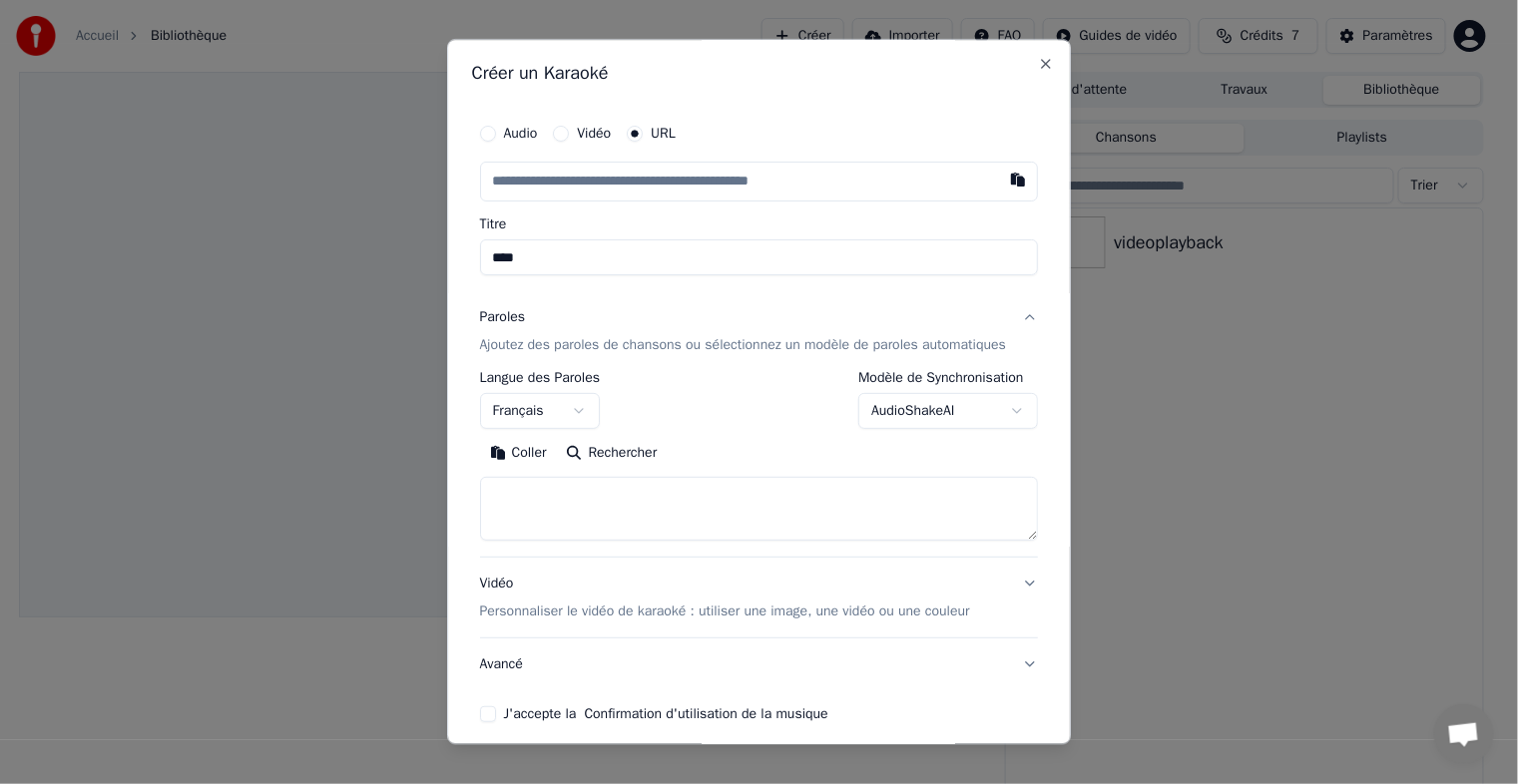click at bounding box center (759, 509) 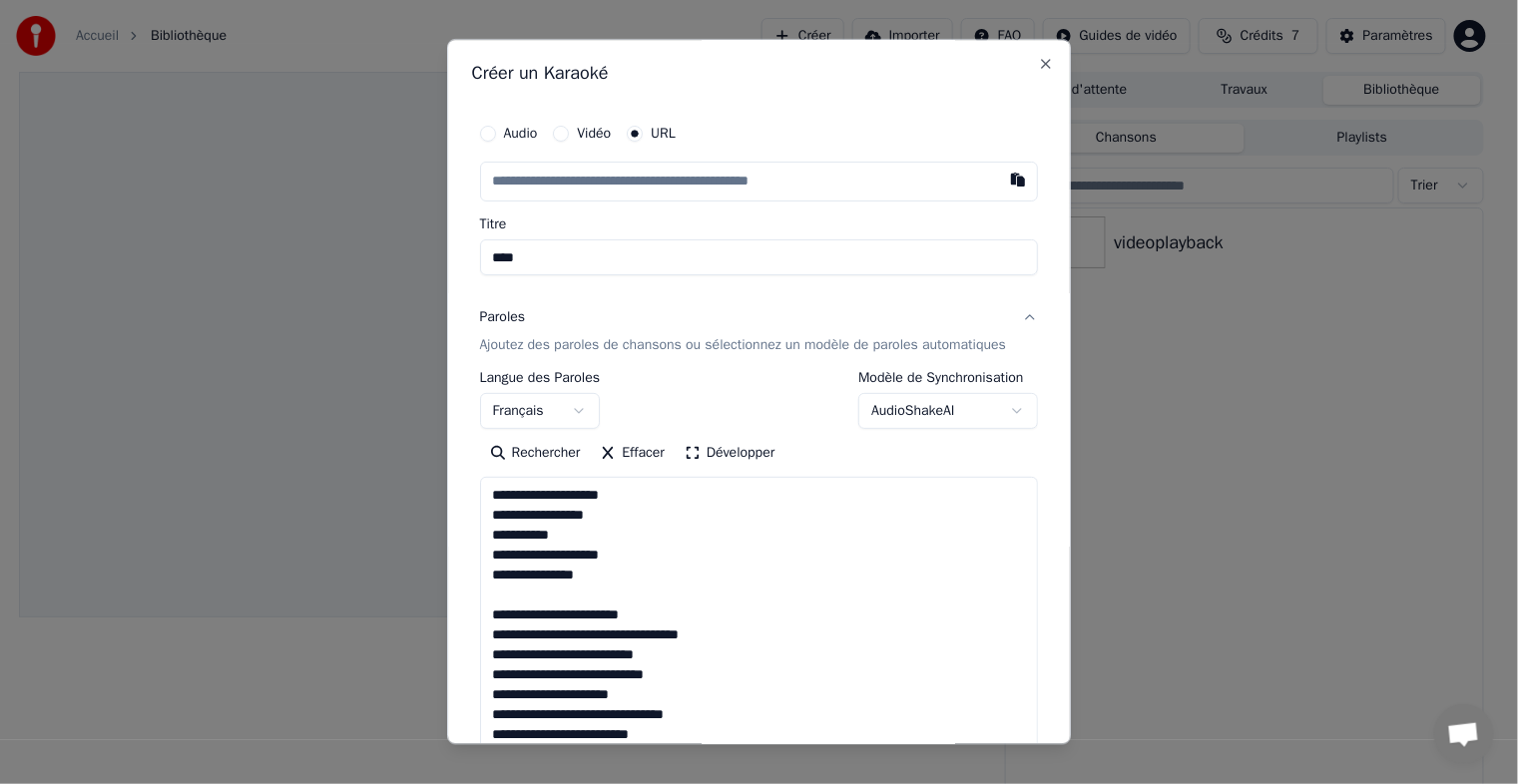 scroll, scrollTop: 1480, scrollLeft: 0, axis: vertical 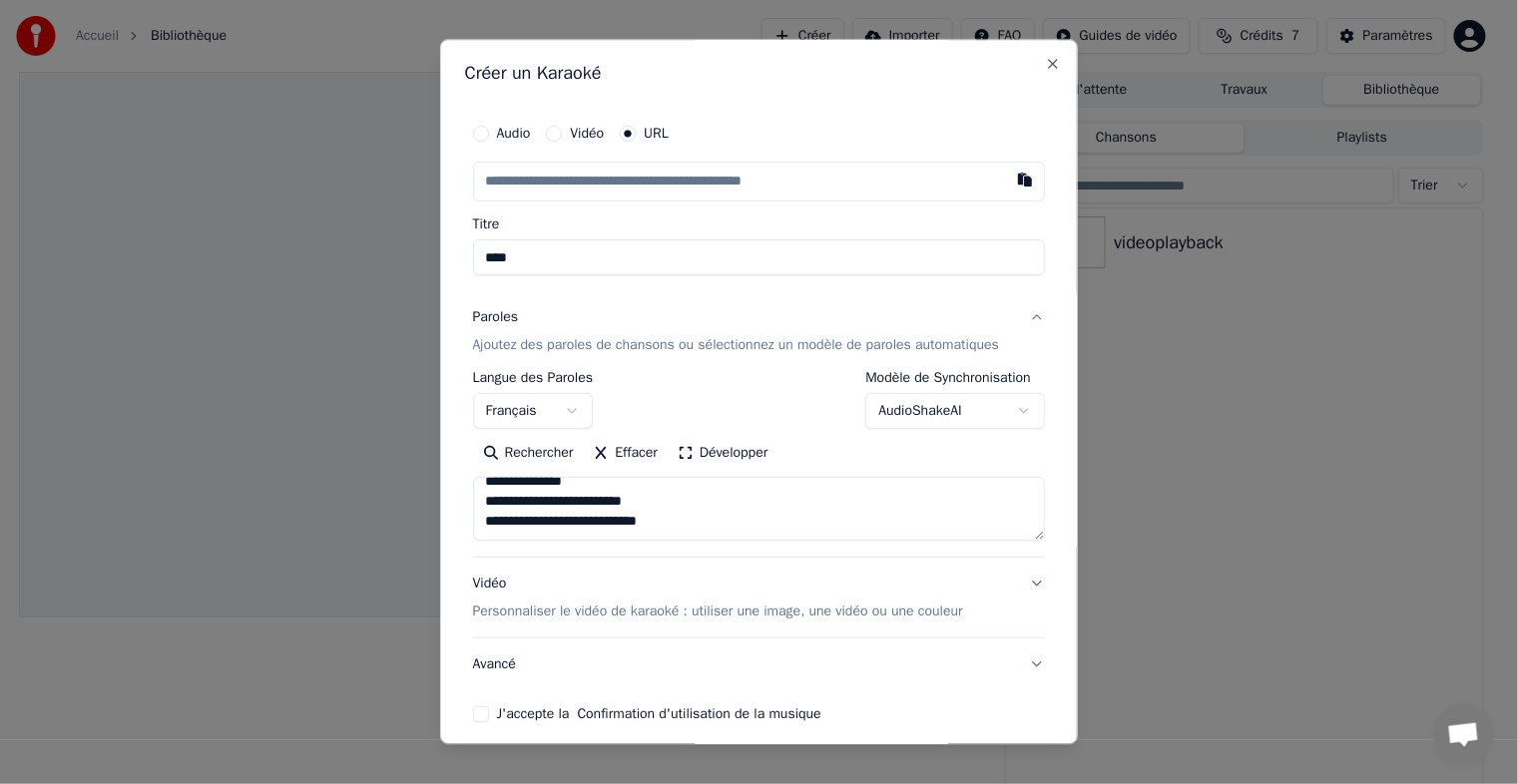 type on "**********" 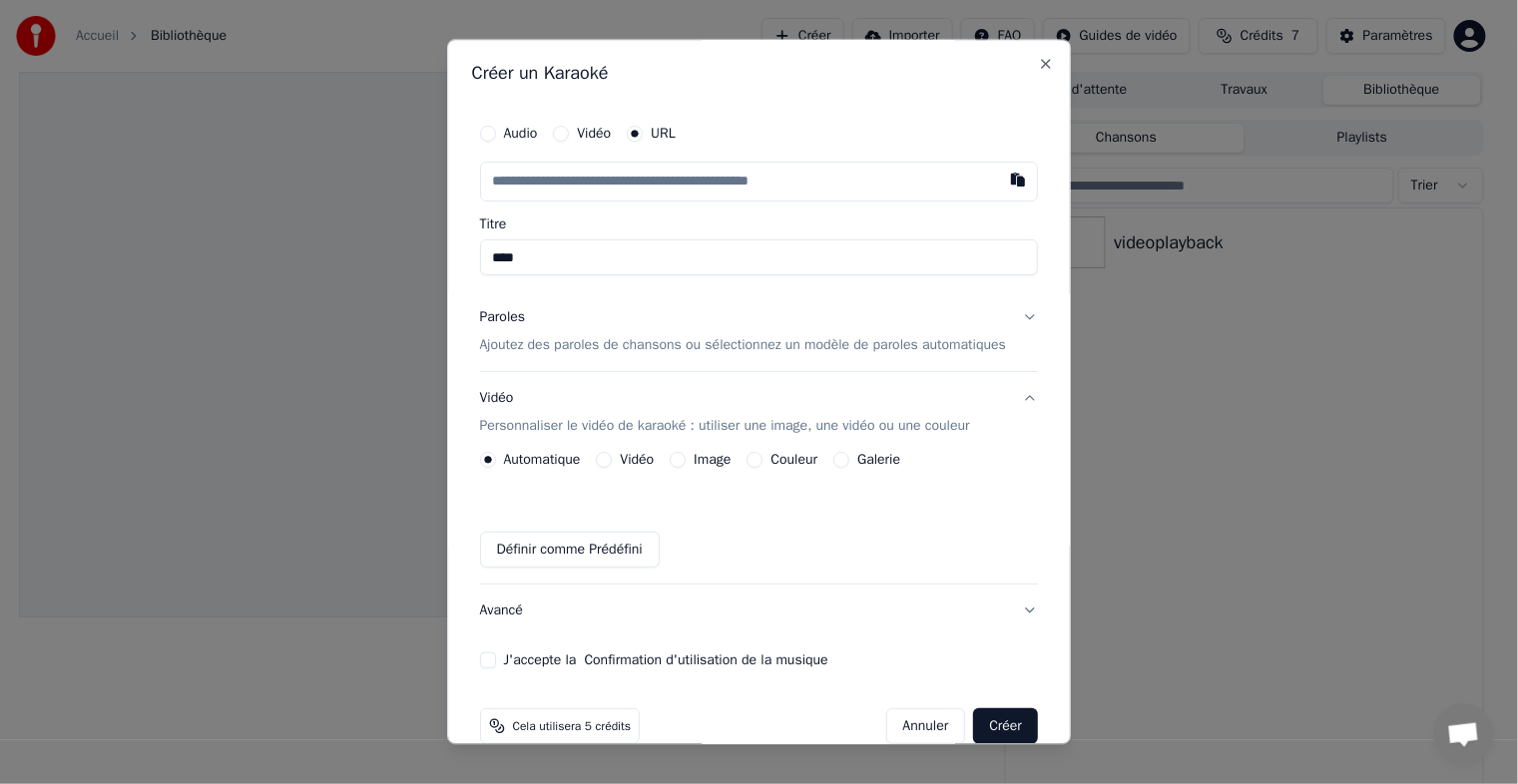 click on "Image" at bounding box center (712, 460) 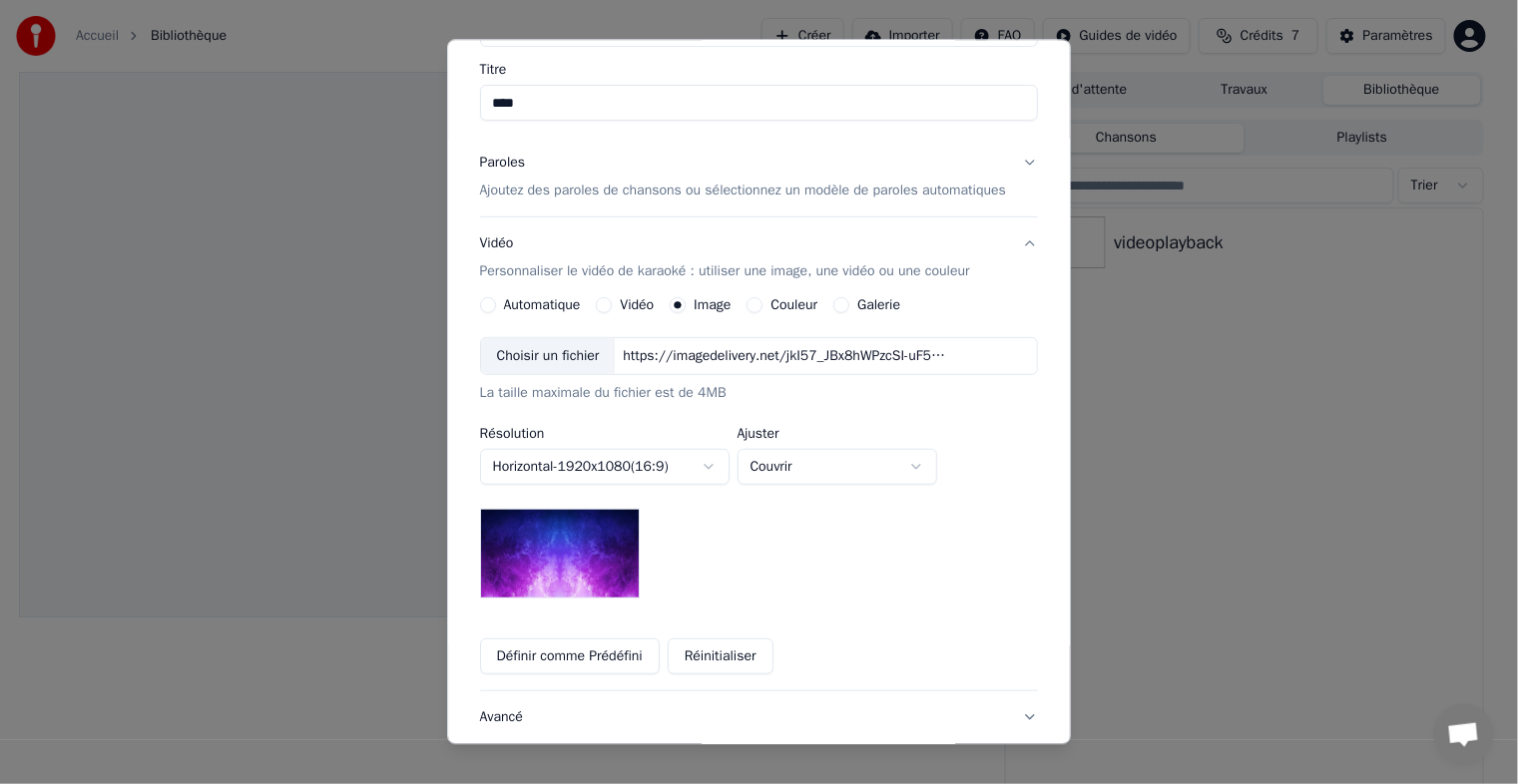 scroll, scrollTop: 199, scrollLeft: 0, axis: vertical 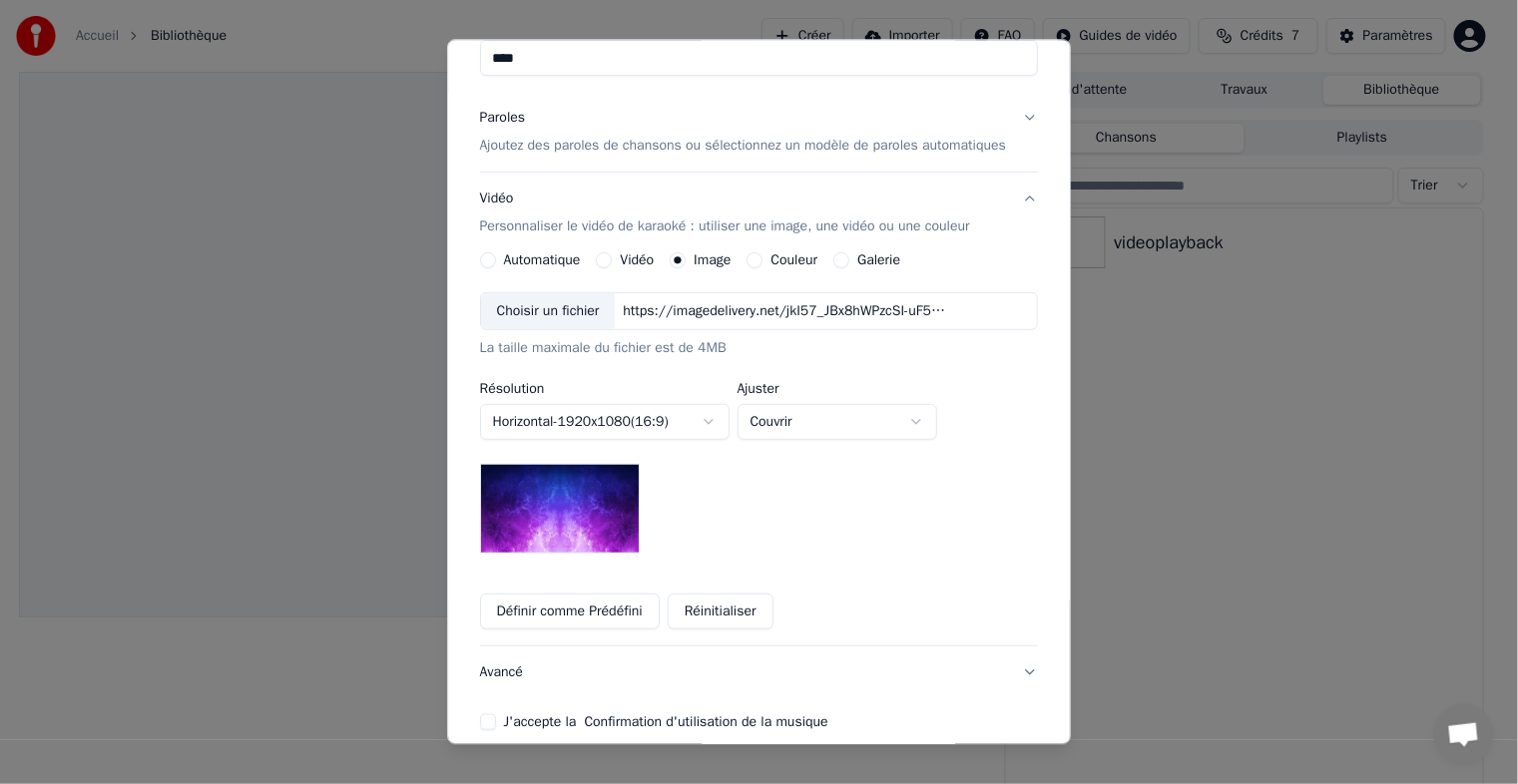click on "https://imagedelivery.net/jkI57_JBx8hWPzcSI-uF5w/c7639807-3f76-4ea5-9112-66e75e03d200/16x9" at bounding box center (785, 311) 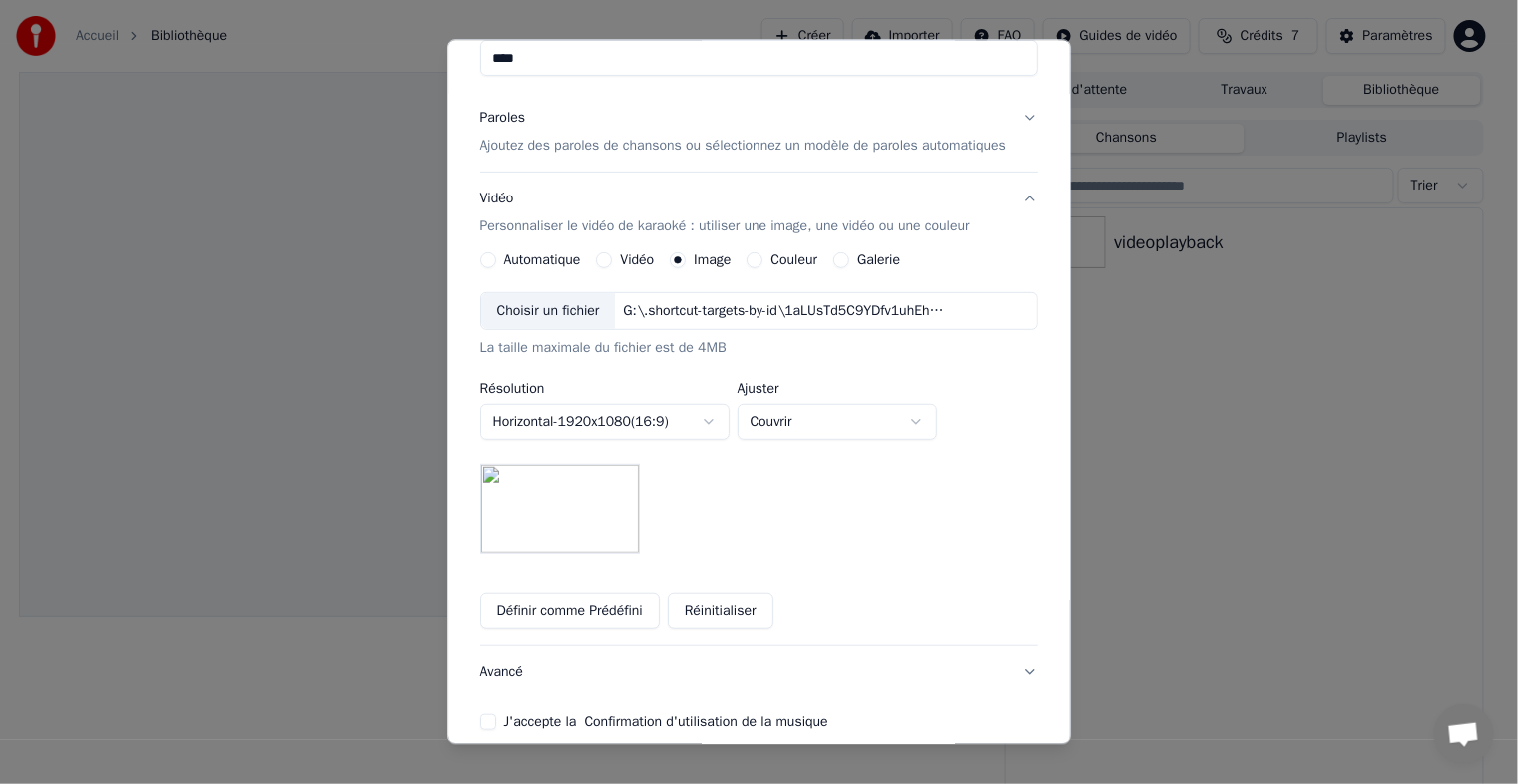 click on "Définir comme Prédéfini" at bounding box center [570, 611] 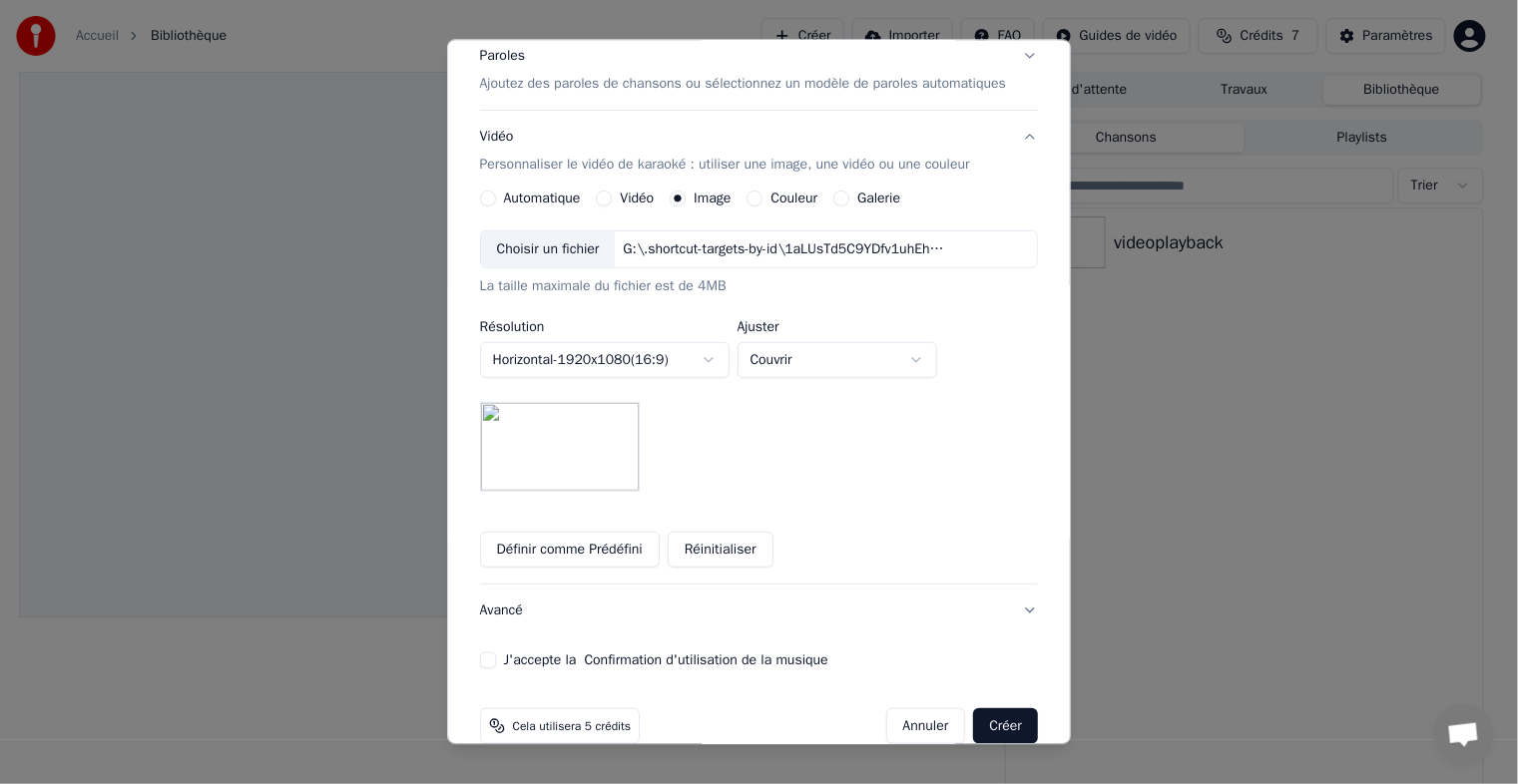 scroll, scrollTop: 292, scrollLeft: 0, axis: vertical 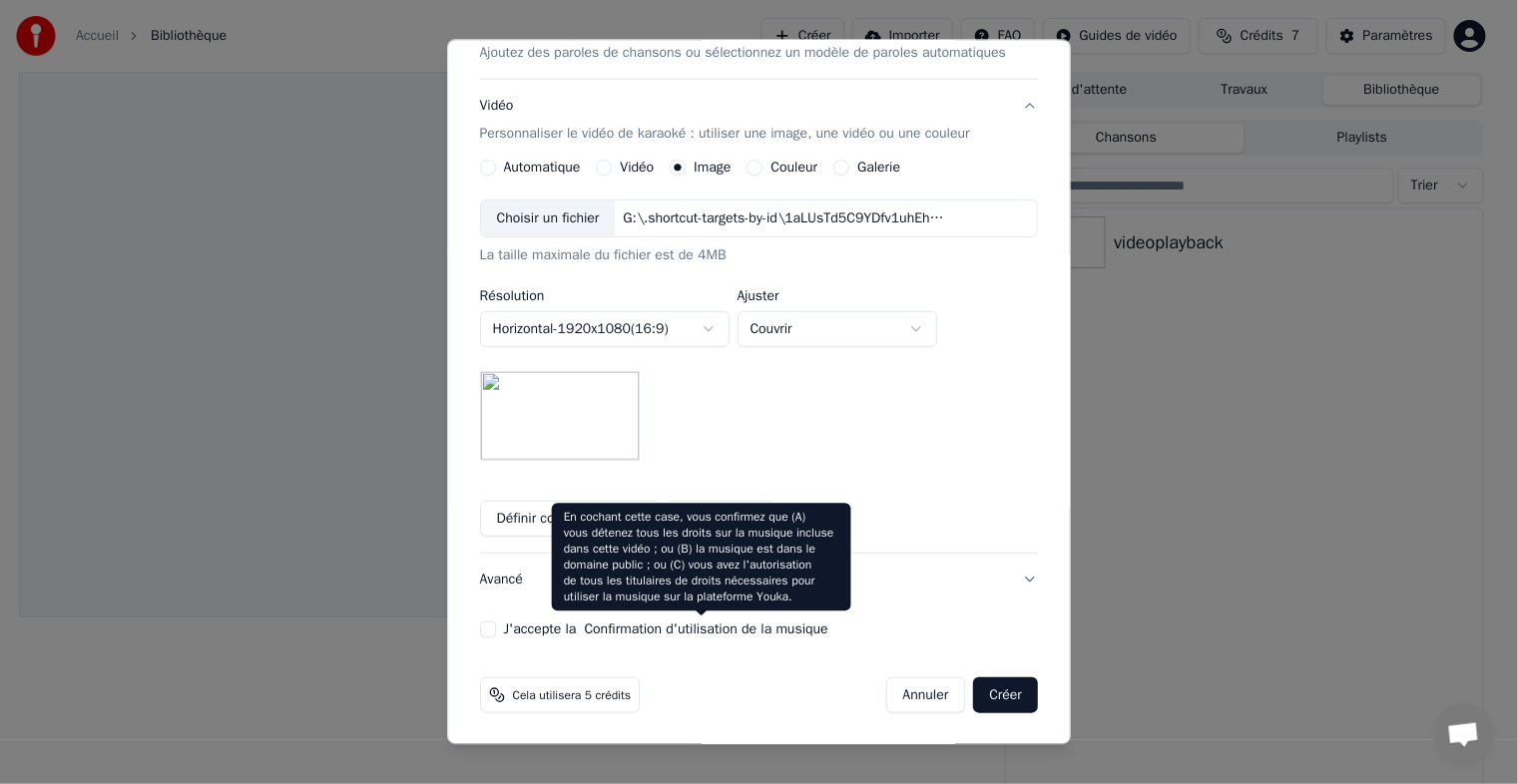 click on "Confirmation d'utilisation de la musique" at bounding box center [707, 629] 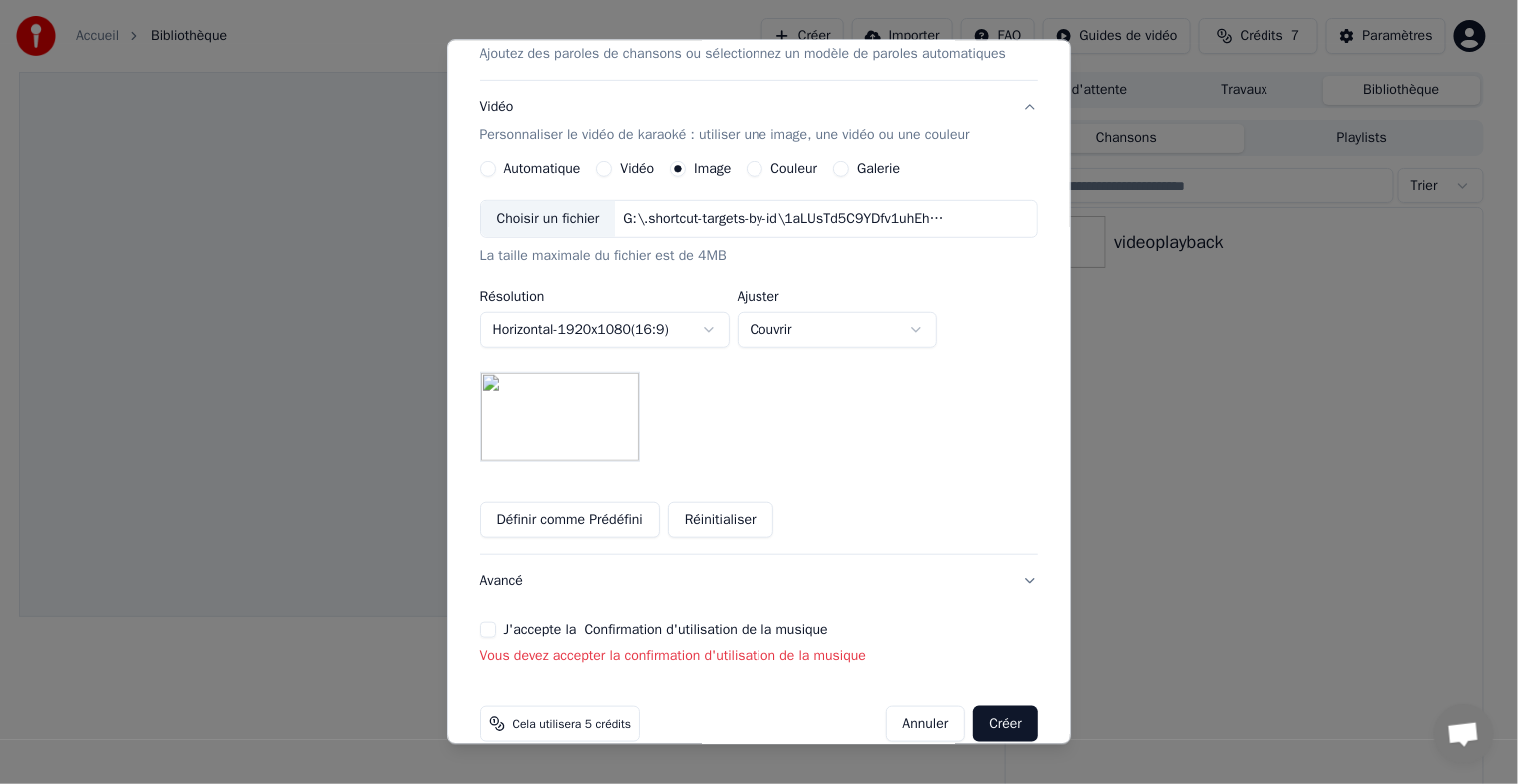 click on "J'accepte la   Confirmation d'utilisation de la musique" at bounding box center (488, 630) 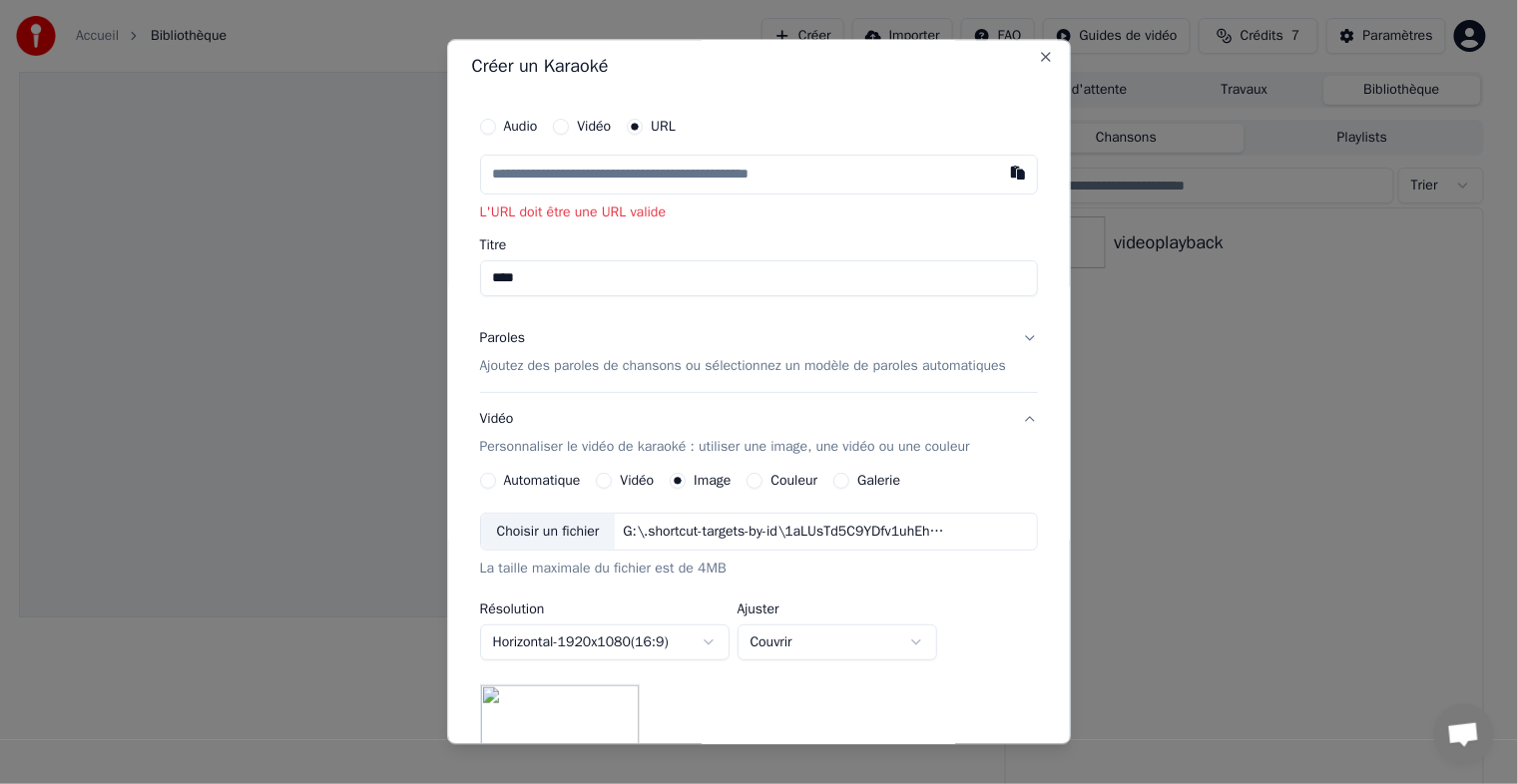 scroll, scrollTop: 0, scrollLeft: 0, axis: both 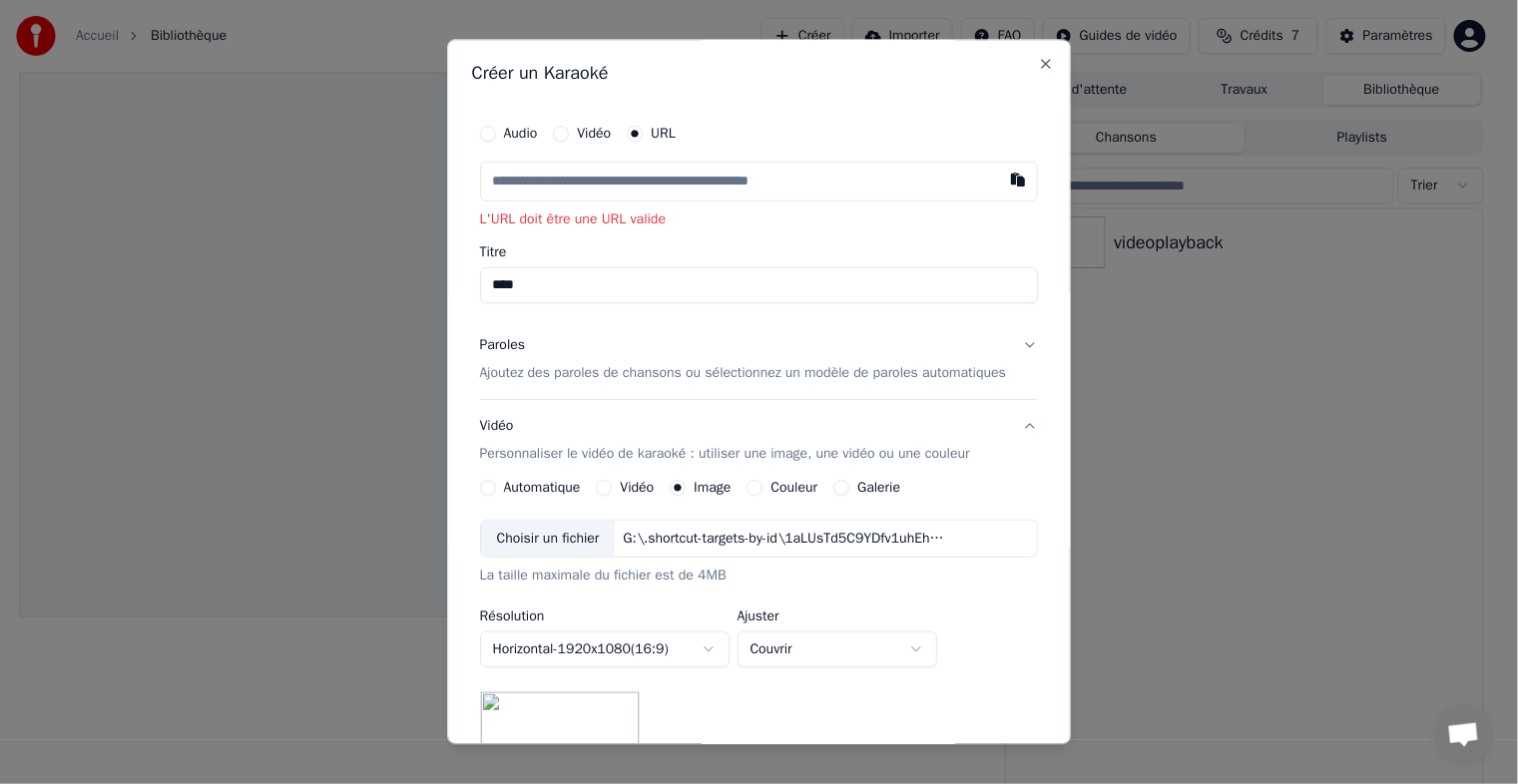 click at bounding box center [759, 182] 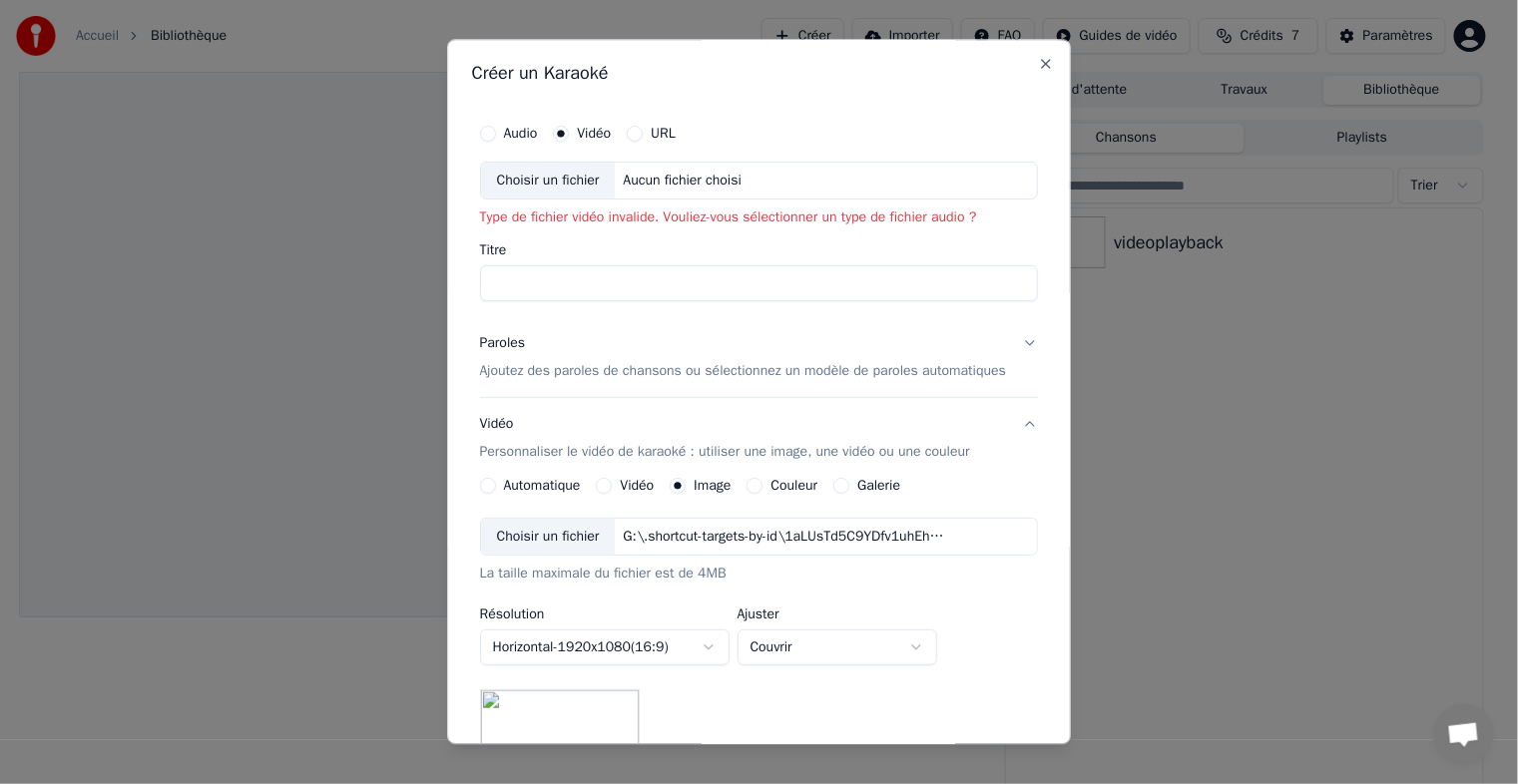 click on "Aucun fichier choisi" at bounding box center [683, 181] 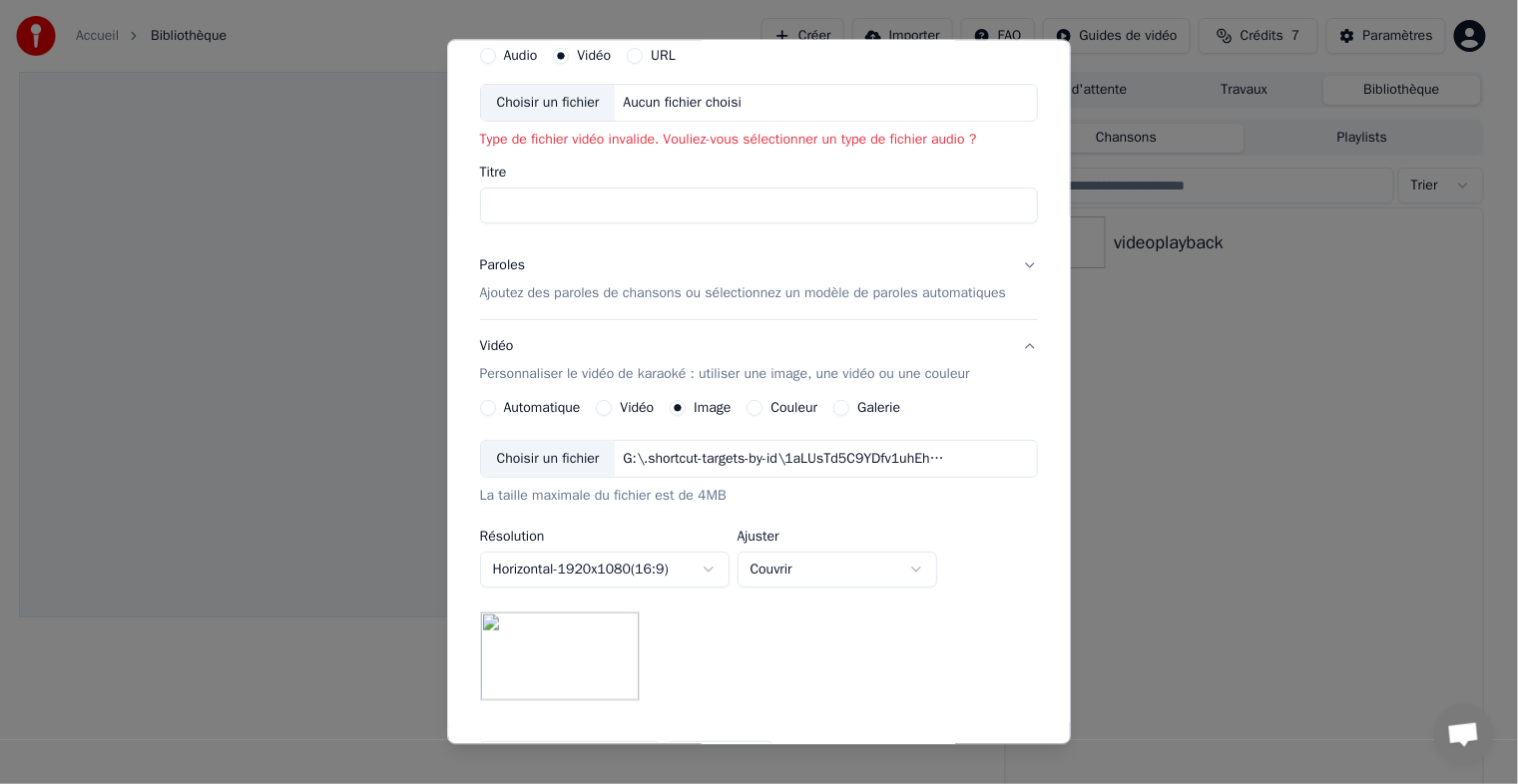 scroll, scrollTop: 0, scrollLeft: 0, axis: both 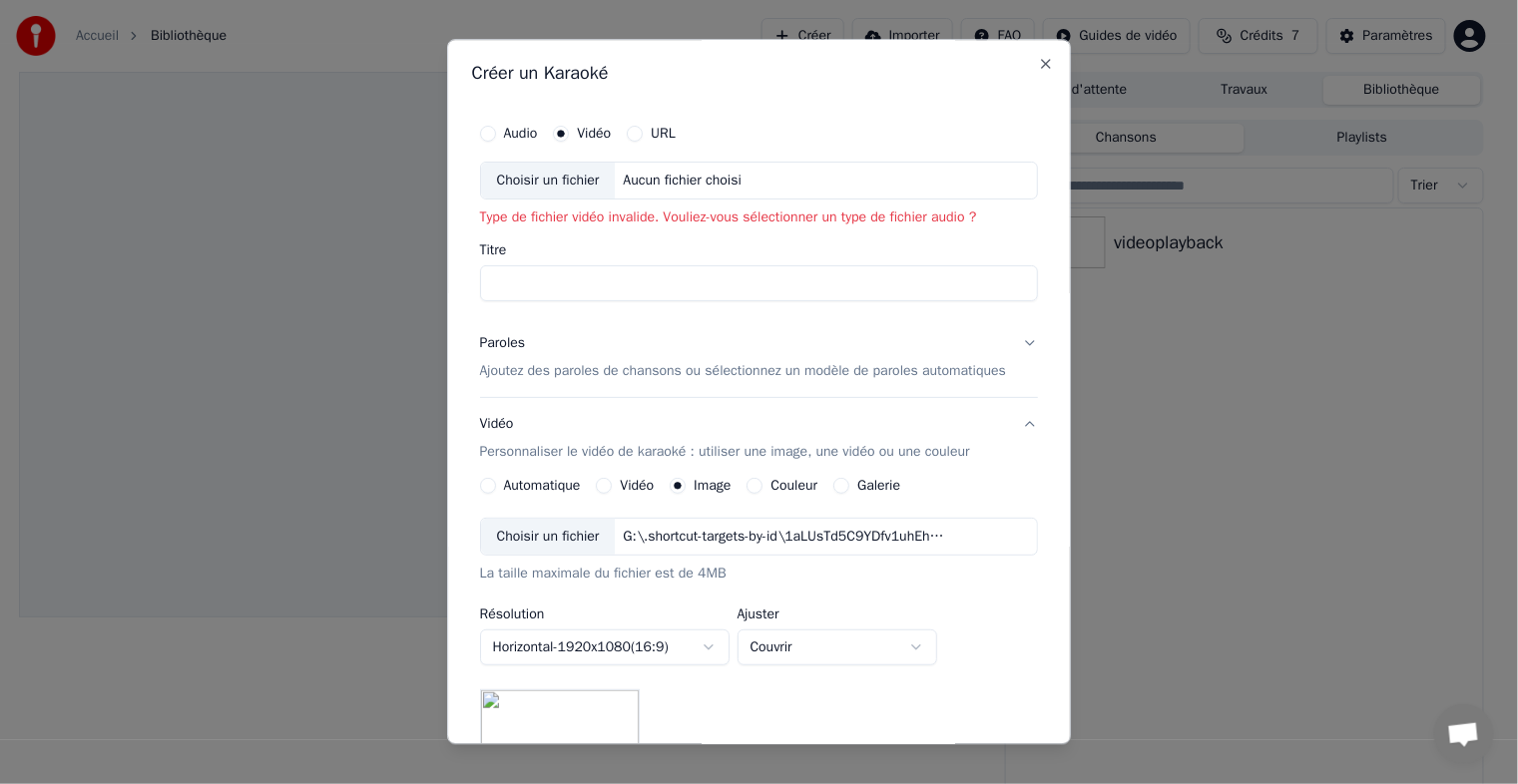 click on "Titre" at bounding box center [759, 283] 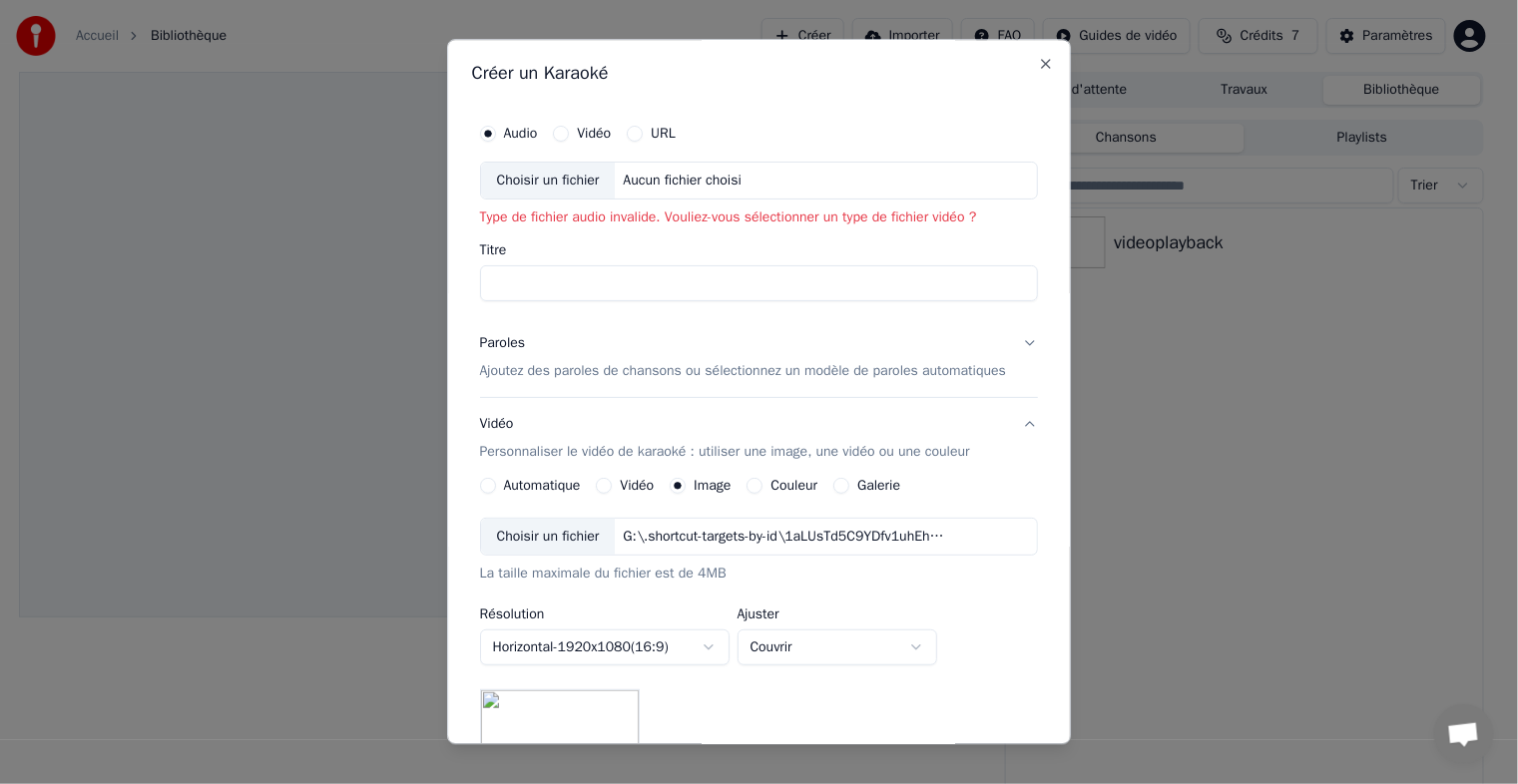 click on "Vidéo" at bounding box center [595, 134] 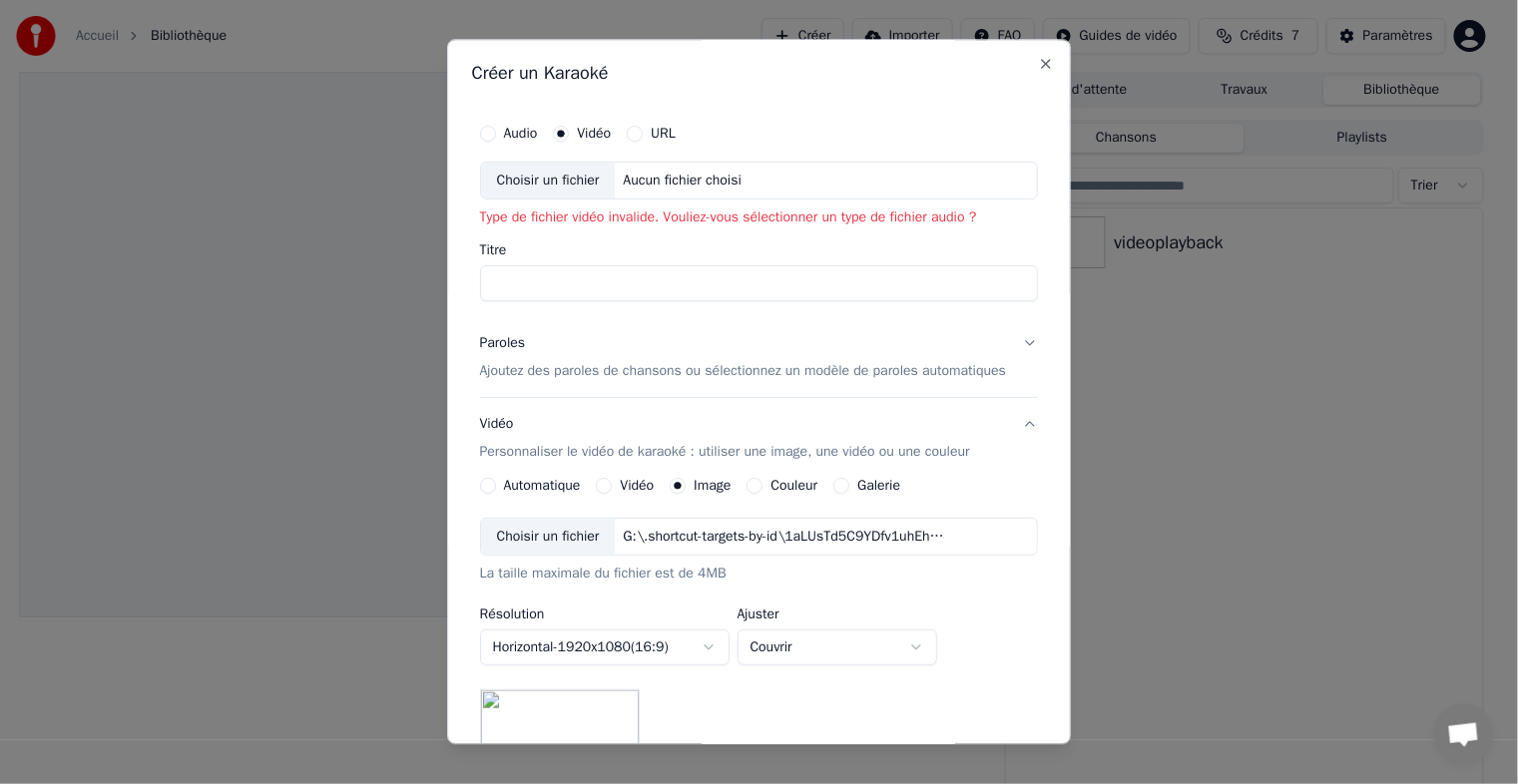 click on "Vidéo" at bounding box center [595, 134] 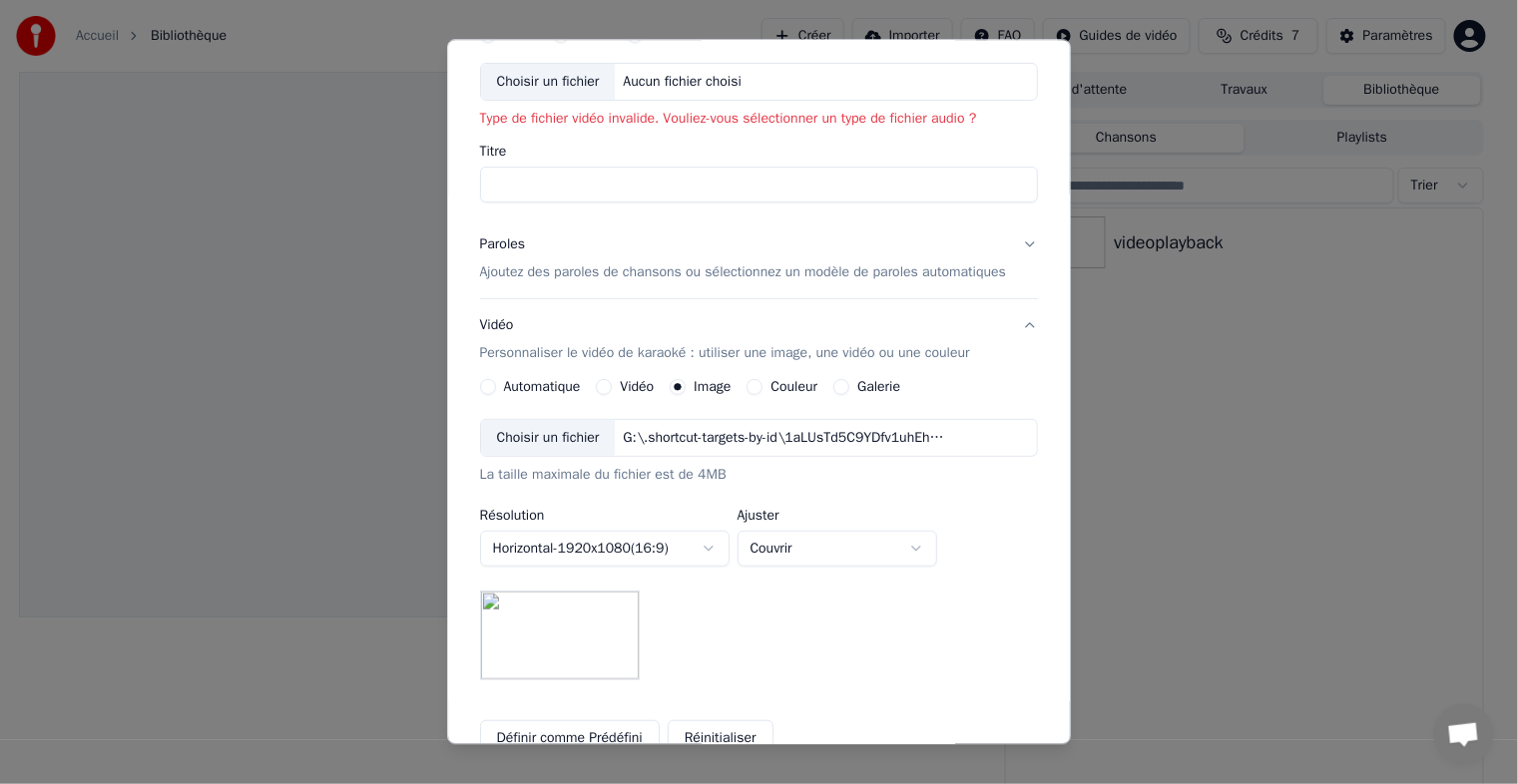 click on "Vidéo" at bounding box center (638, 387) 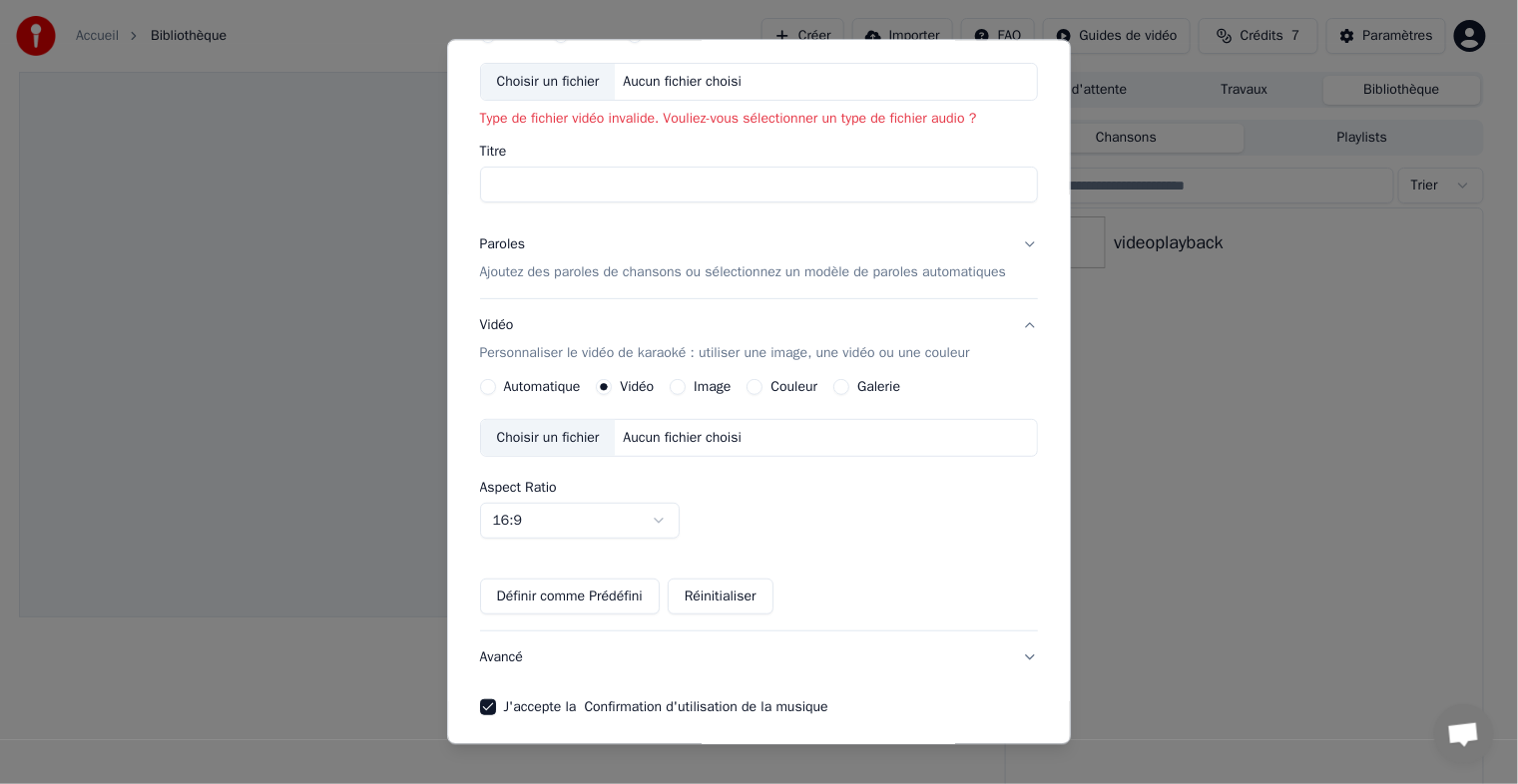 scroll, scrollTop: 0, scrollLeft: 0, axis: both 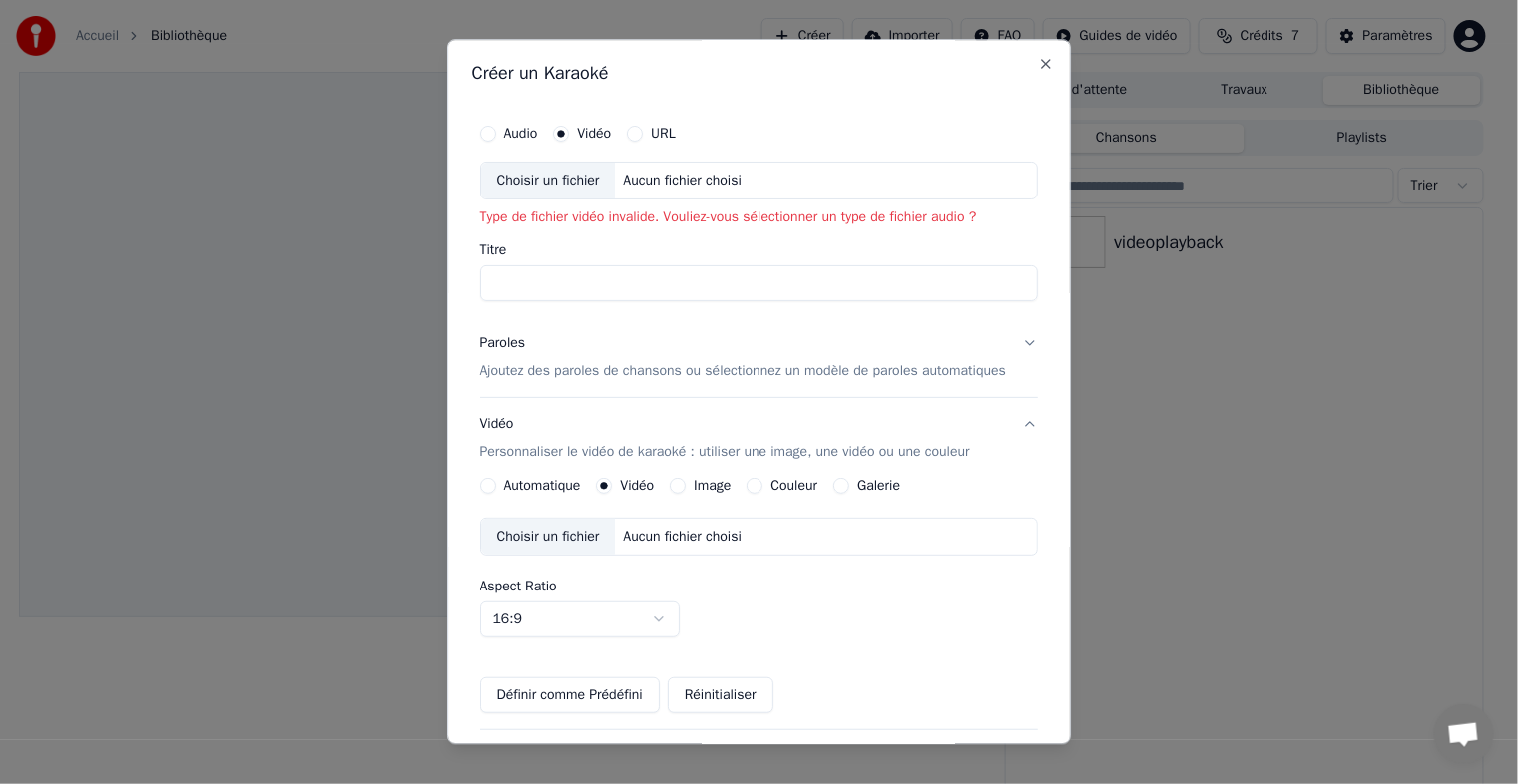 click on "Audio" at bounding box center (521, 134) 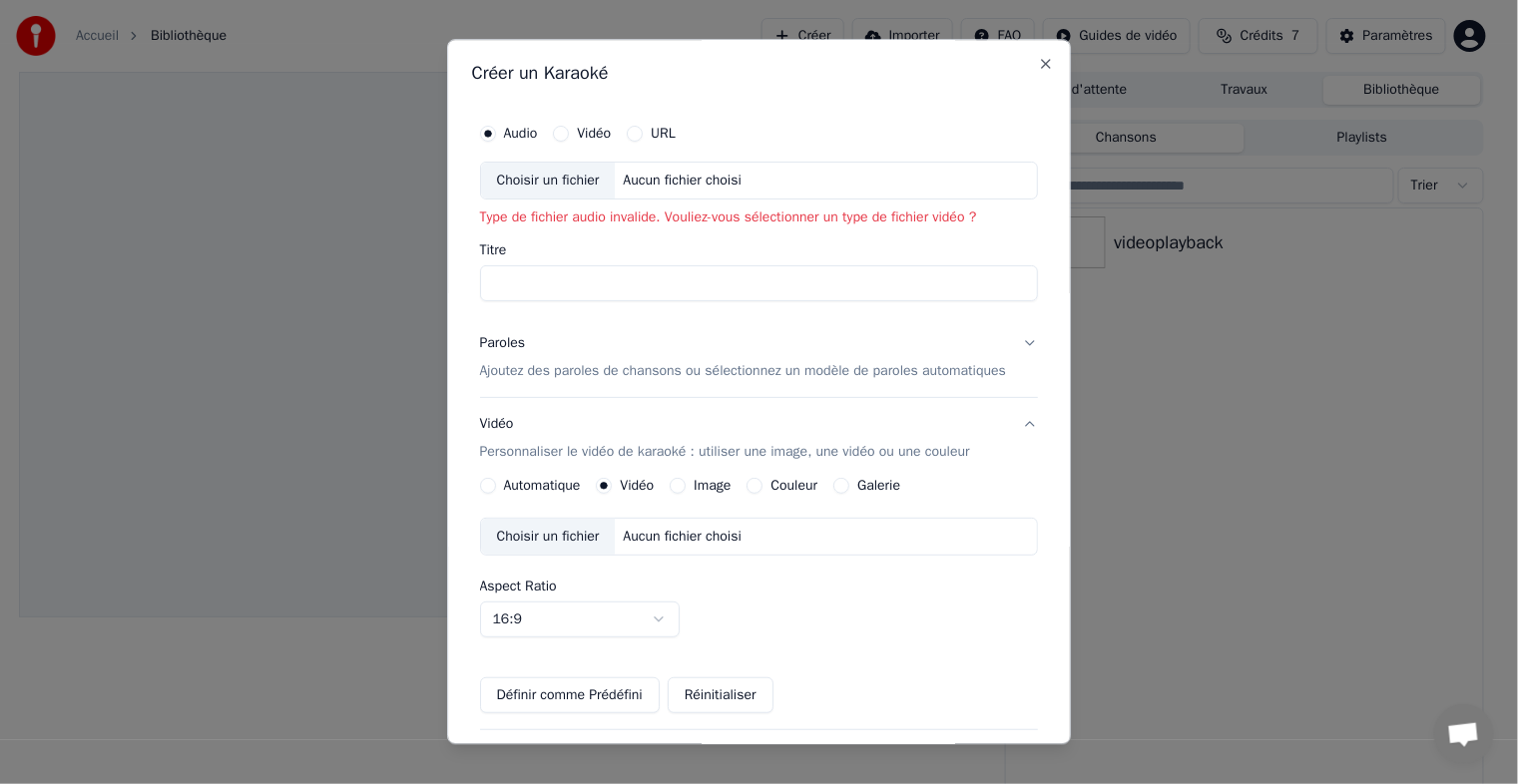 click on "Aucun fichier choisi" at bounding box center [683, 181] 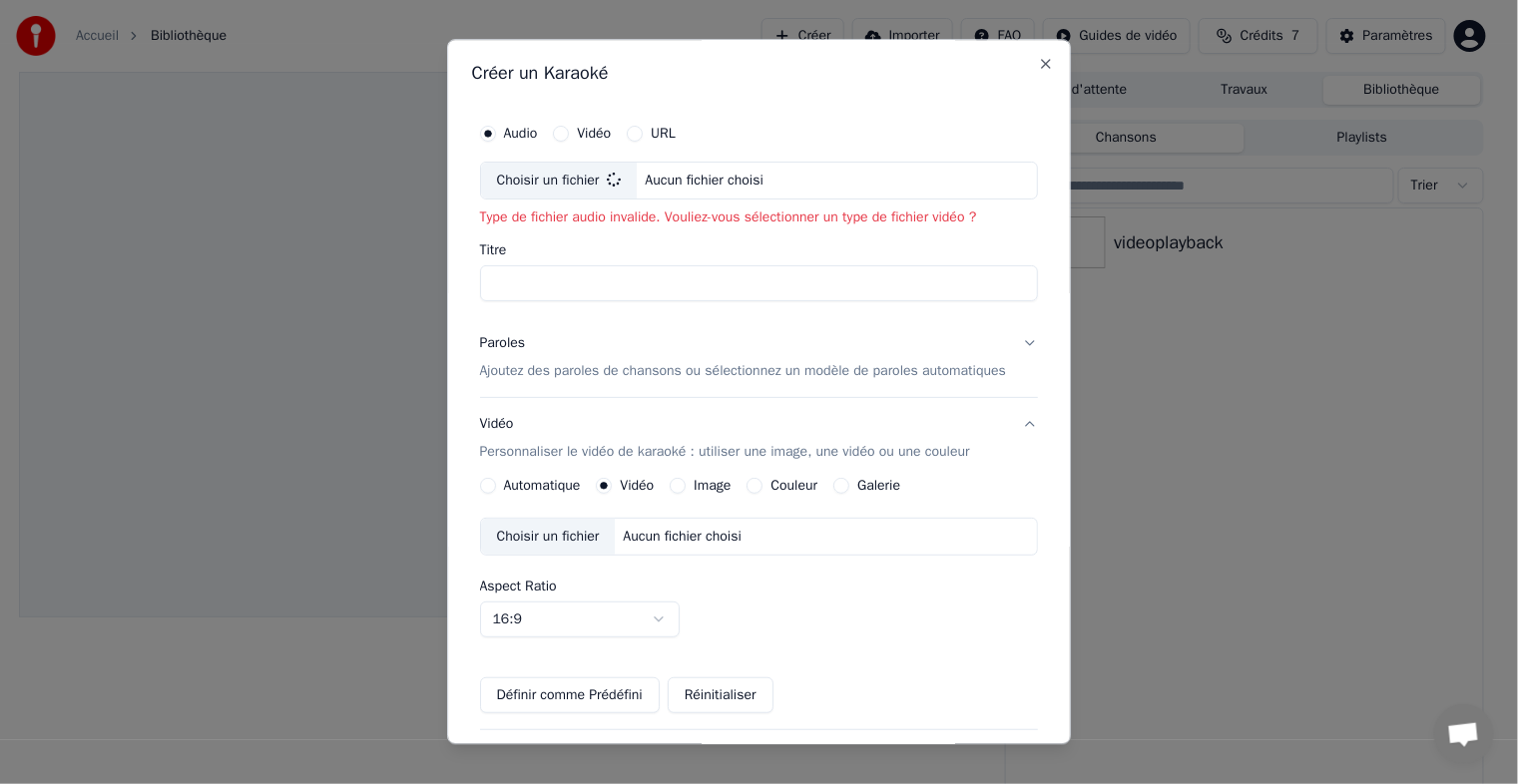 type on "**********" 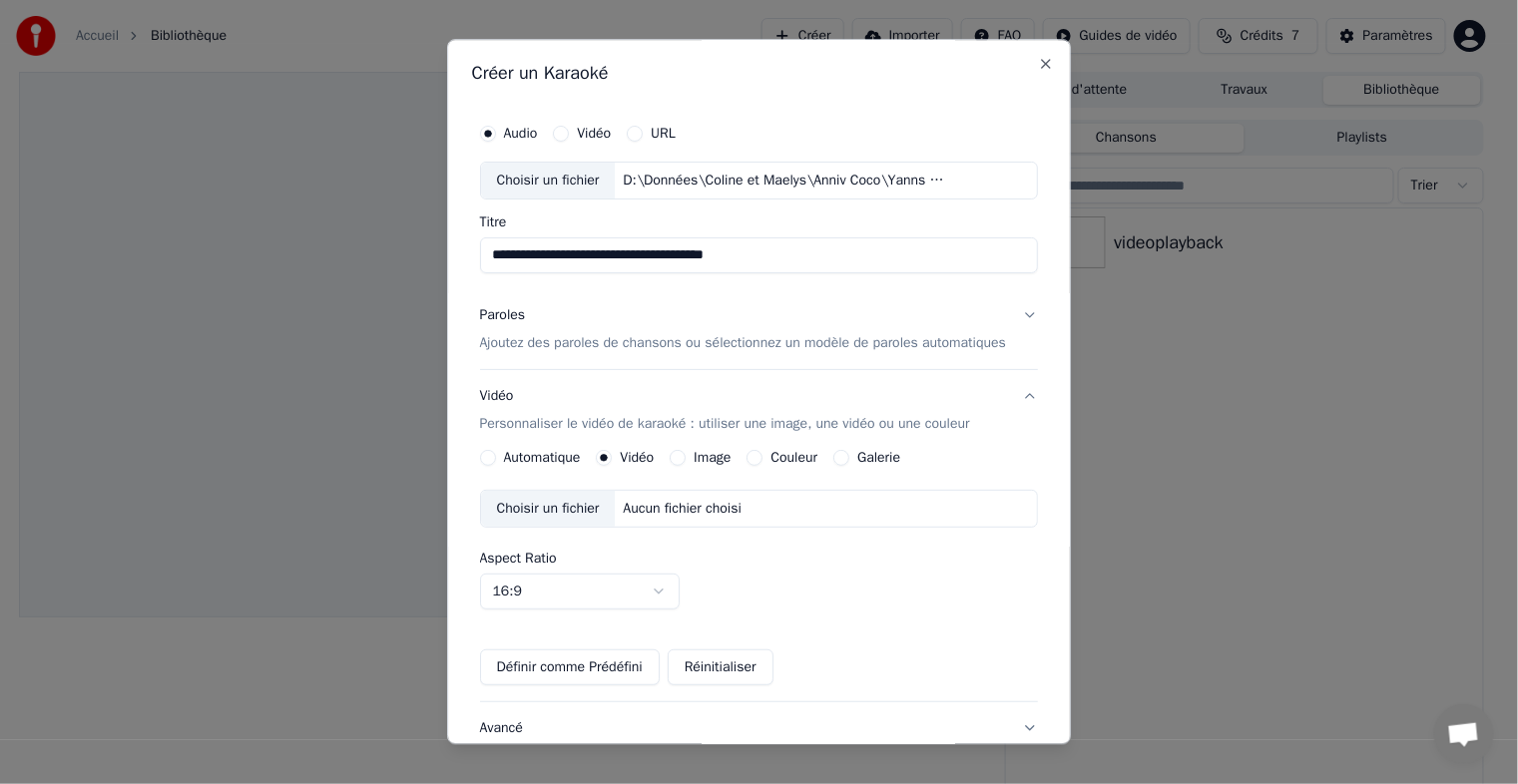 click on "Ajoutez des paroles de chansons ou sélectionnez un modèle de paroles automatiques" at bounding box center (744, 343) 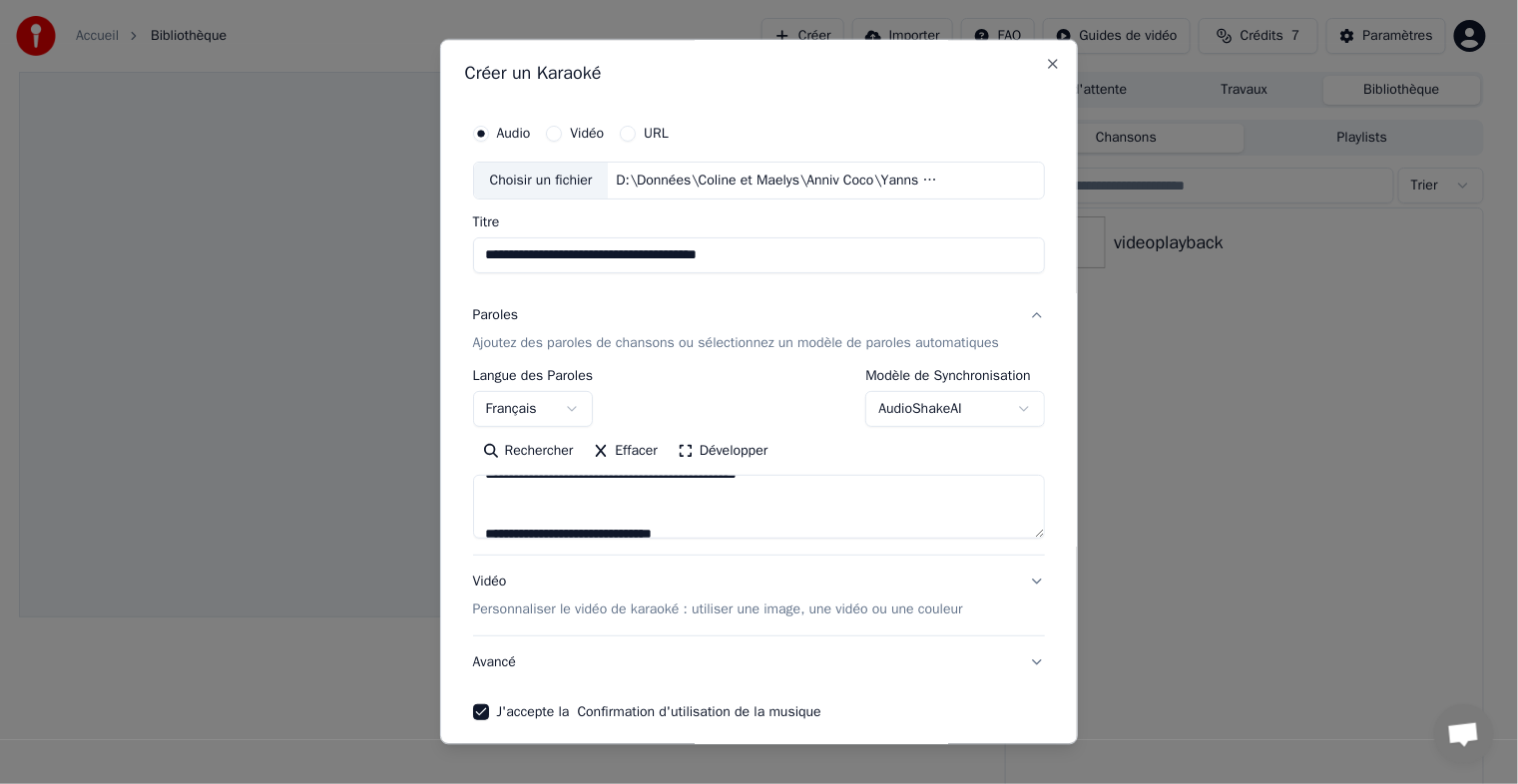 scroll, scrollTop: 399, scrollLeft: 0, axis: vertical 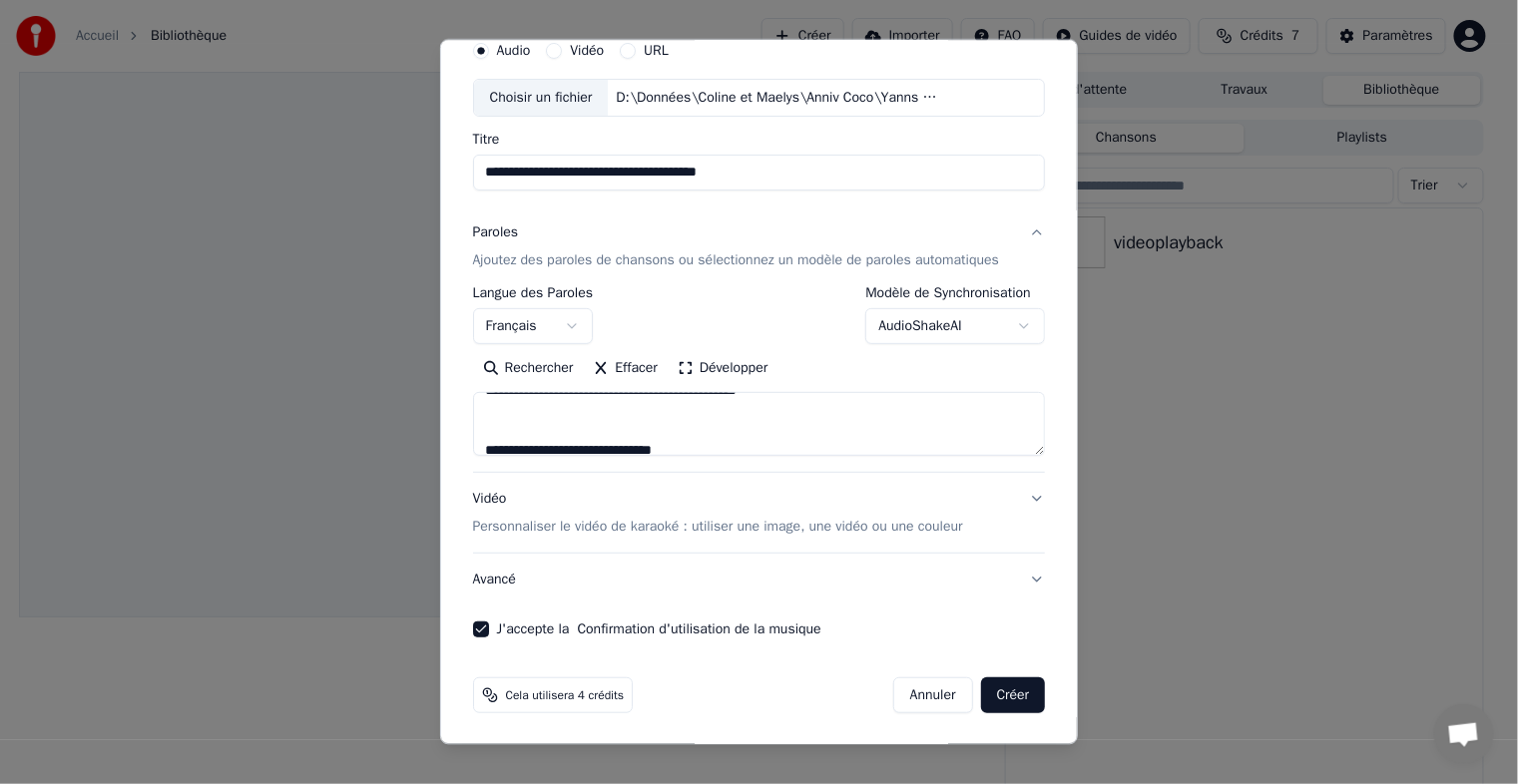 click on "Personnaliser le vidéo de karaoké : utiliser une image, une vidéo ou une couleur" at bounding box center (718, 527) 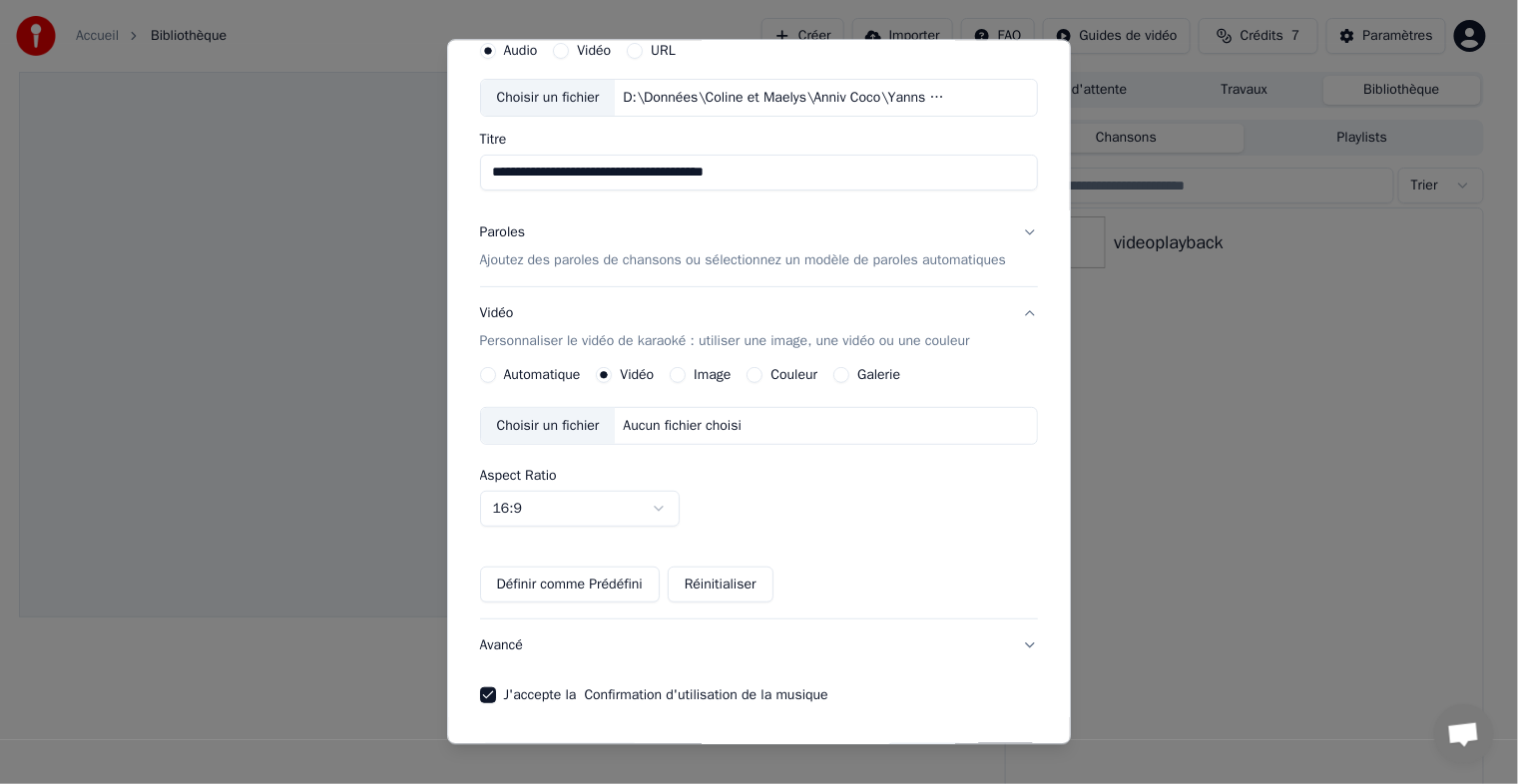 click on "Image" at bounding box center (712, 375) 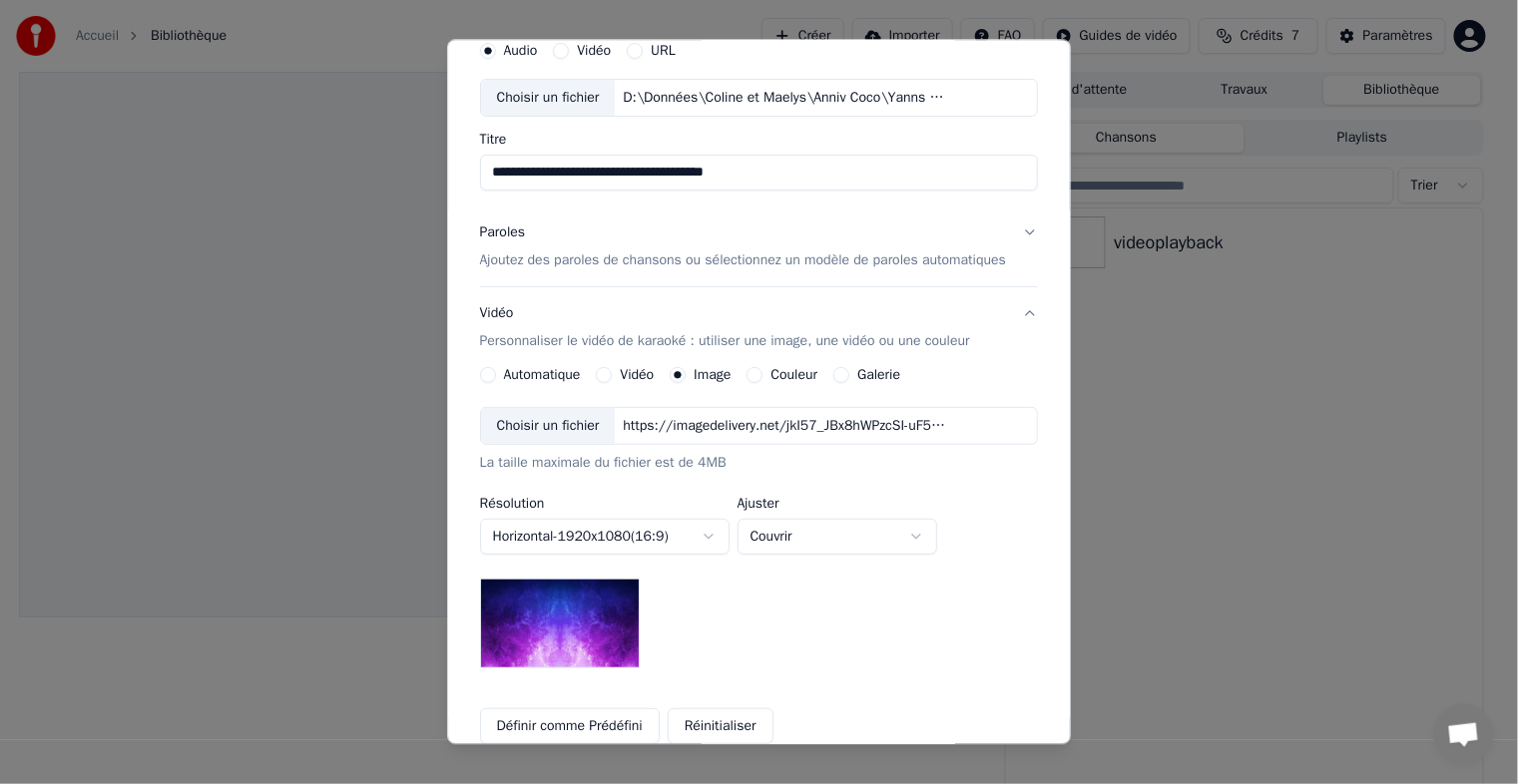 click on "Choisir un fichier https://imagedelivery.net/jkI57_JBx8hWPzcSI-uF5w/c7639807-3f76-4ea5-9112-66e75e03d200/16x9" at bounding box center (759, 426) 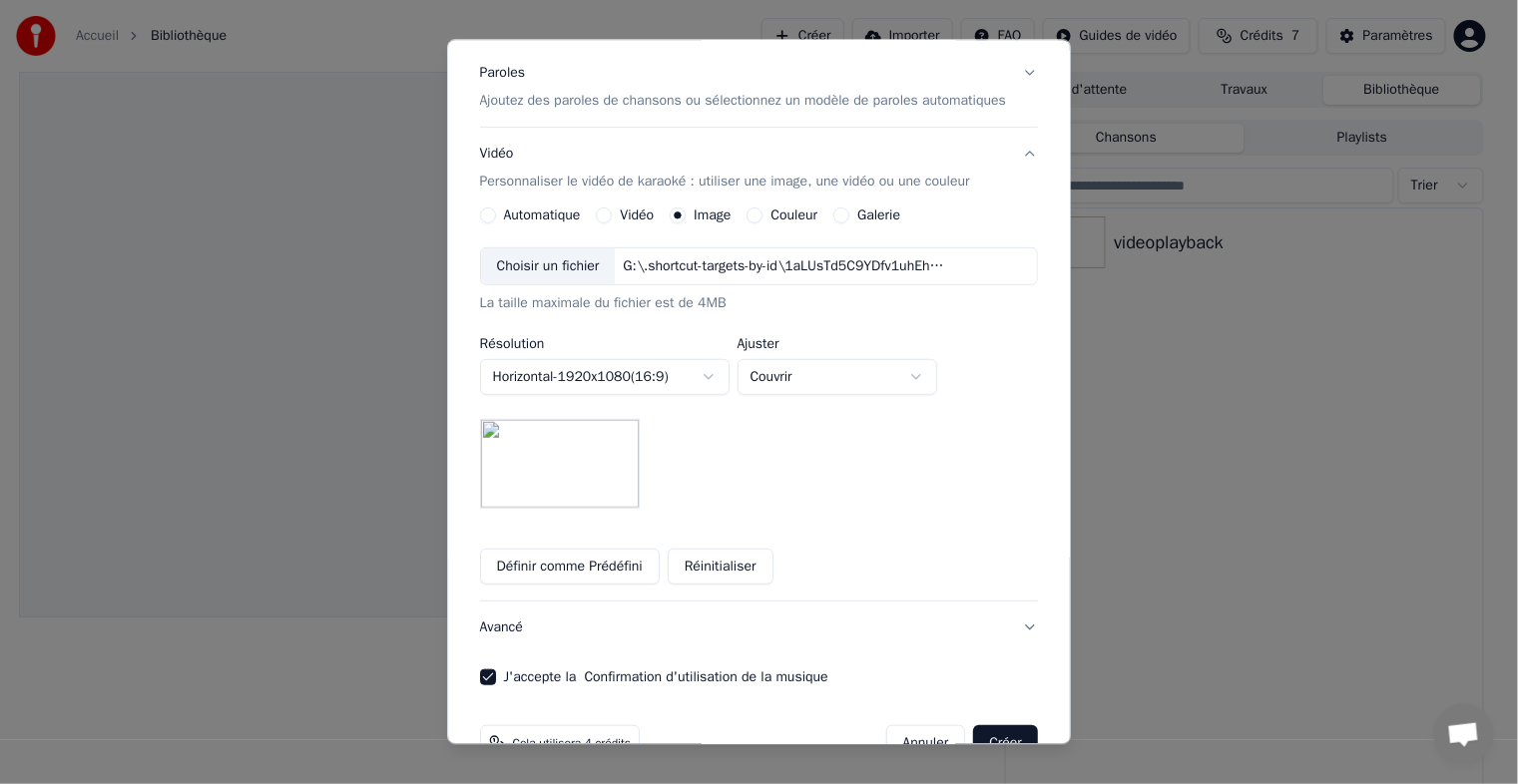 scroll, scrollTop: 282, scrollLeft: 0, axis: vertical 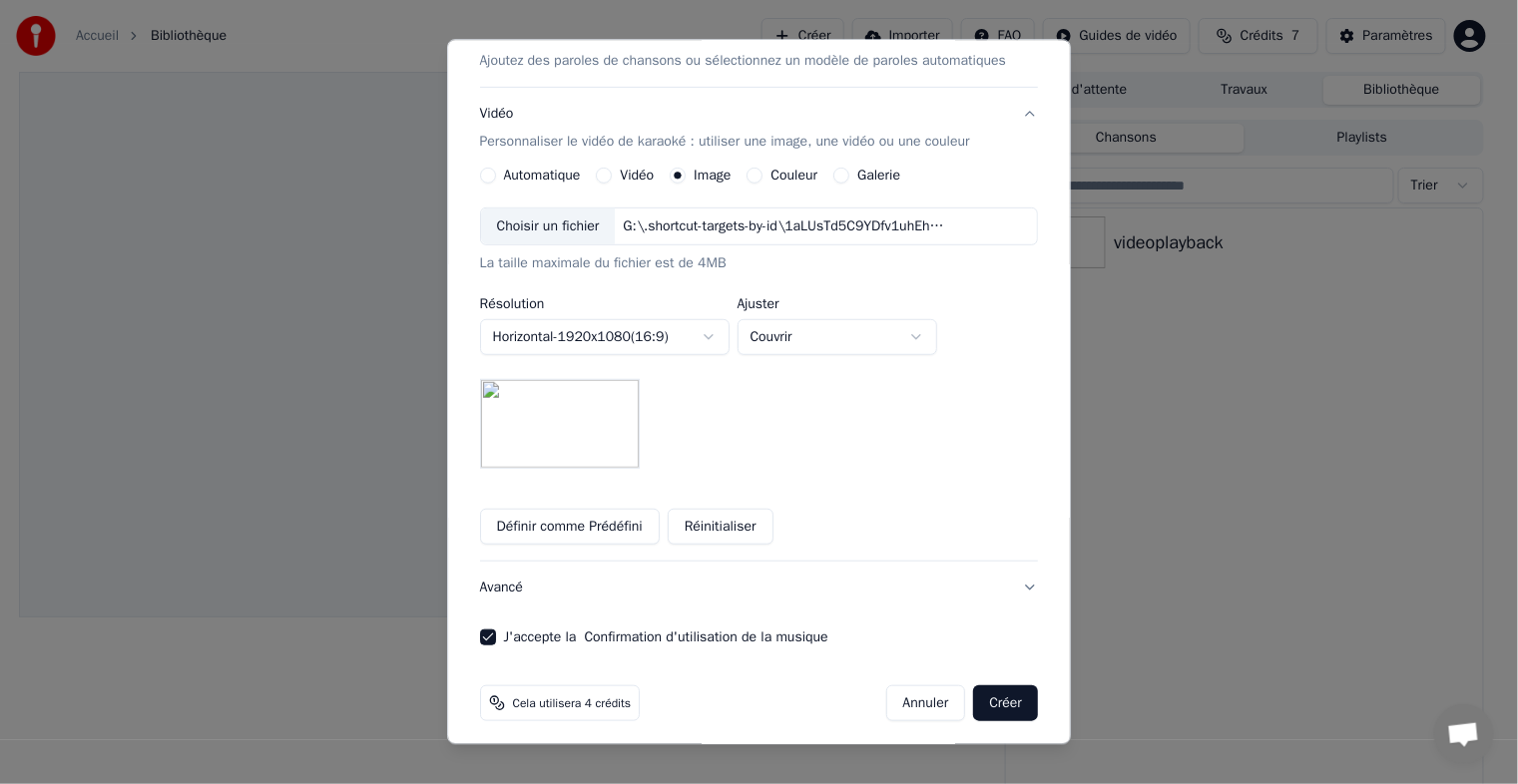 click on "Couvrir" at bounding box center (837, 337) 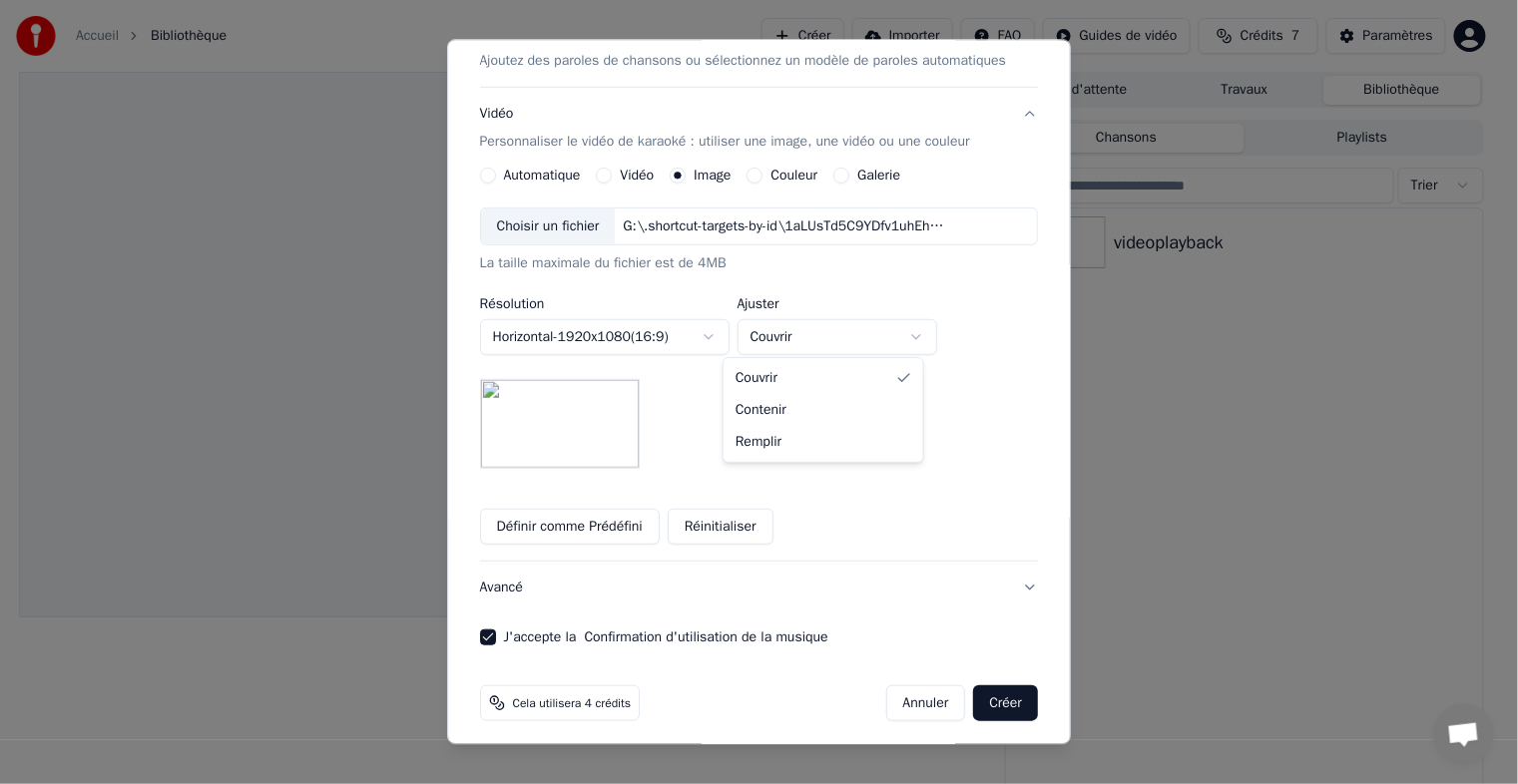 click on "**********" at bounding box center [751, 392] 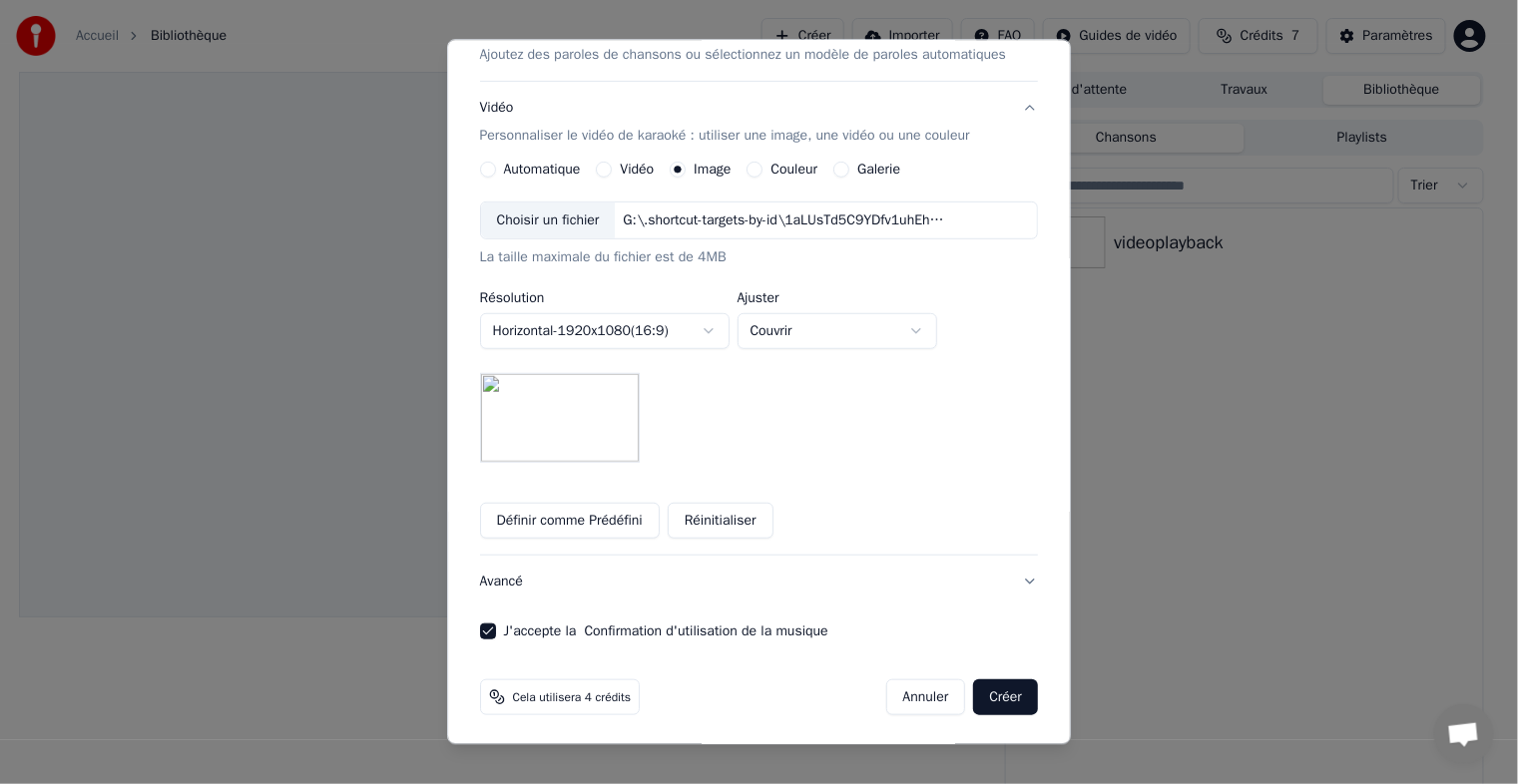 scroll, scrollTop: 289, scrollLeft: 0, axis: vertical 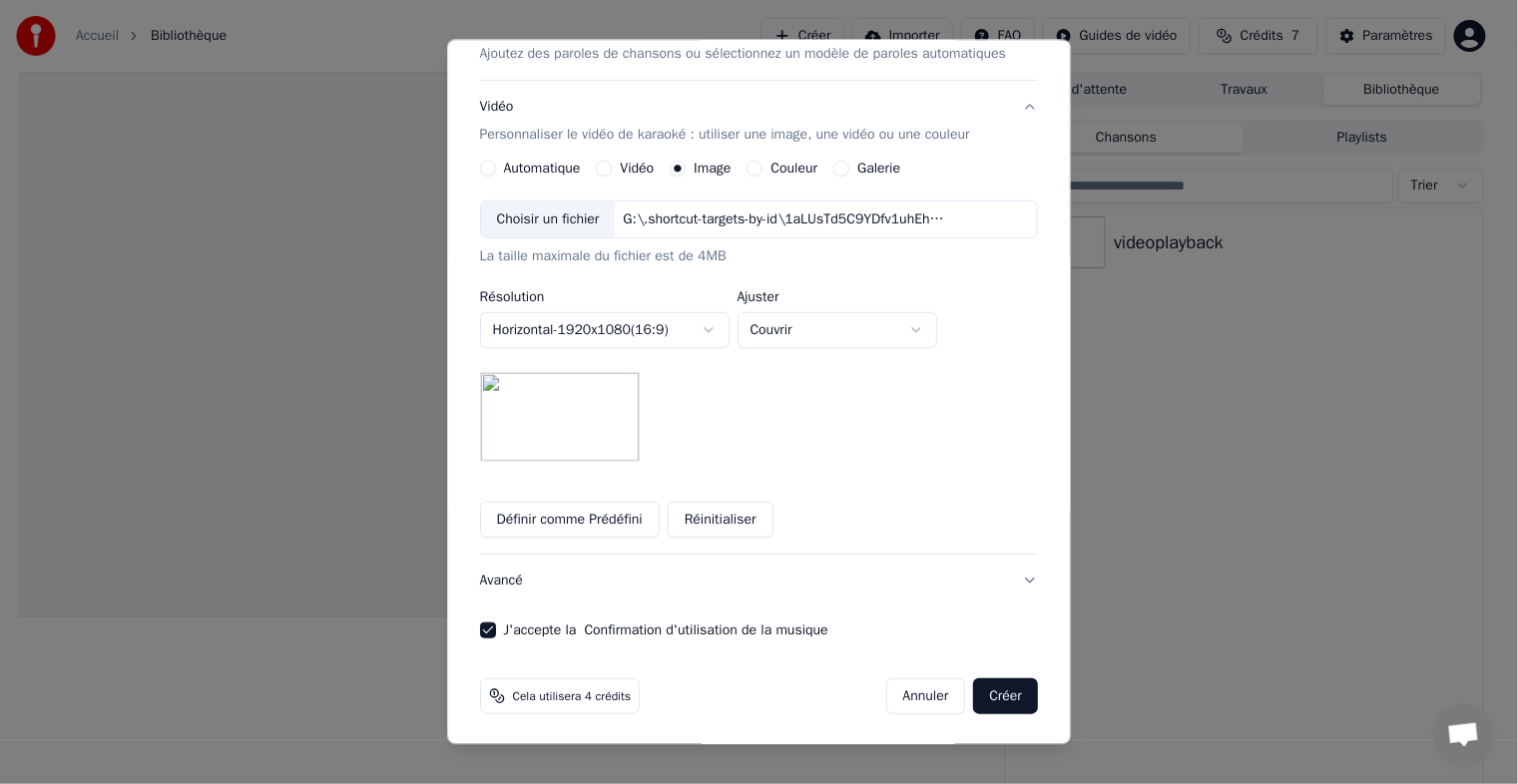 click on "Créer" at bounding box center (1006, 696) 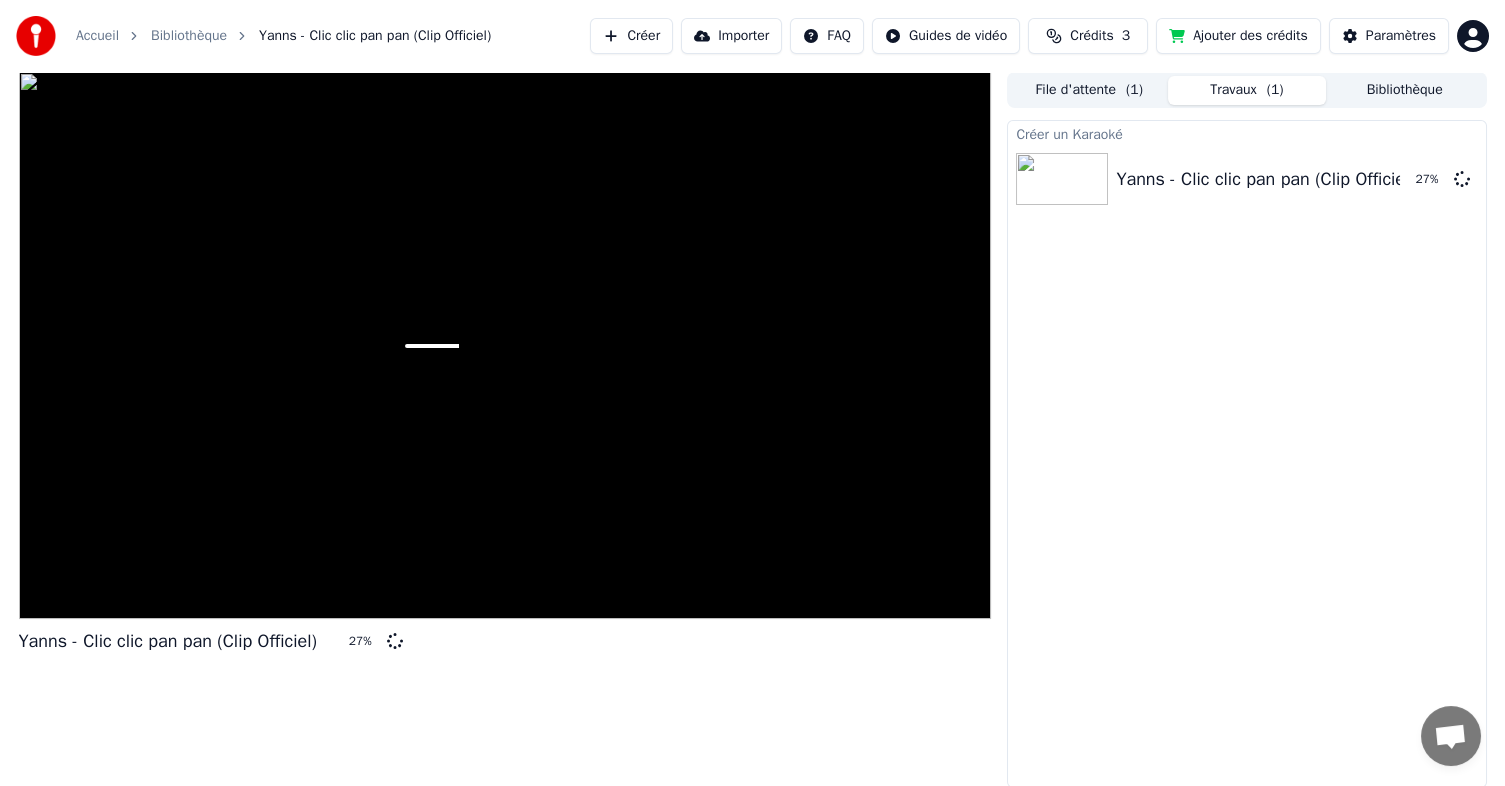 click on "Créer un Karaoké Yanns -  Clic clic pan pan (Clip Officiel) 27 %" at bounding box center [1246, 454] 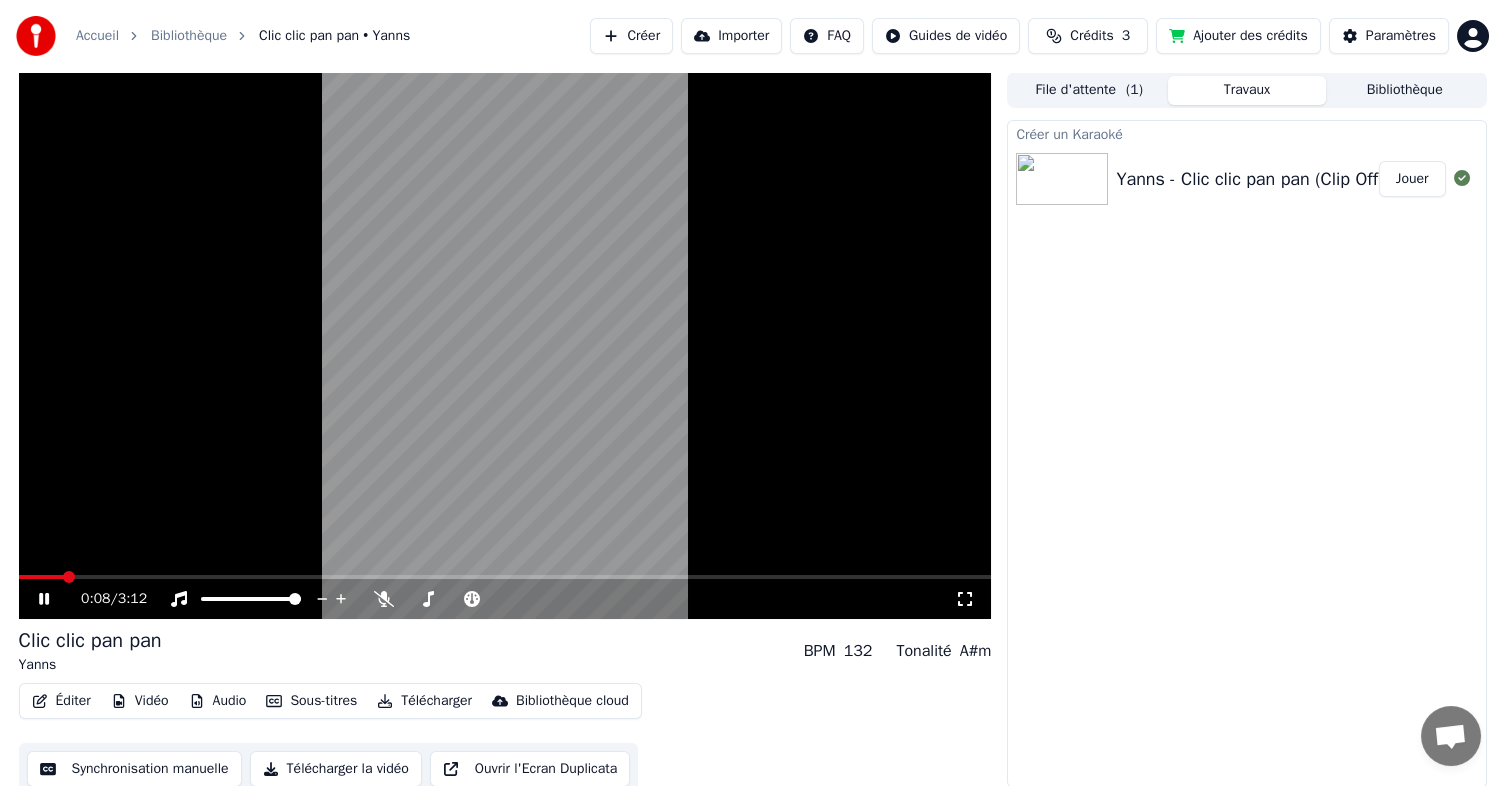 click at bounding box center [505, 345] 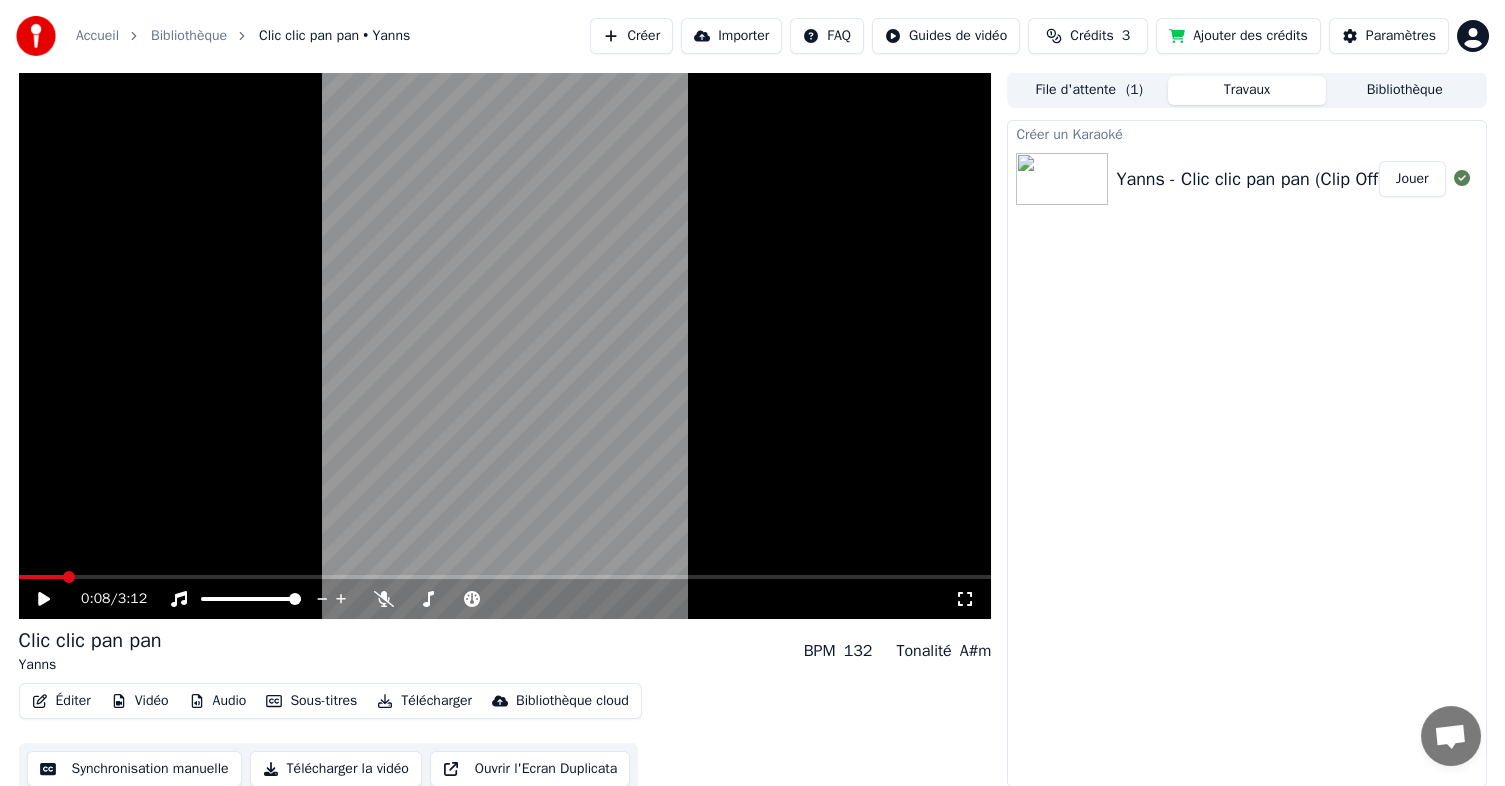 click on "0:08  /  3:12" at bounding box center [505, 599] 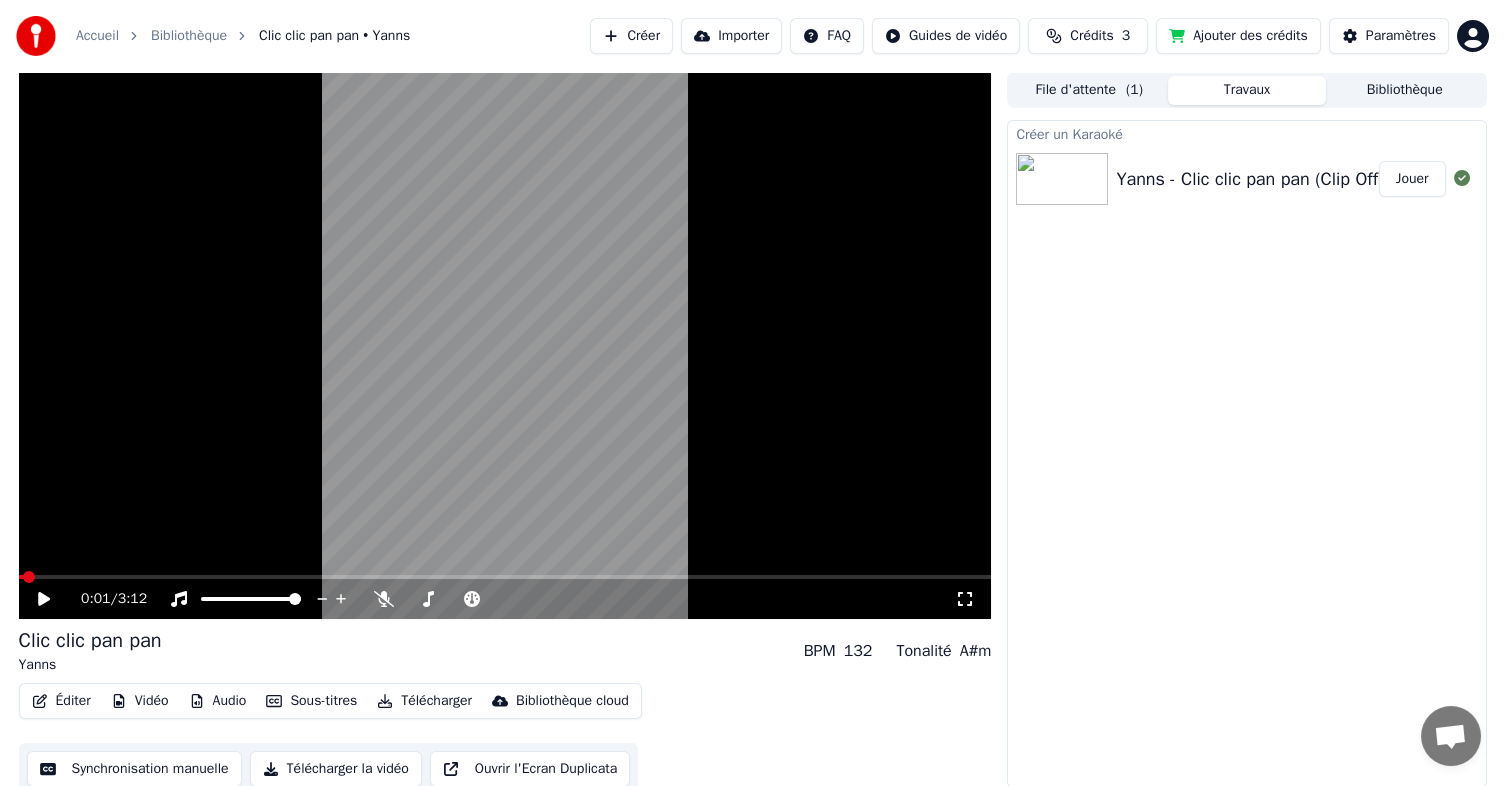 click 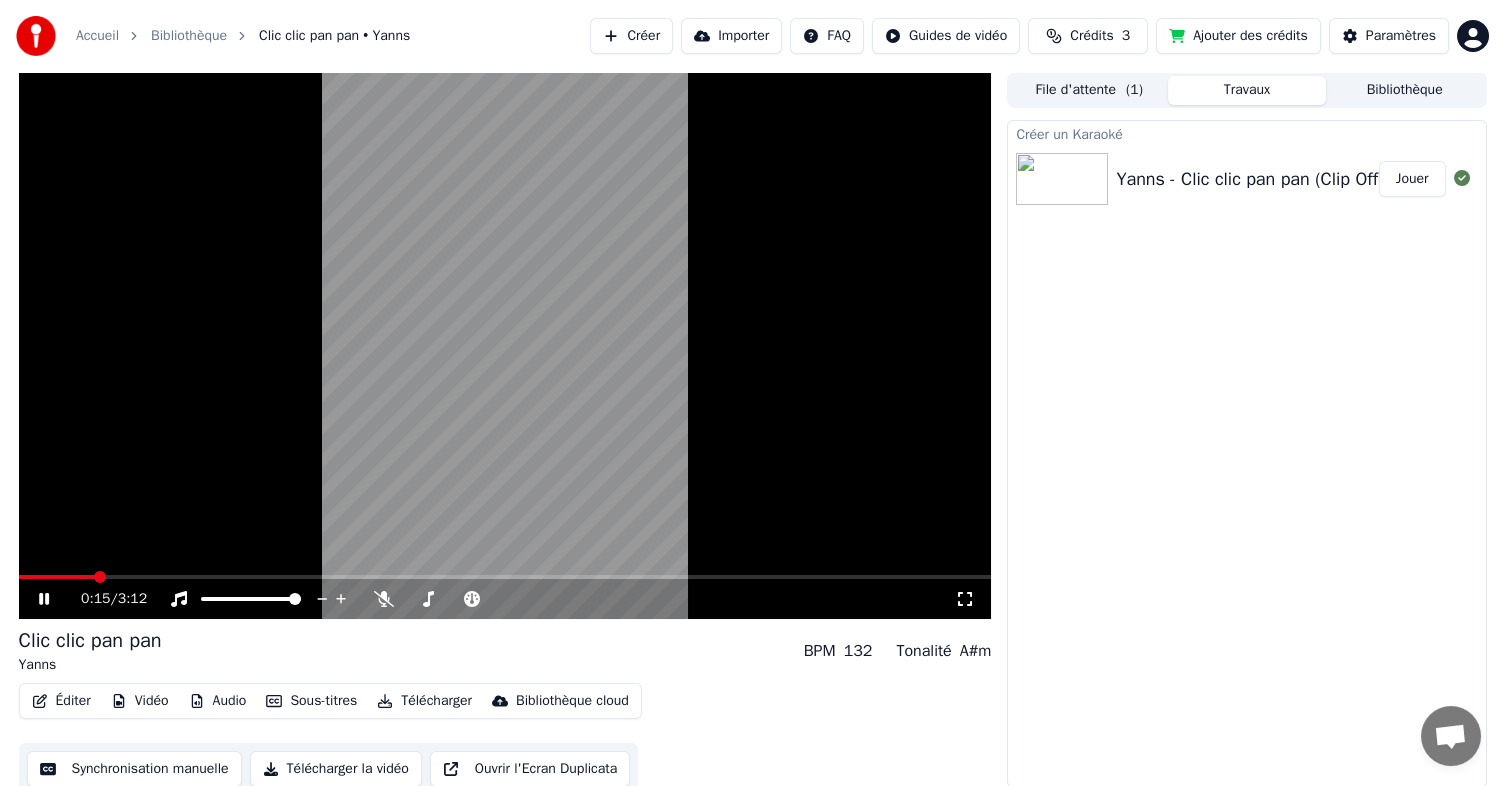 click 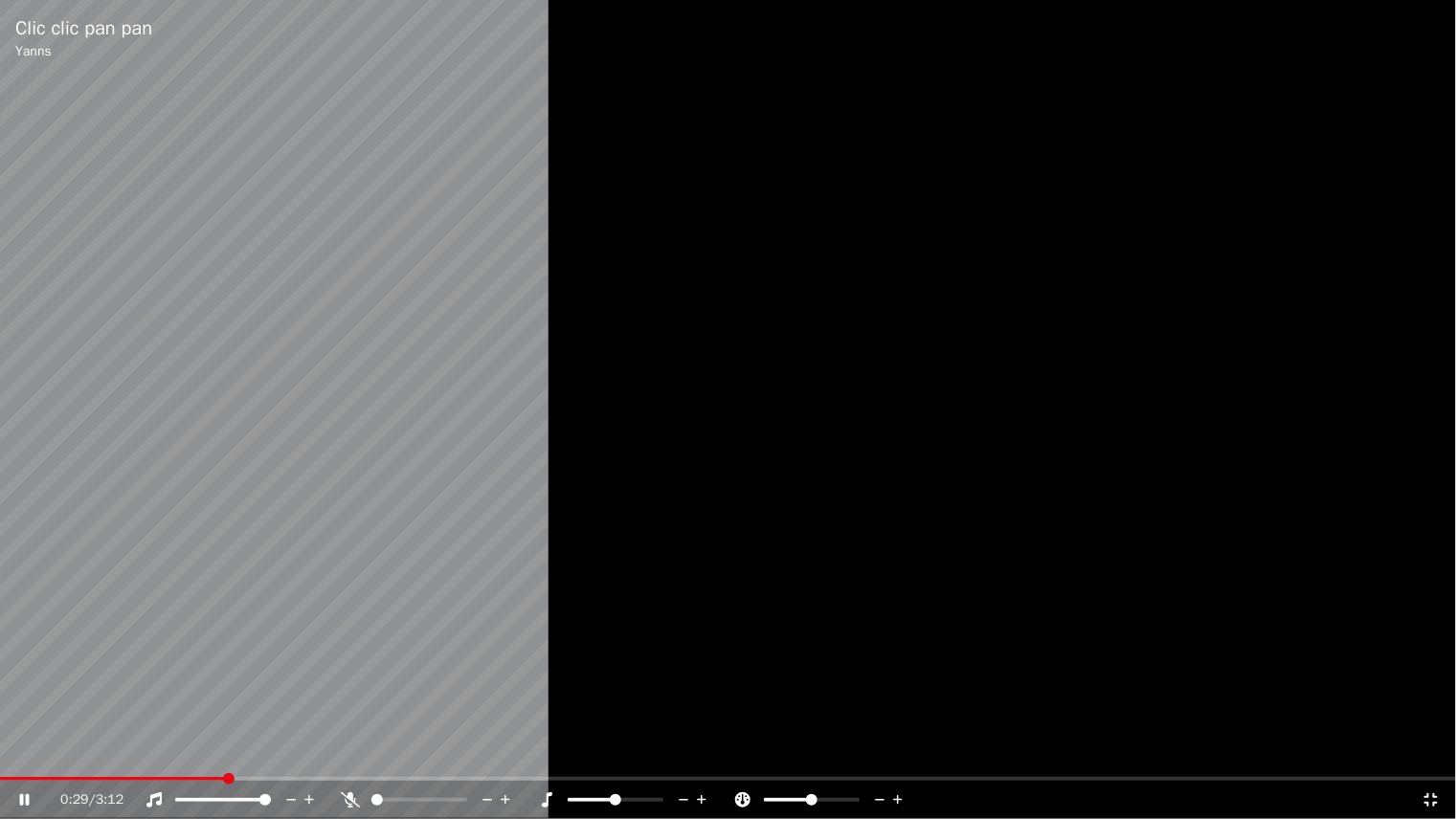 click at bounding box center (112, 779) 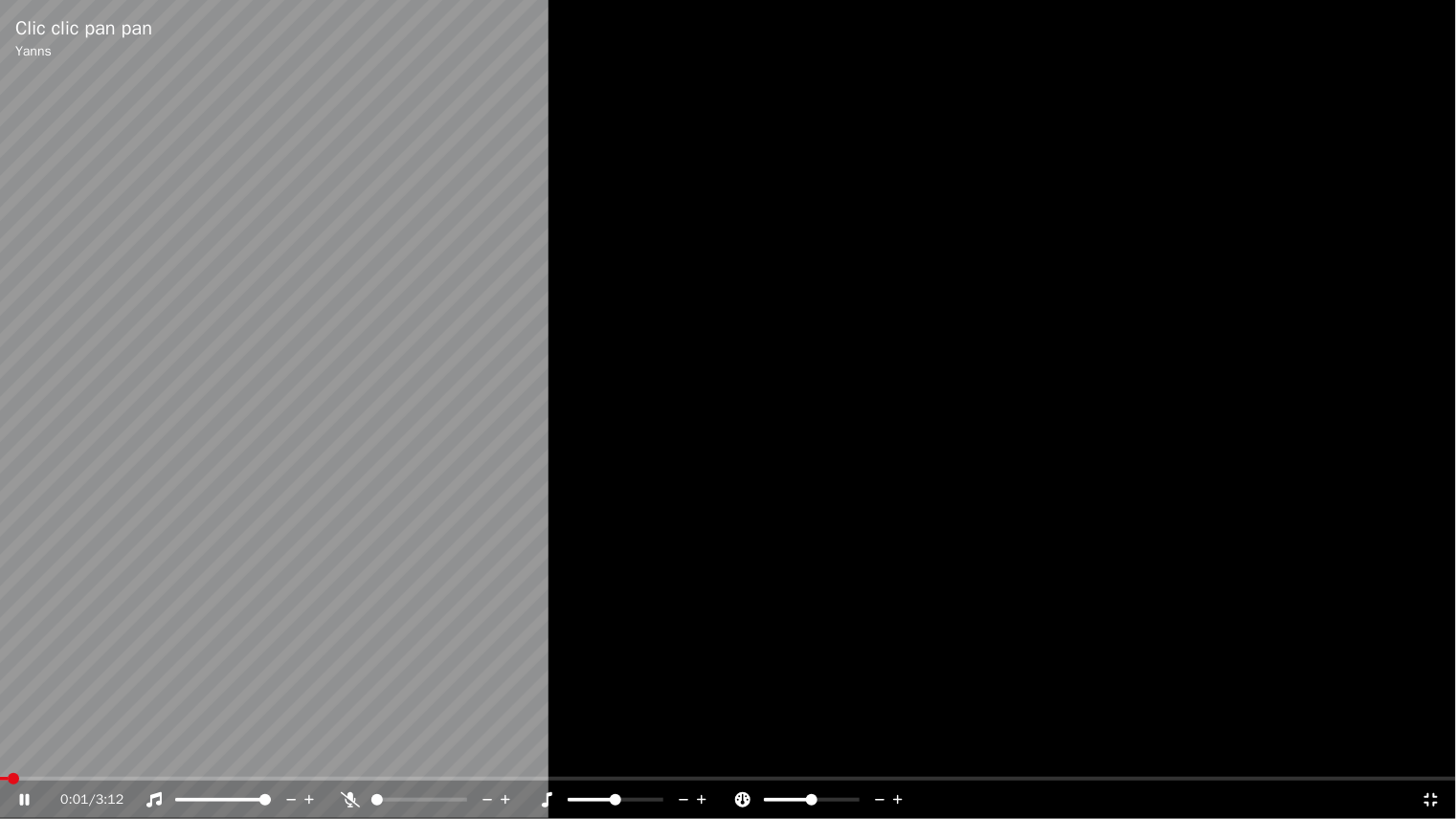 click at bounding box center [13, 779] 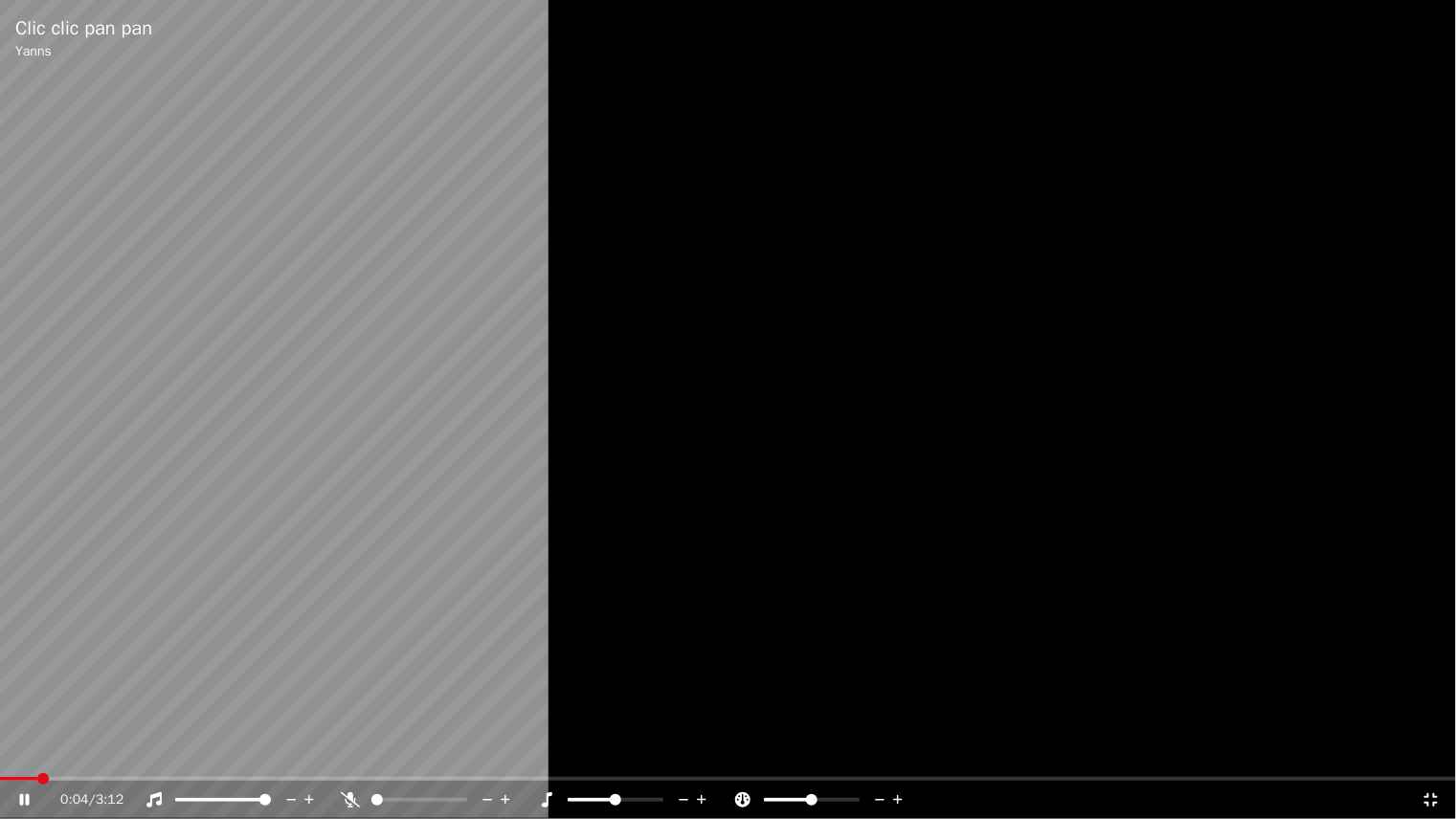 click 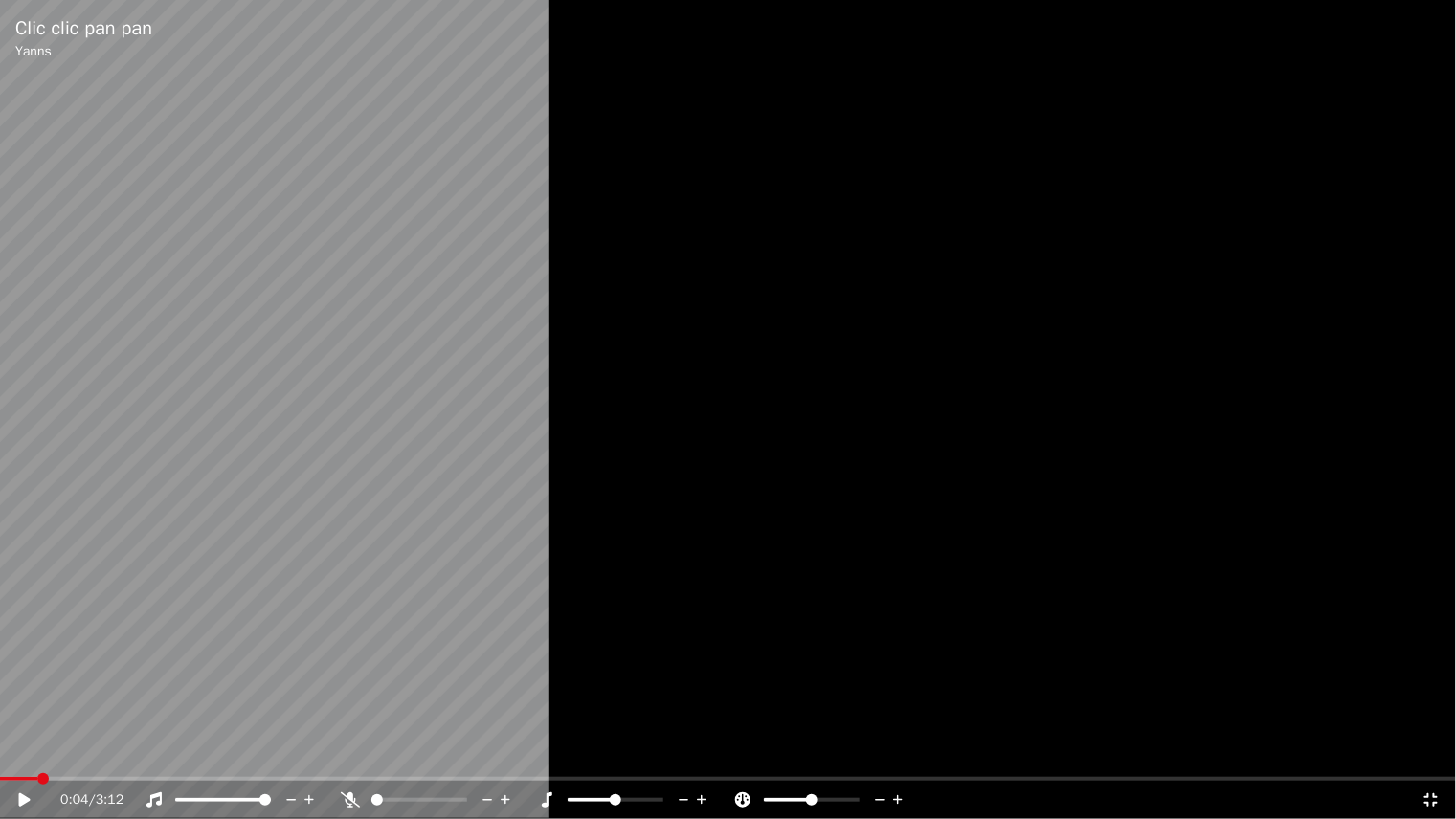 click 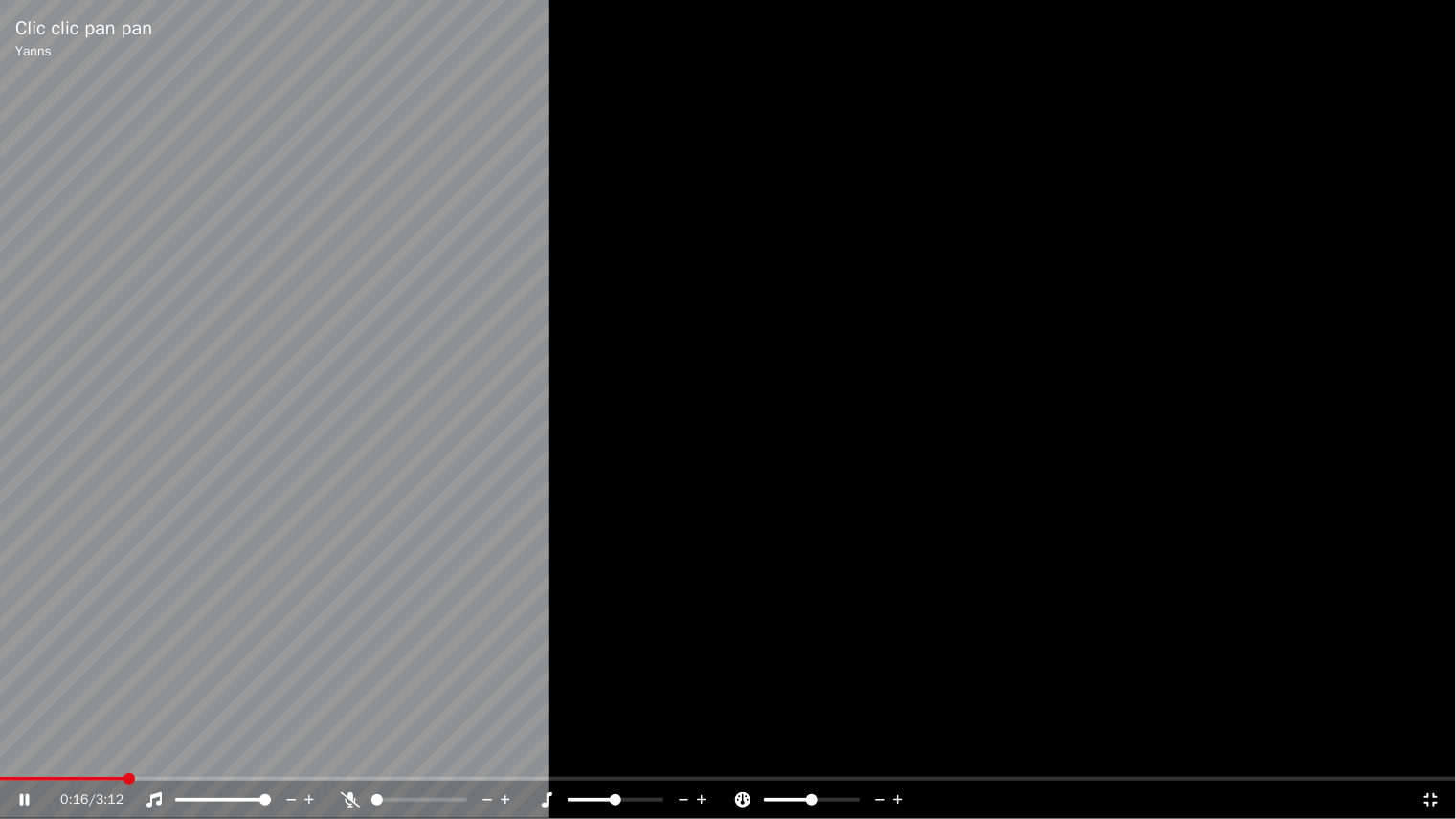 click 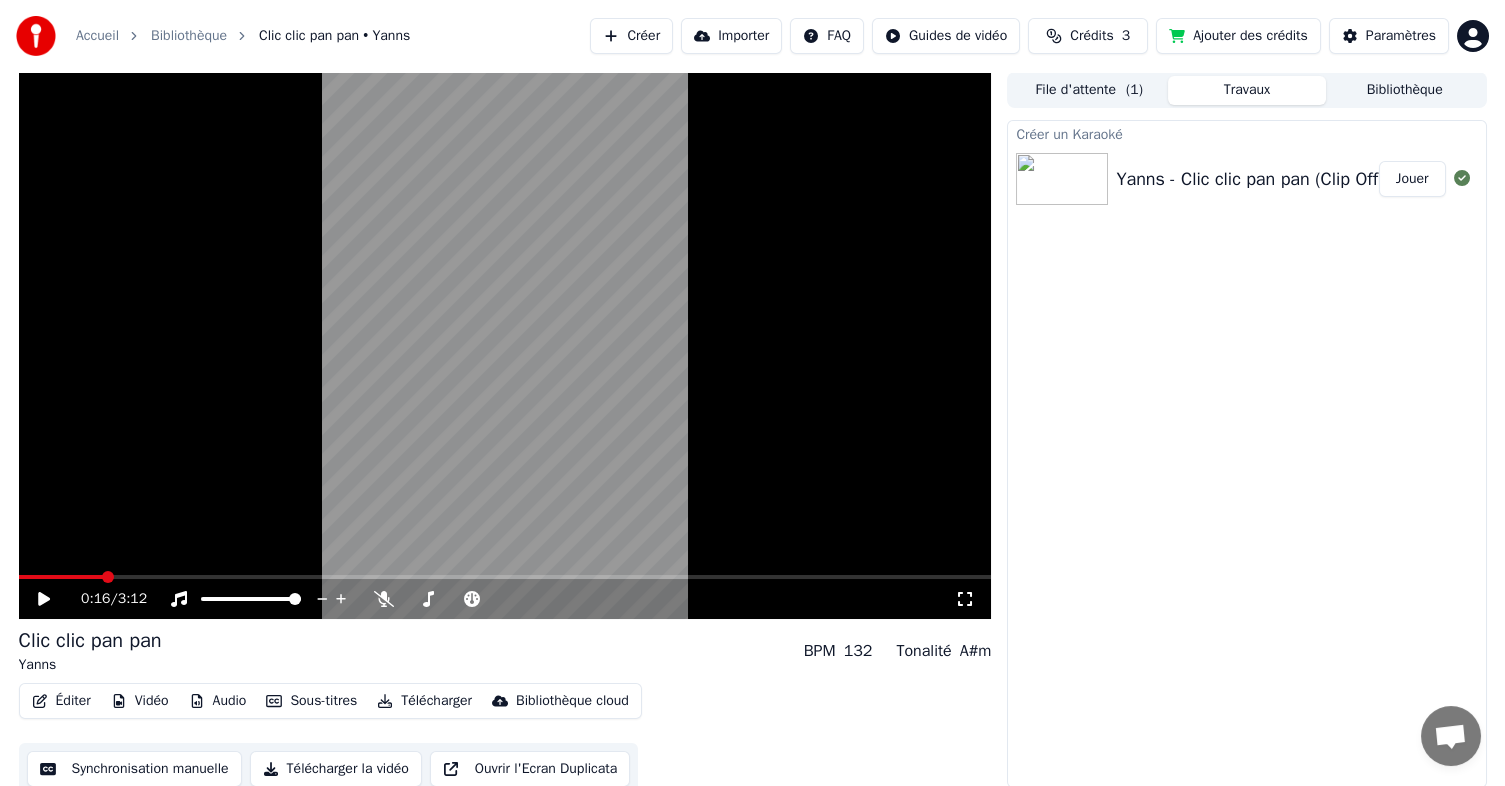 click on "Créer un Karaoké Yanns -  Clic clic pan pan (Clip Officiel) Jouer" at bounding box center [1246, 454] 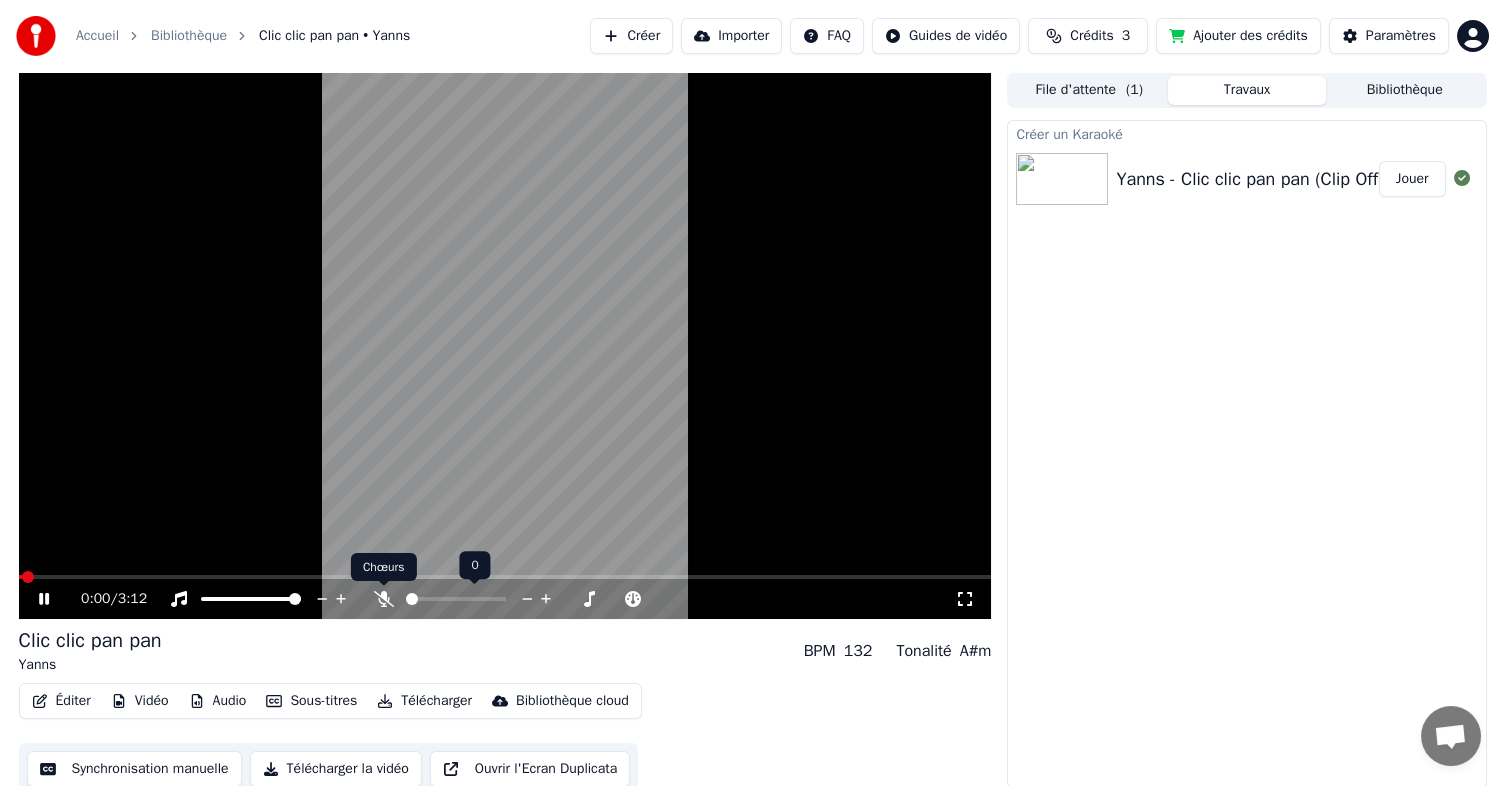 click 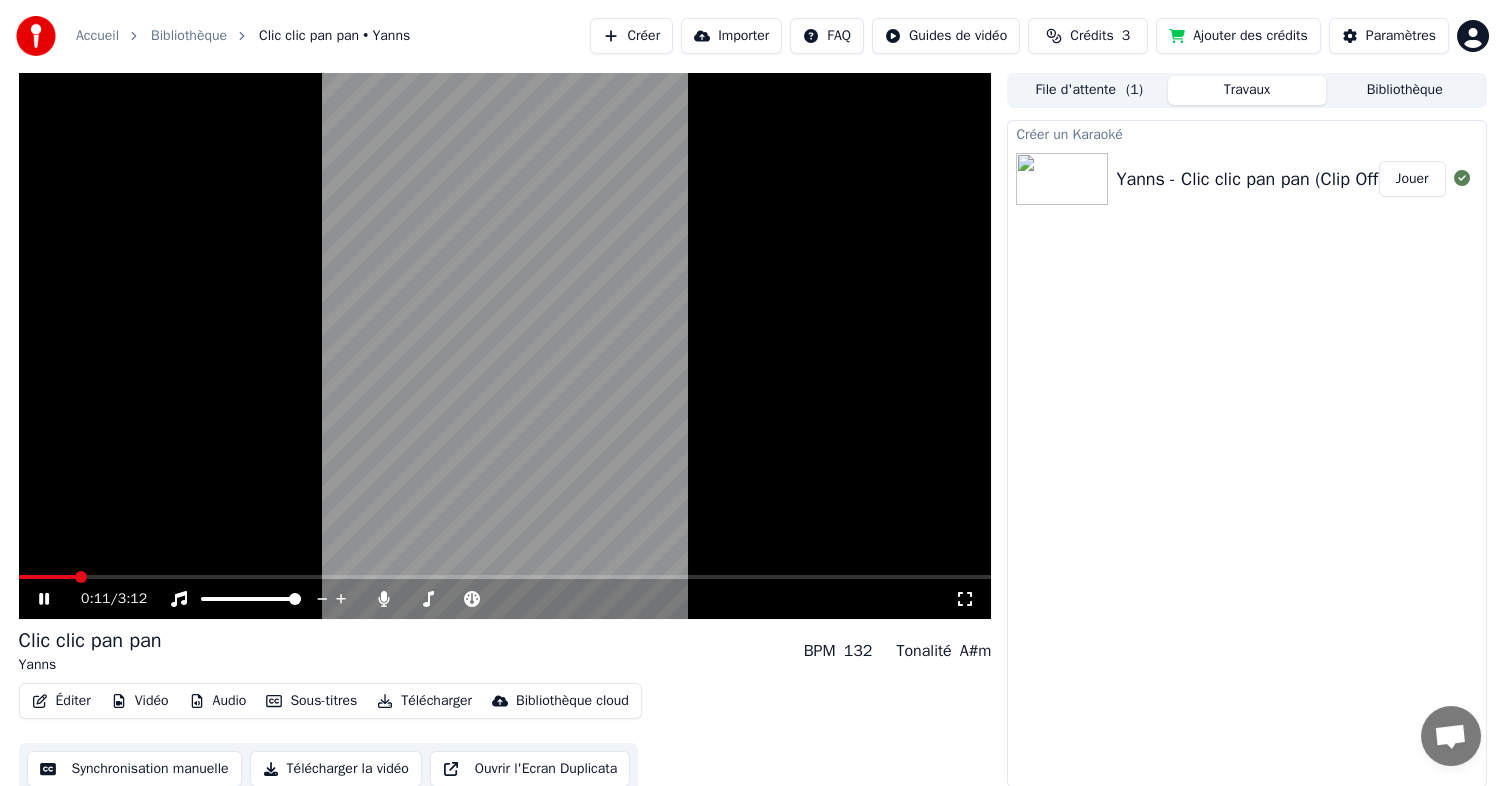 click 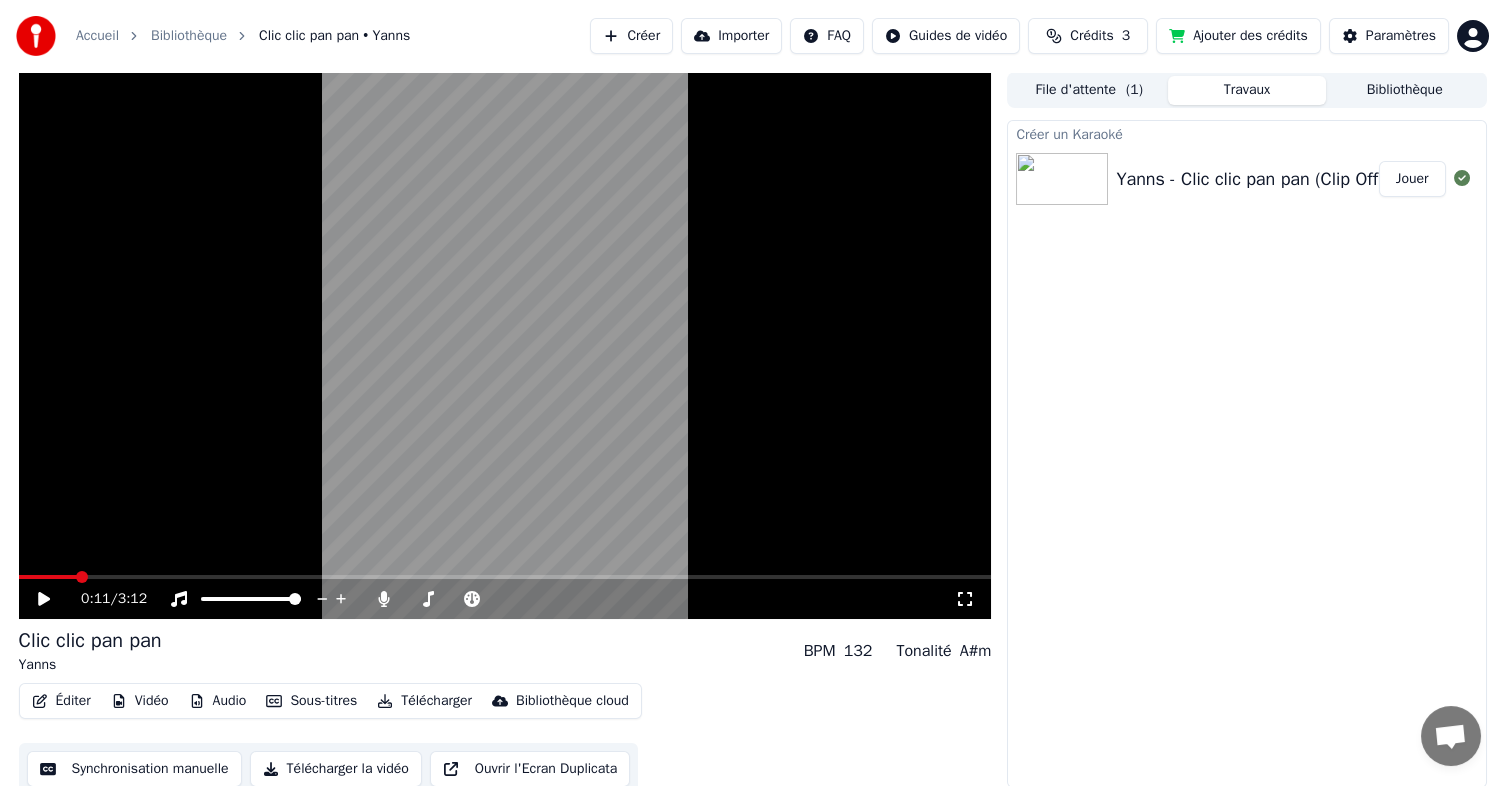click 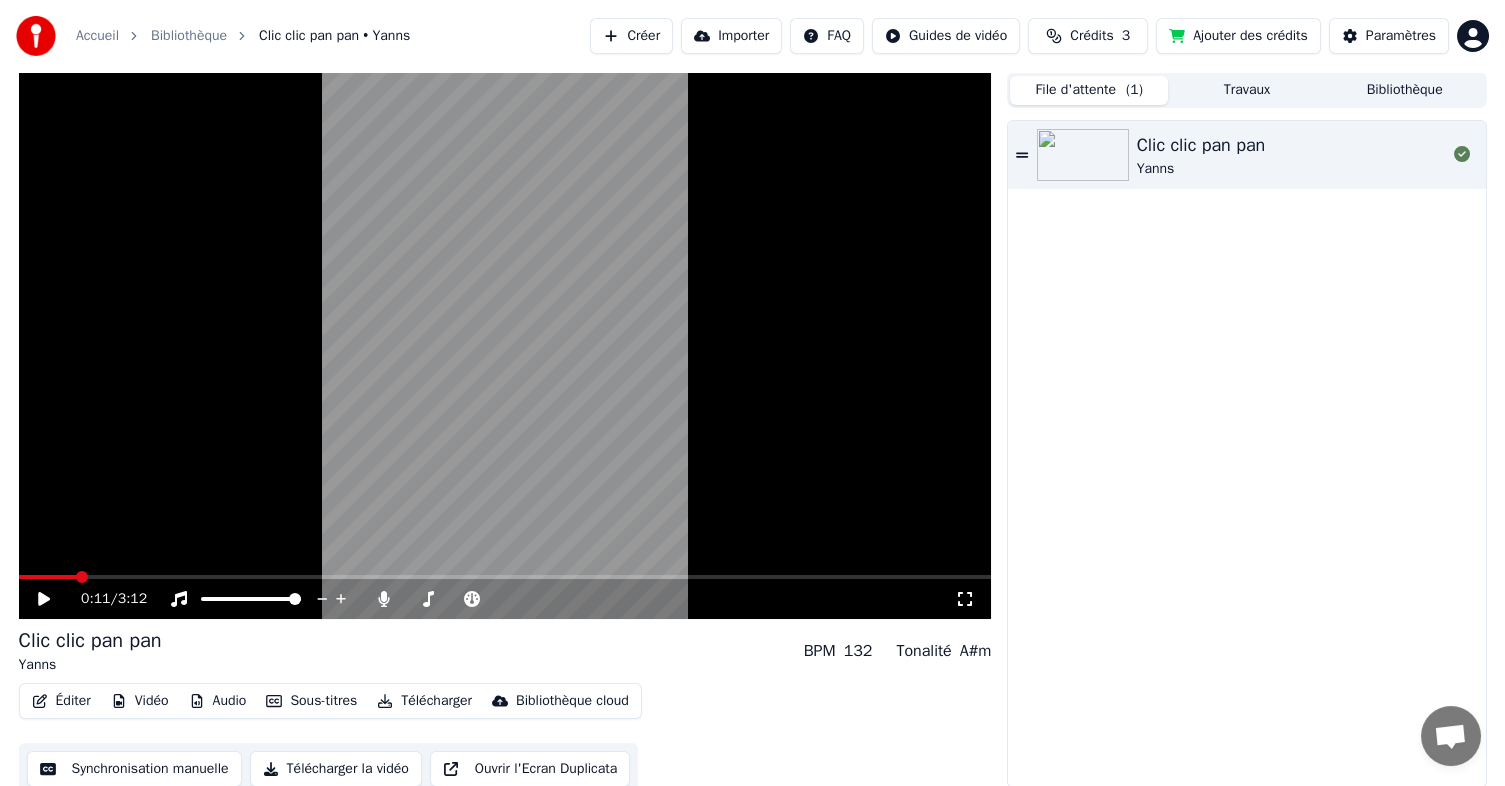 click on "Créer" at bounding box center [631, 36] 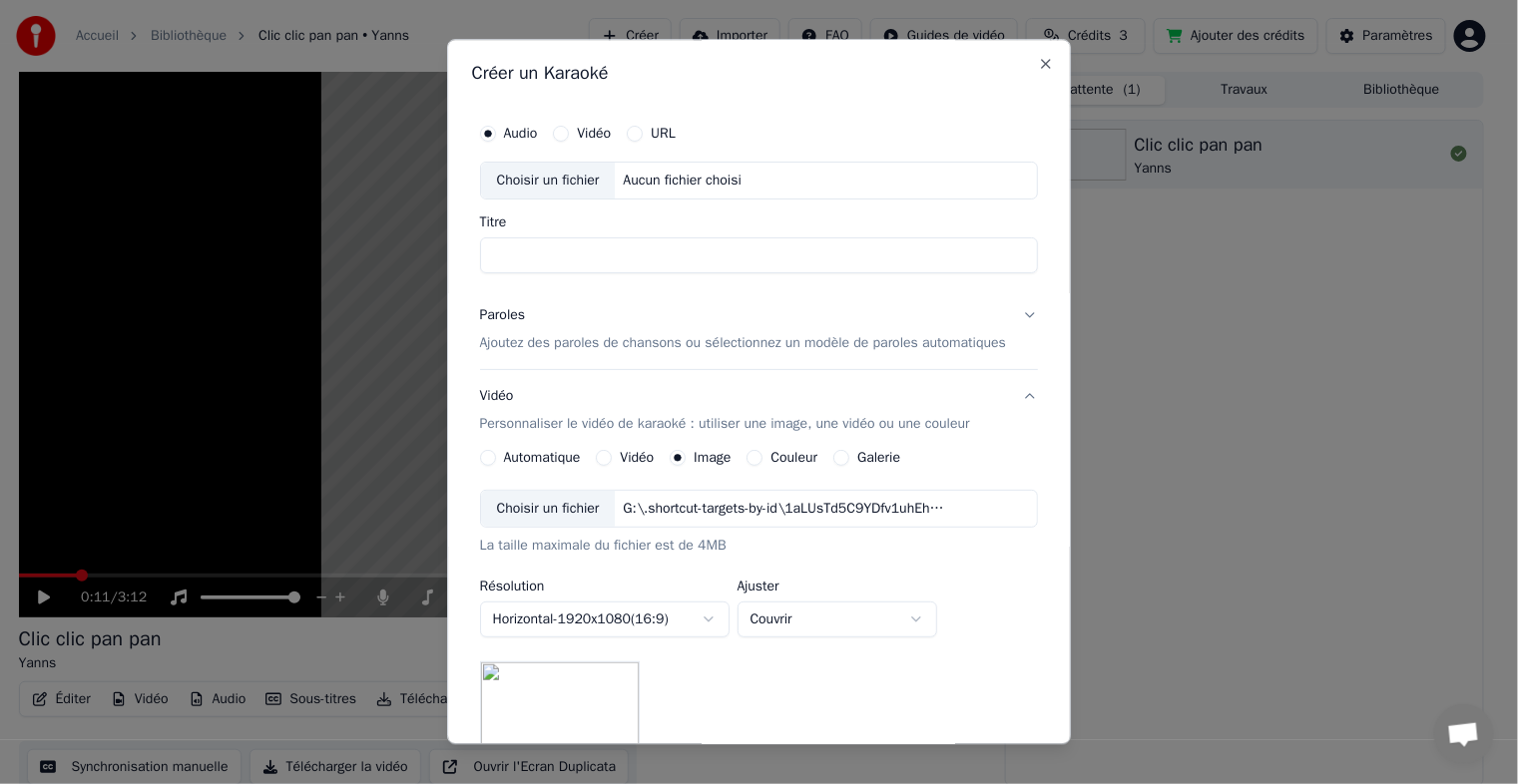 click on "Vidéo" at bounding box center [595, 134] 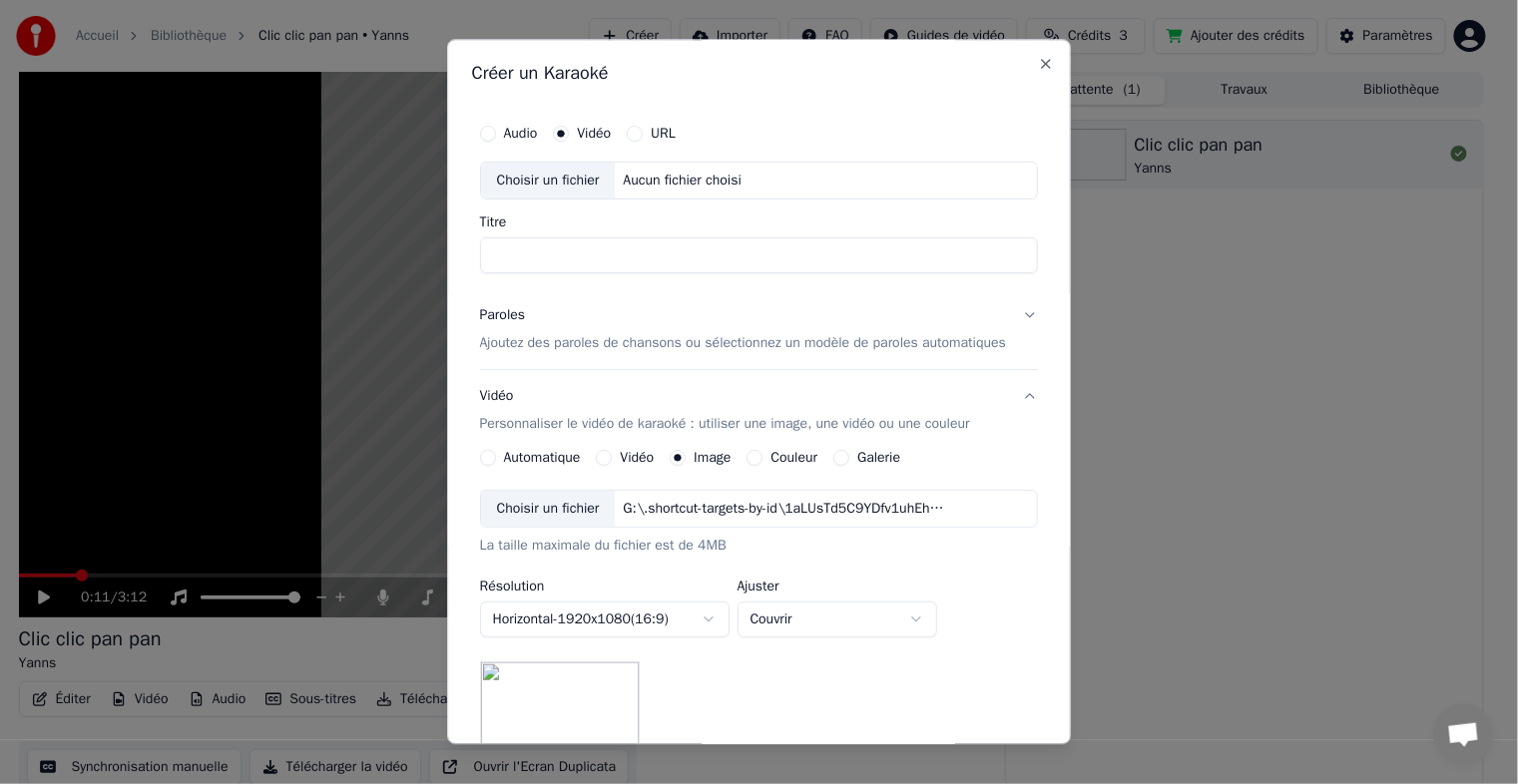 click on "Aucun fichier choisi" at bounding box center (683, 181) 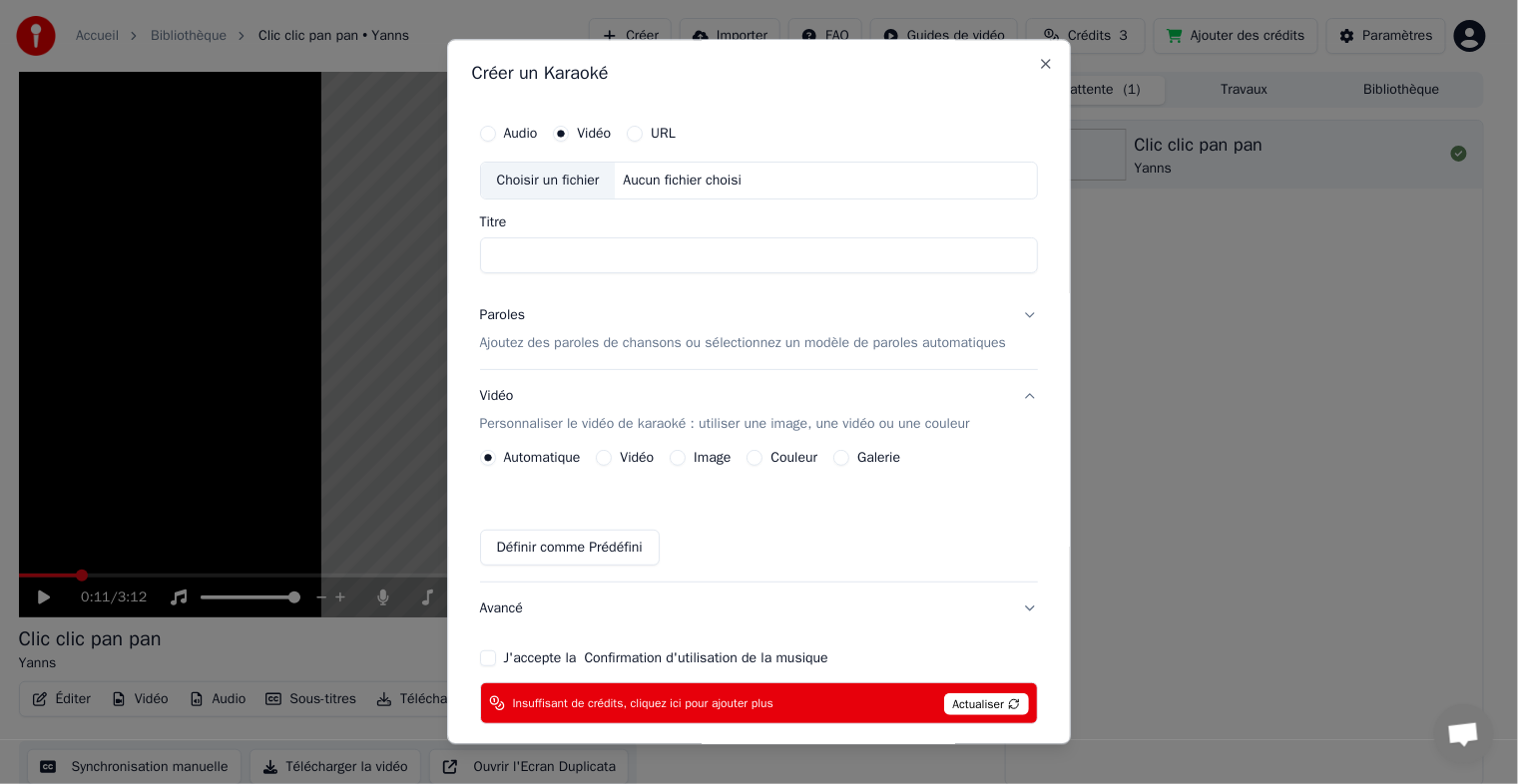 click on "Vidéo" at bounding box center (638, 458) 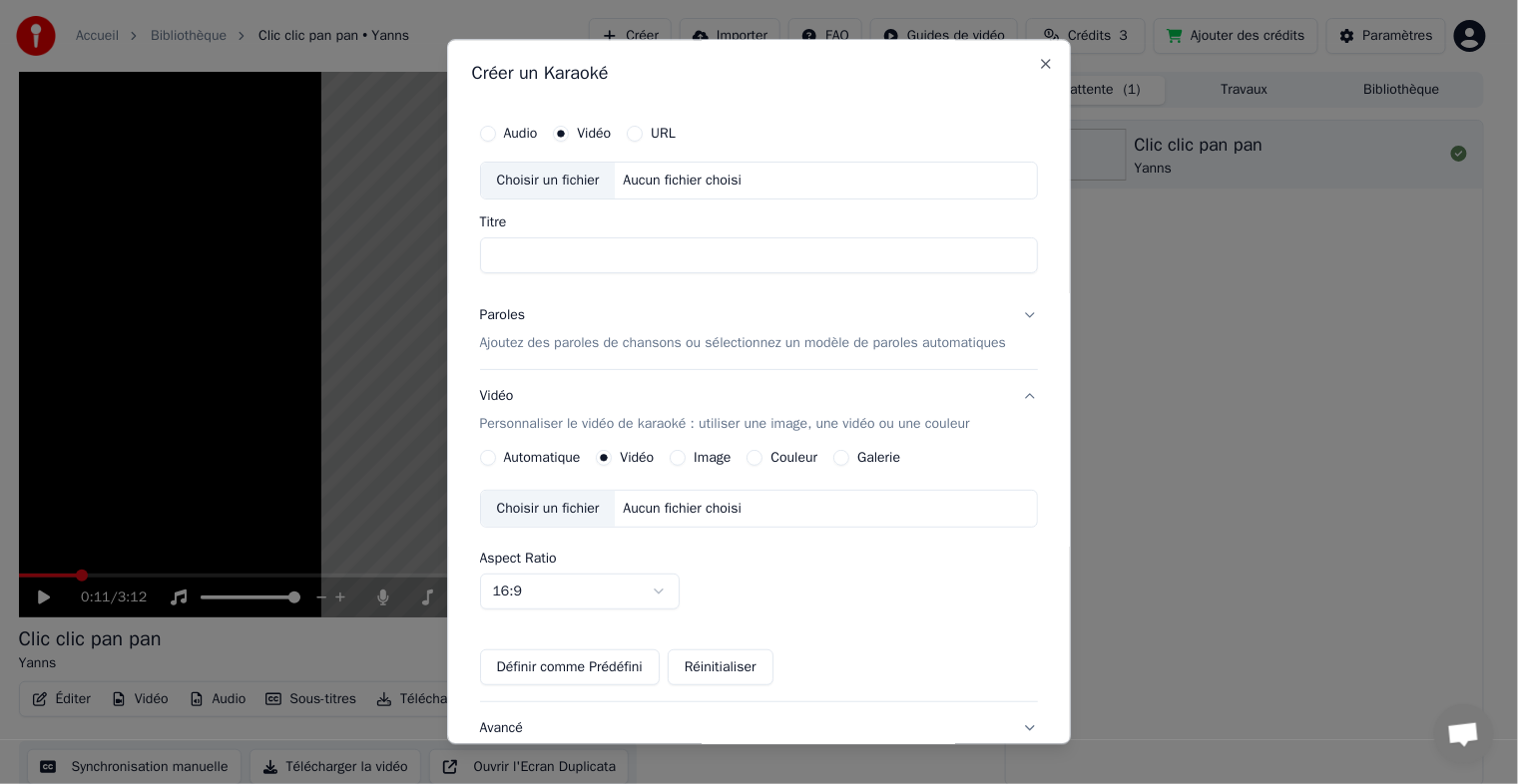 click on "Couleur" at bounding box center [794, 458] 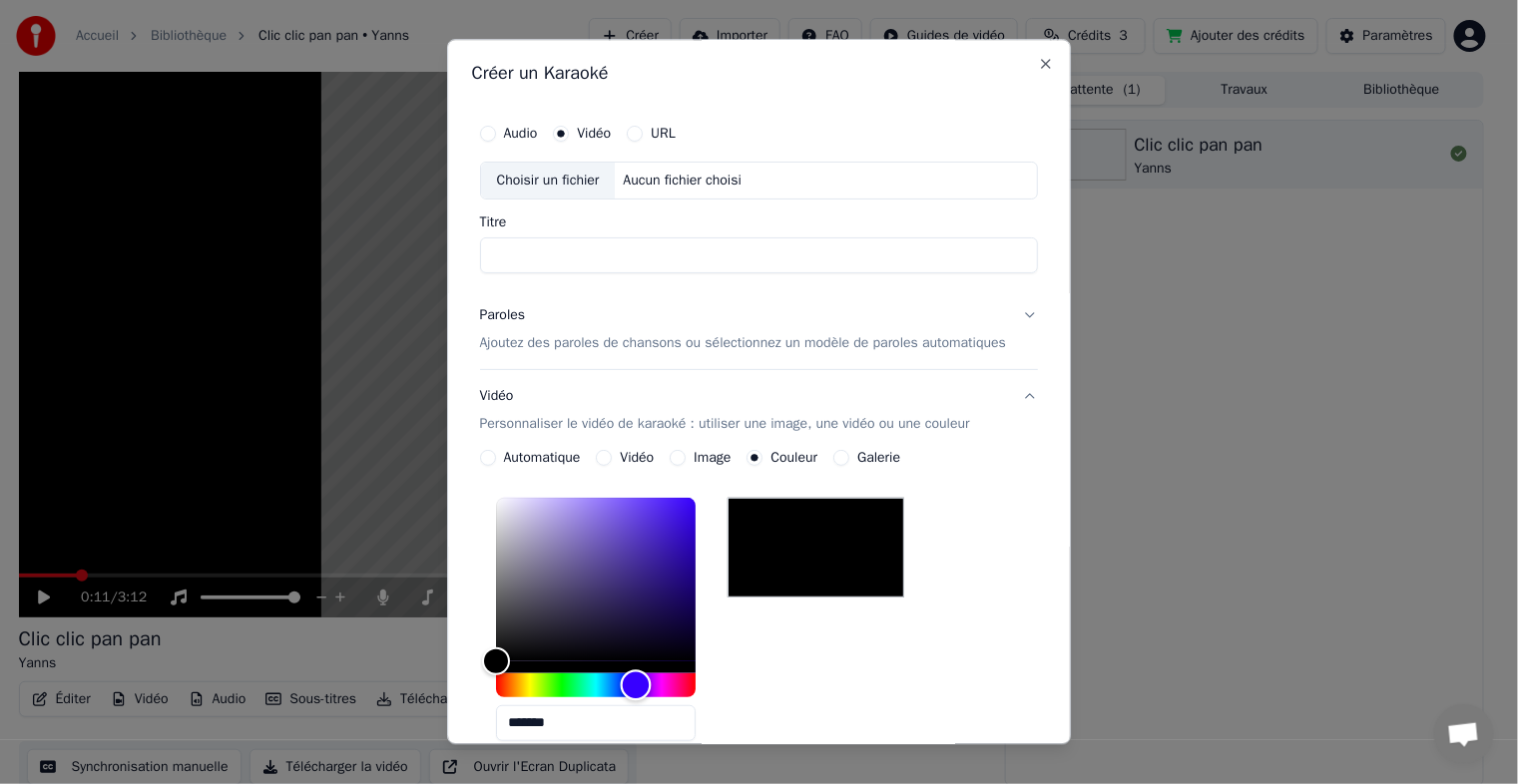drag, startPoint x: 621, startPoint y: 686, endPoint x: 632, endPoint y: 686, distance: 11 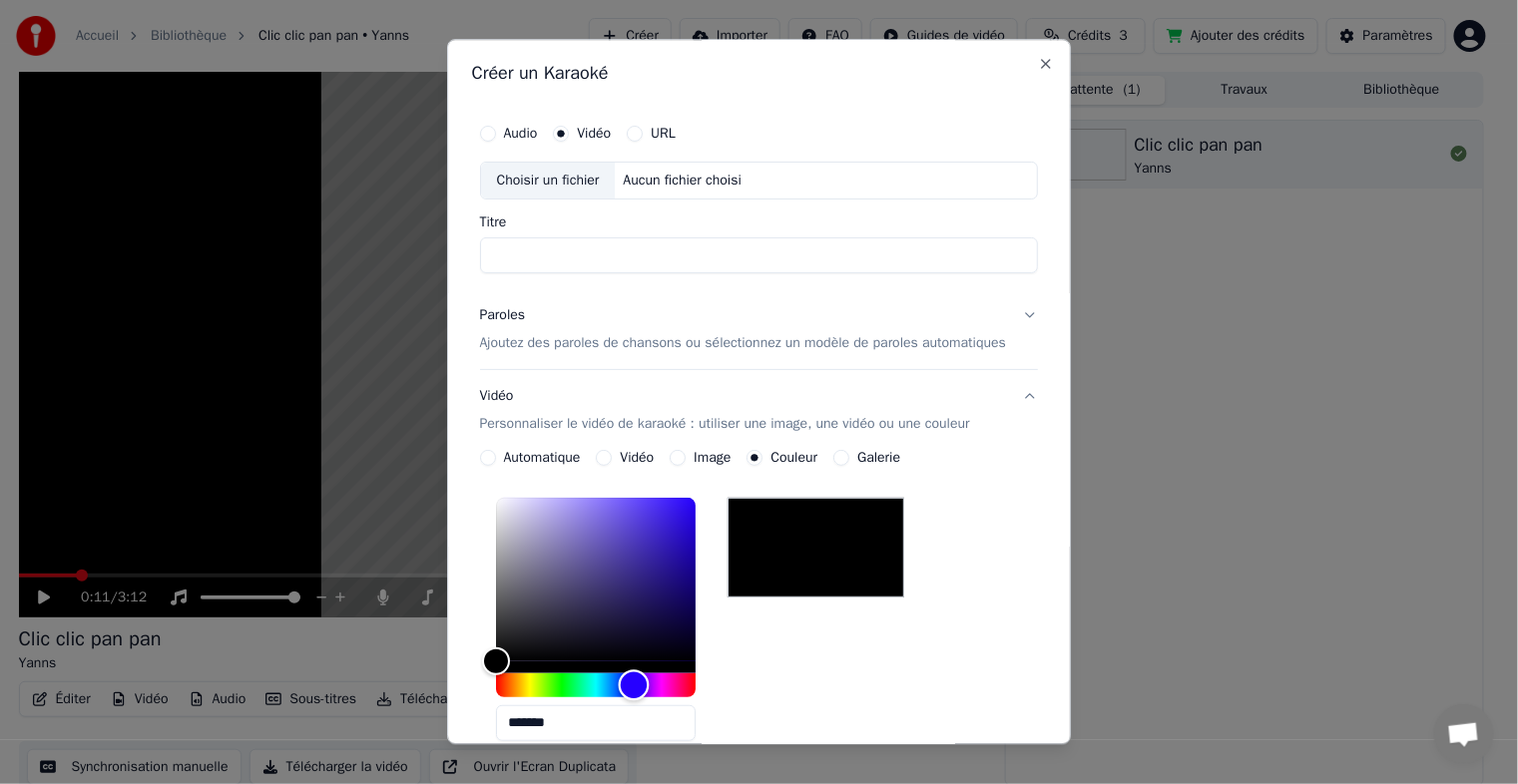 drag, startPoint x: 632, startPoint y: 686, endPoint x: 619, endPoint y: 686, distance: 13 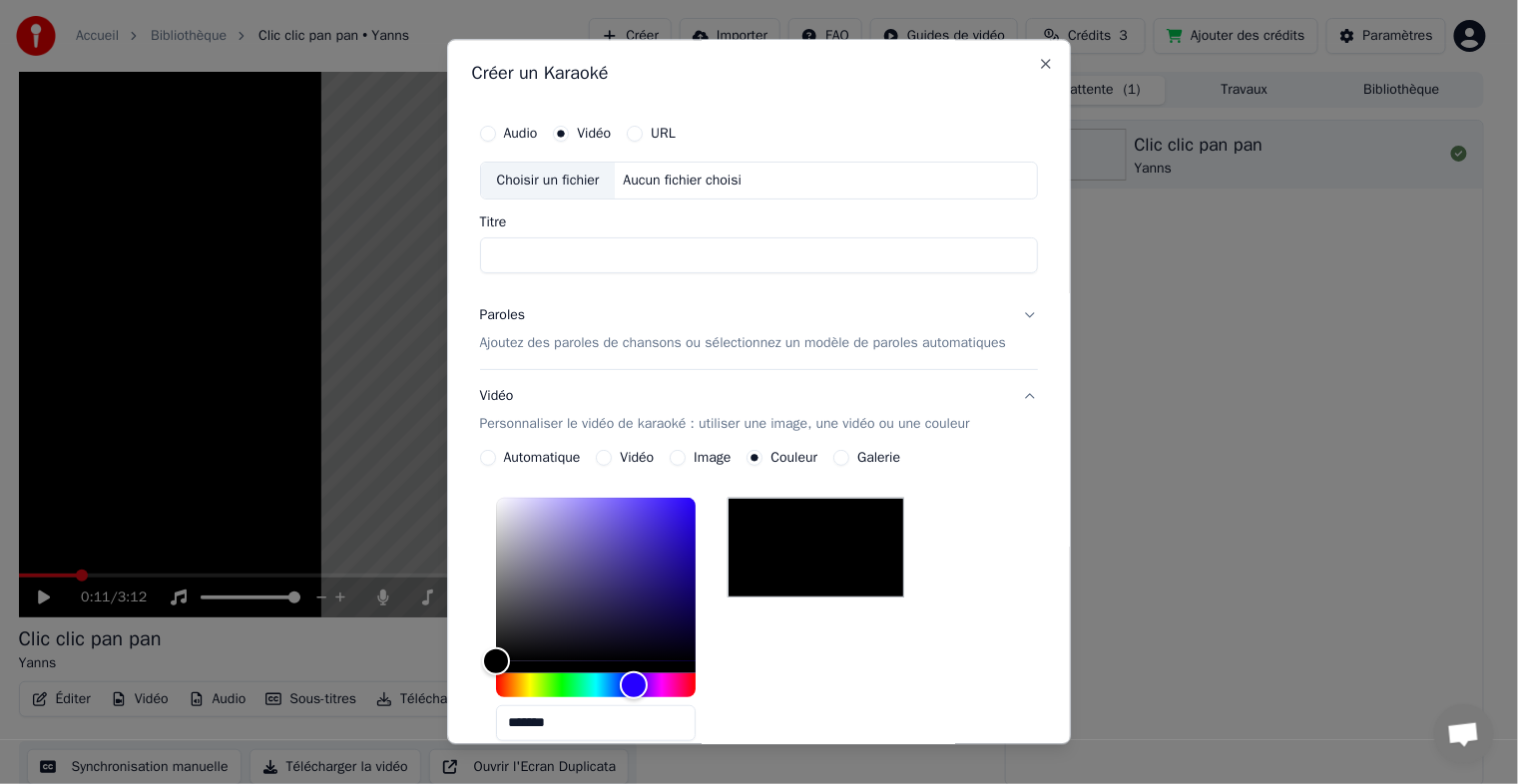 click on "Galerie" at bounding box center (878, 458) 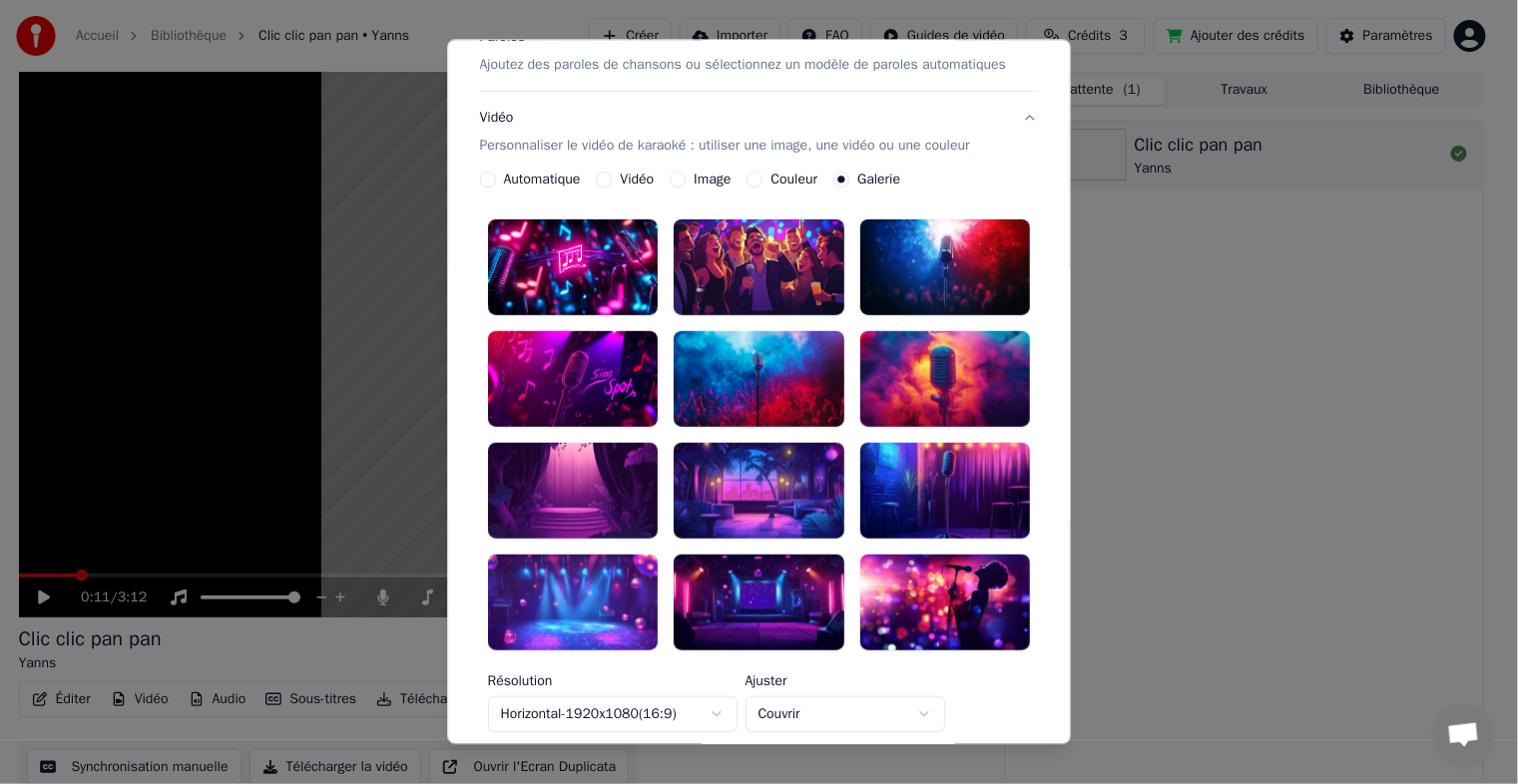 scroll, scrollTop: 498, scrollLeft: 0, axis: vertical 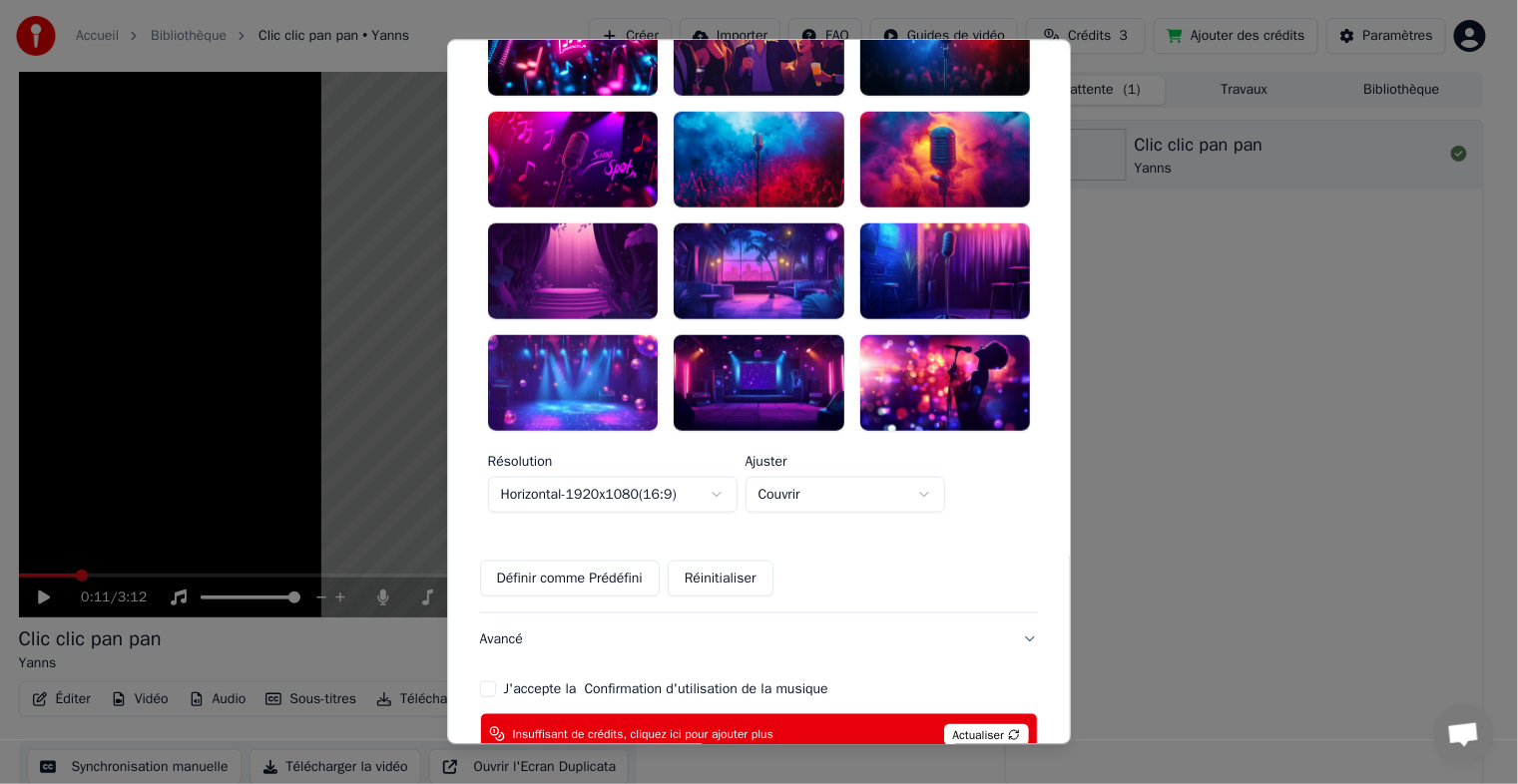 click at bounding box center [573, 271] 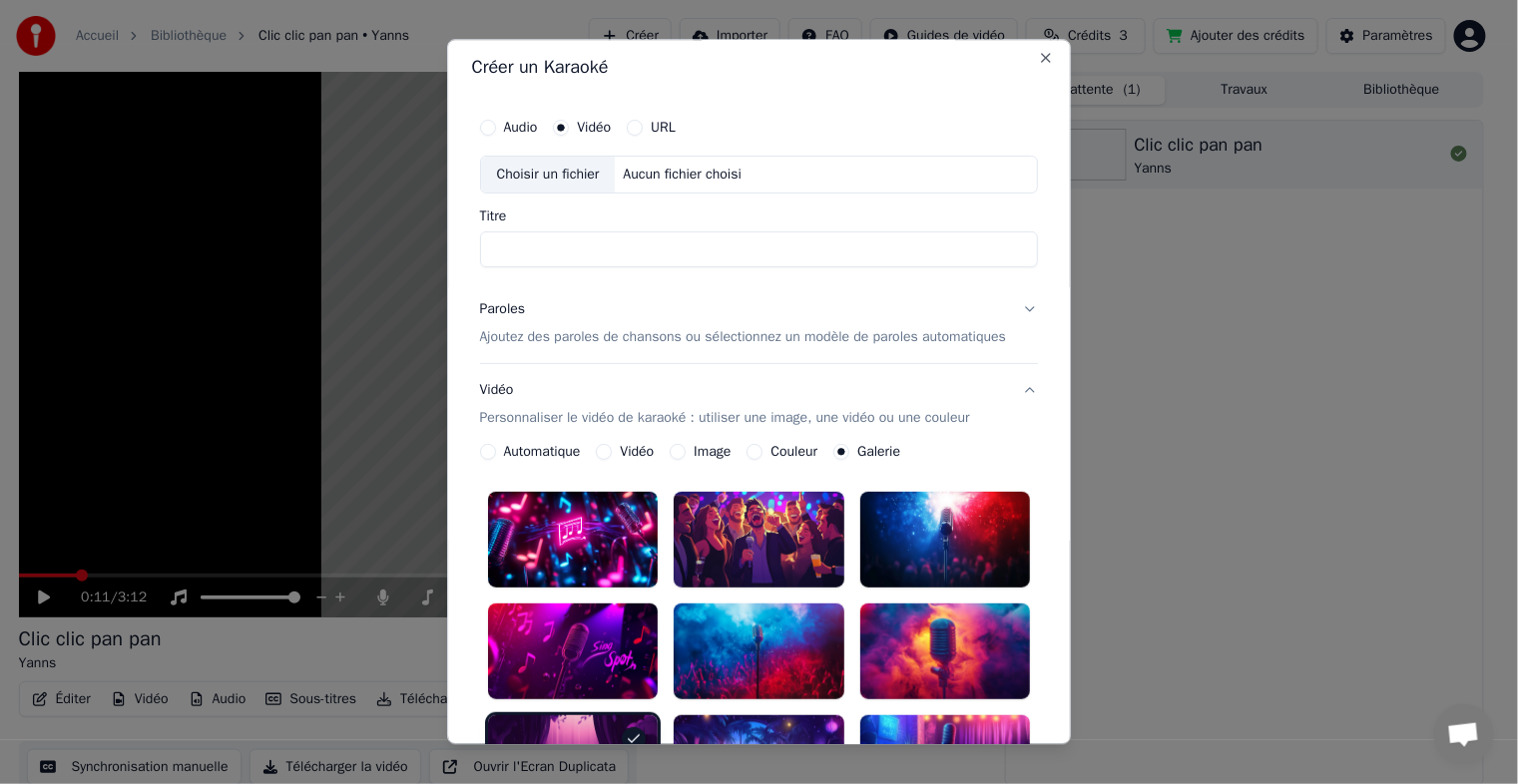 scroll, scrollTop: 0, scrollLeft: 0, axis: both 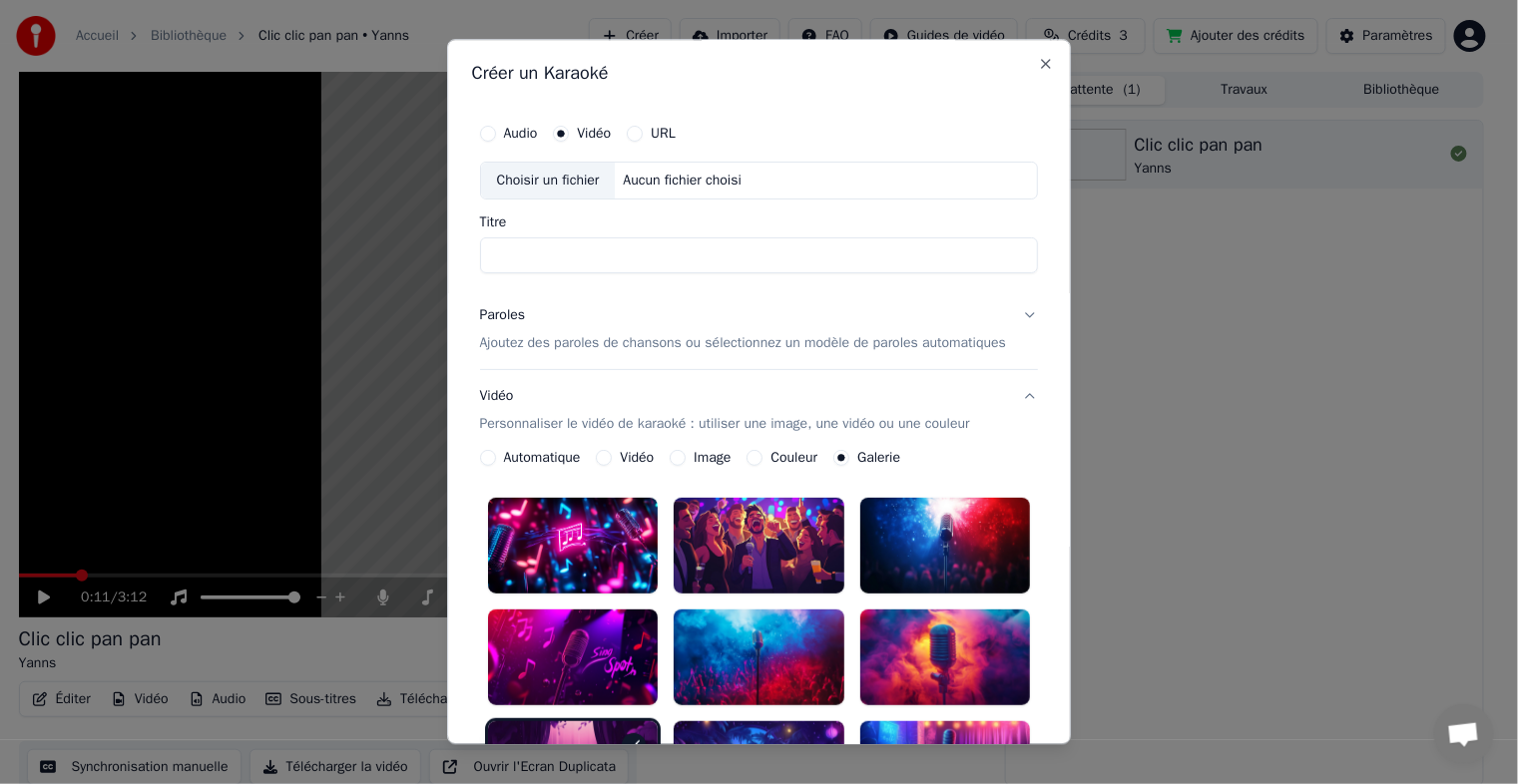 click on "Aucun fichier choisi" at bounding box center [683, 181] 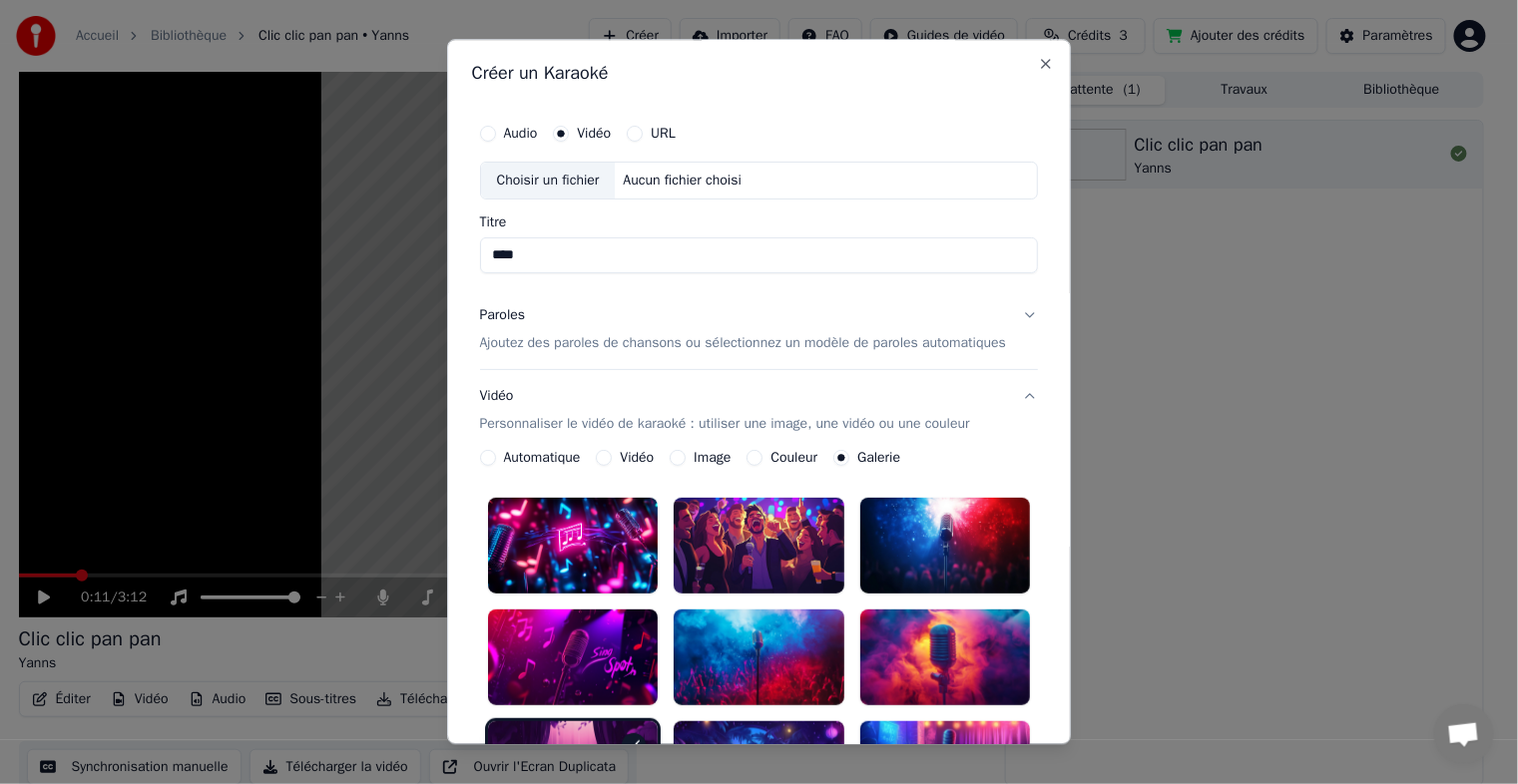 type on "****" 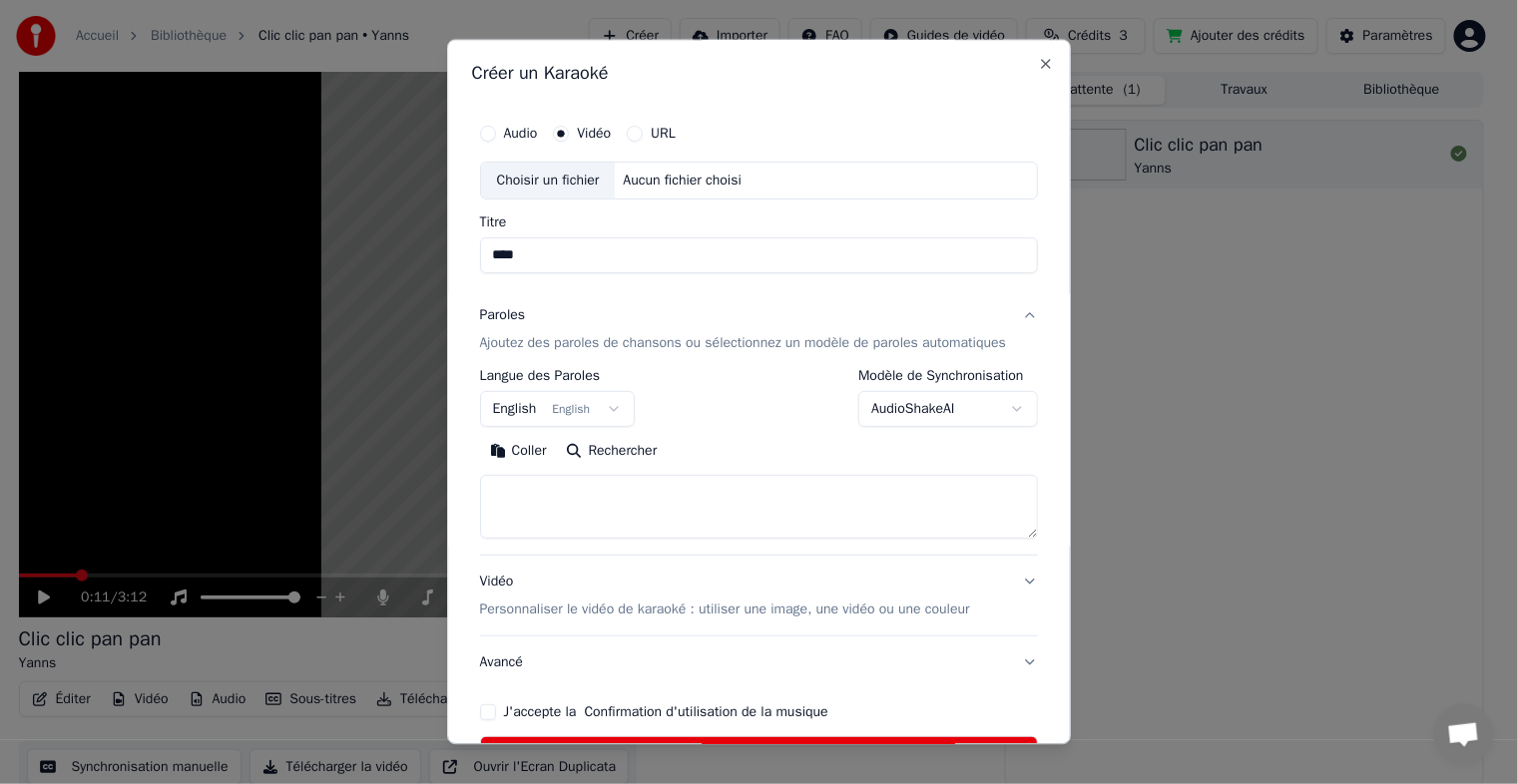 click on "English English" at bounding box center [558, 409] 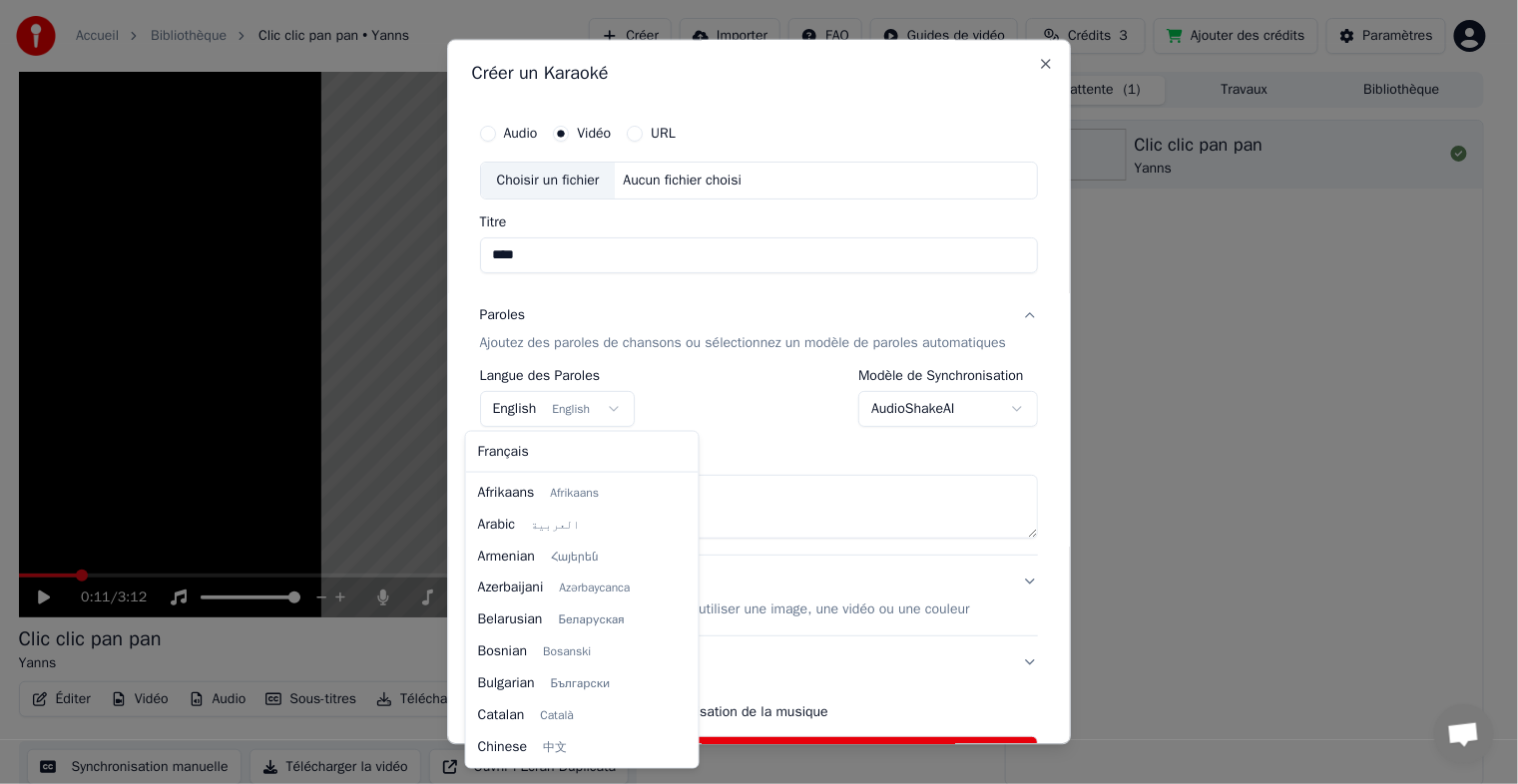 scroll, scrollTop: 159, scrollLeft: 0, axis: vertical 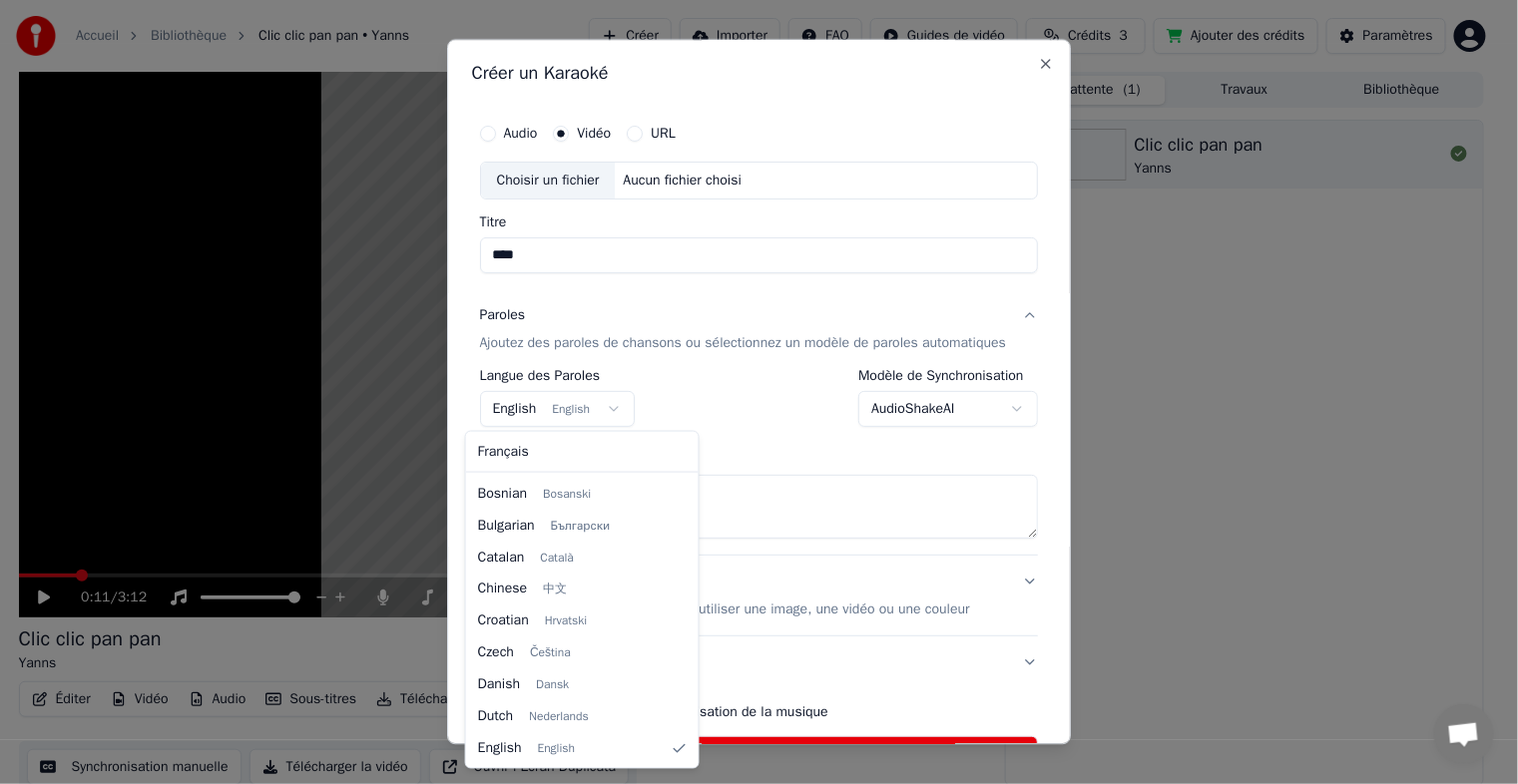 select on "**" 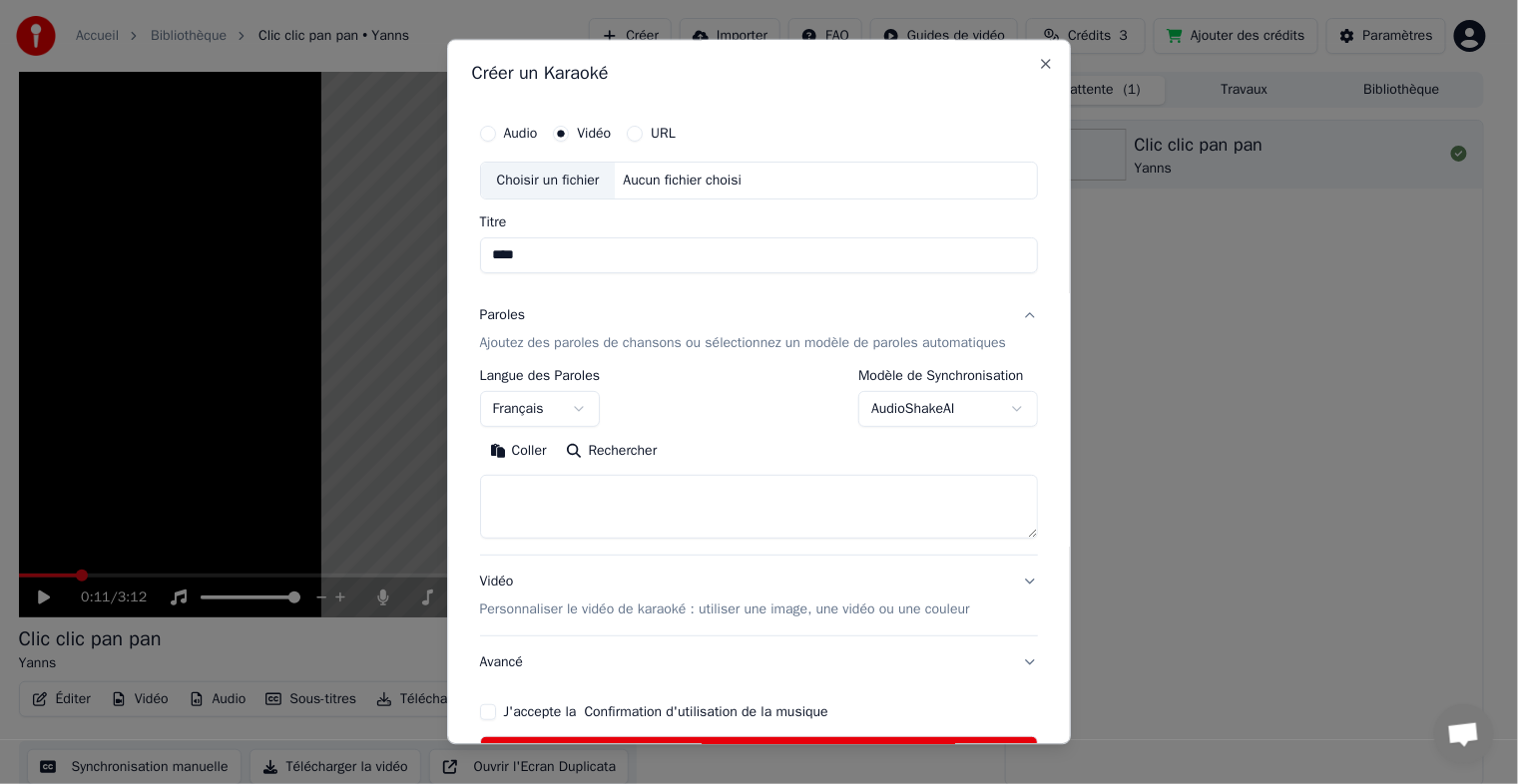 click at bounding box center (759, 507) 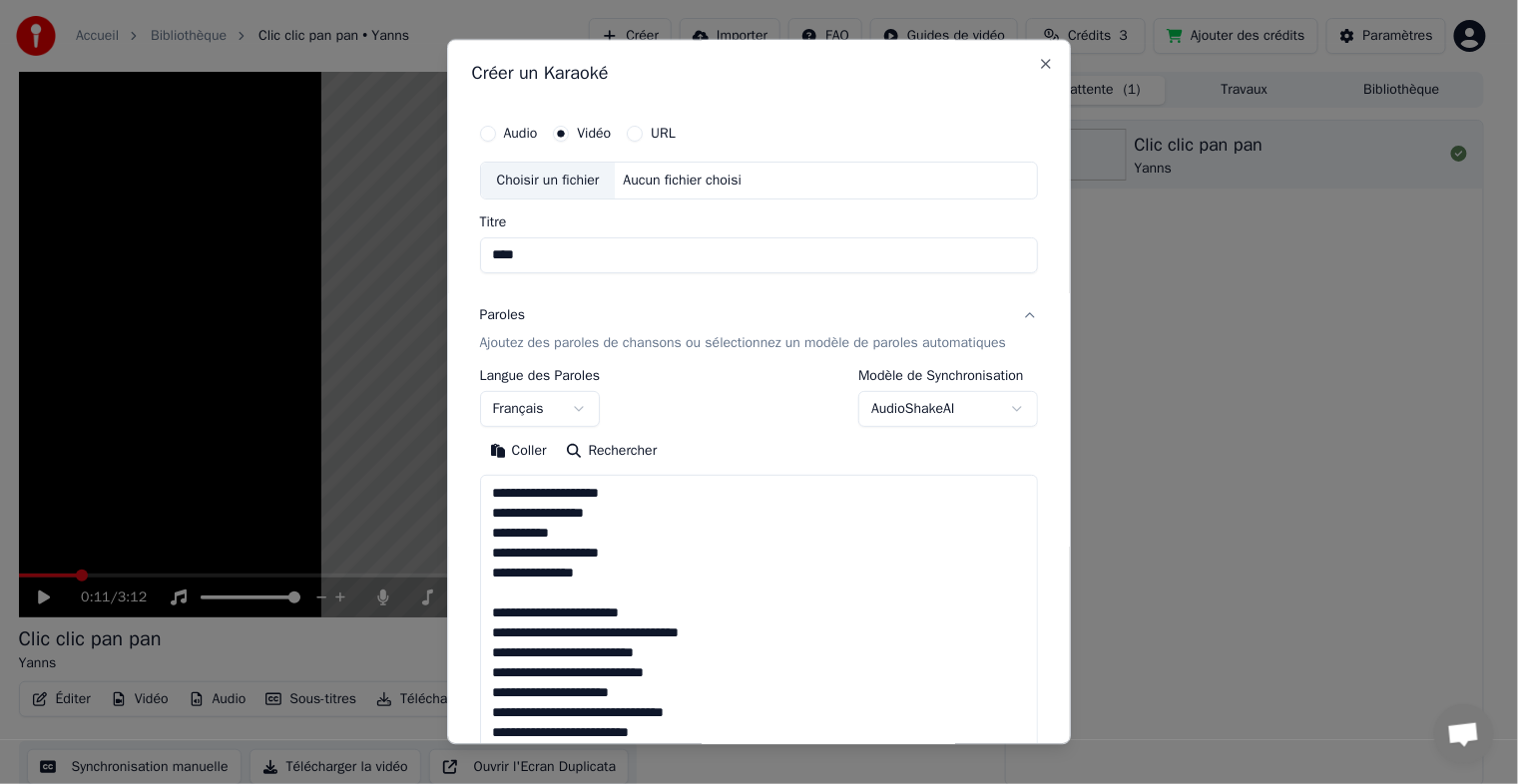scroll, scrollTop: 1480, scrollLeft: 0, axis: vertical 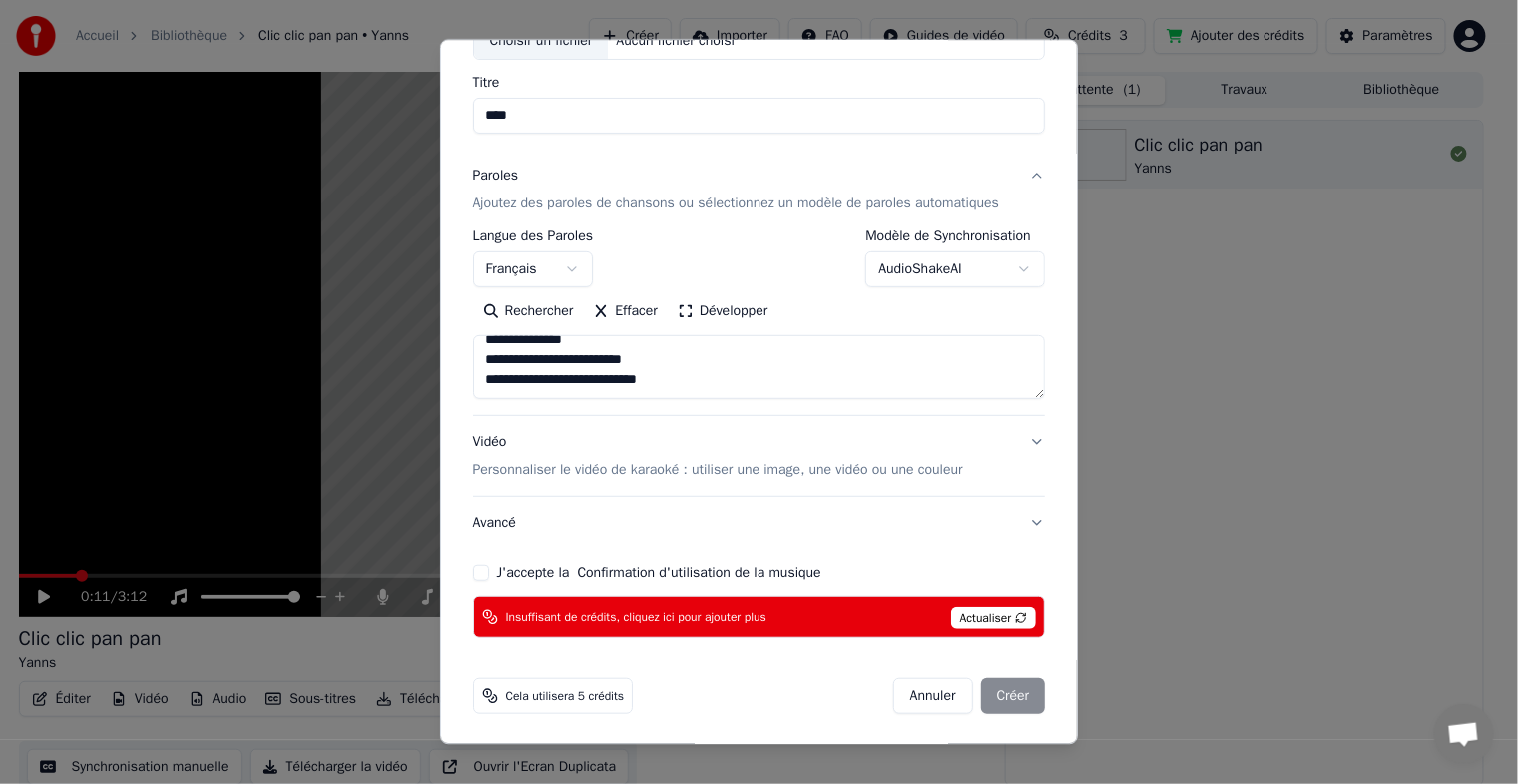 type on "**********" 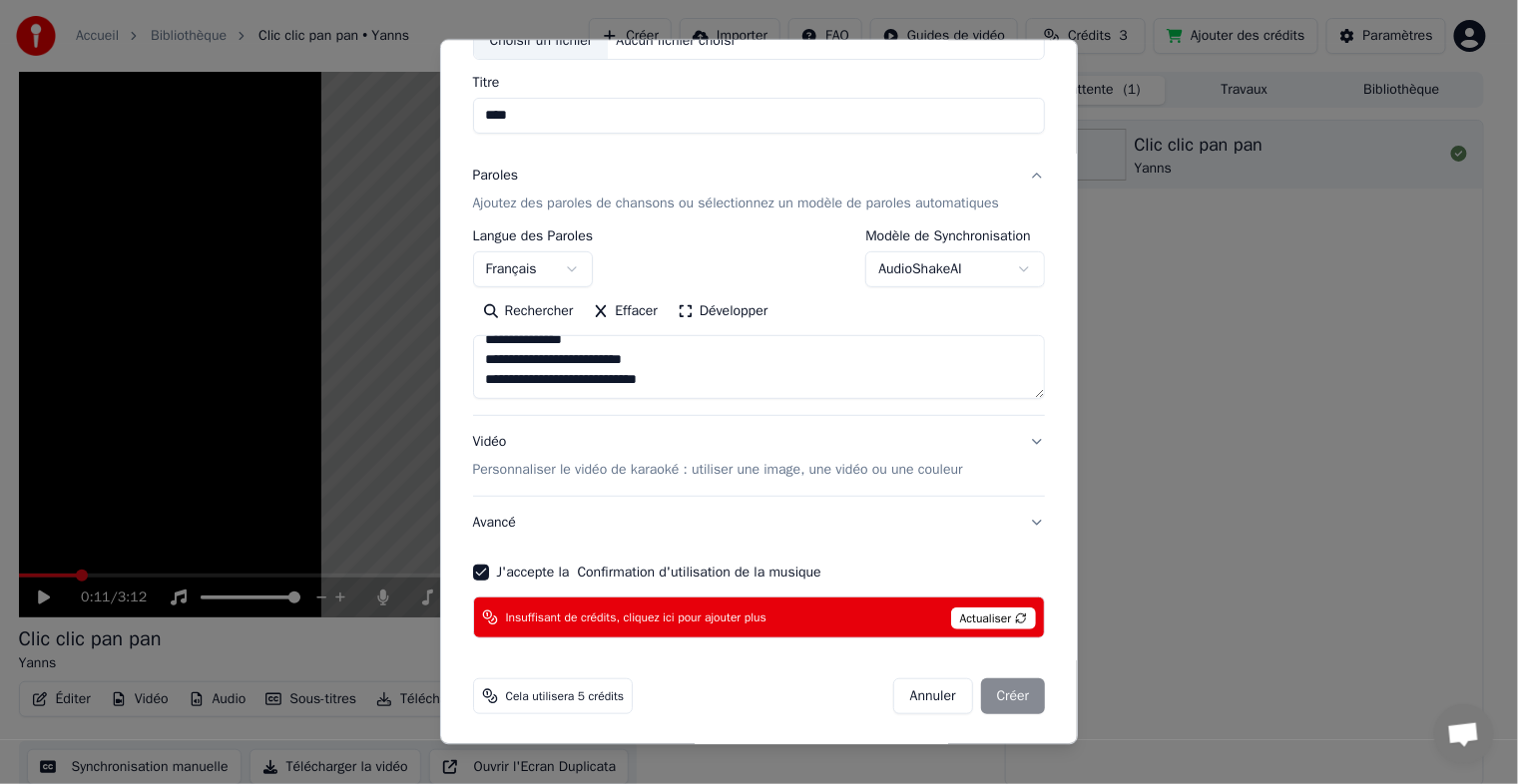 click on "Insuffisant de crédits, cliquez ici pour ajouter plus" at bounding box center (636, 617) 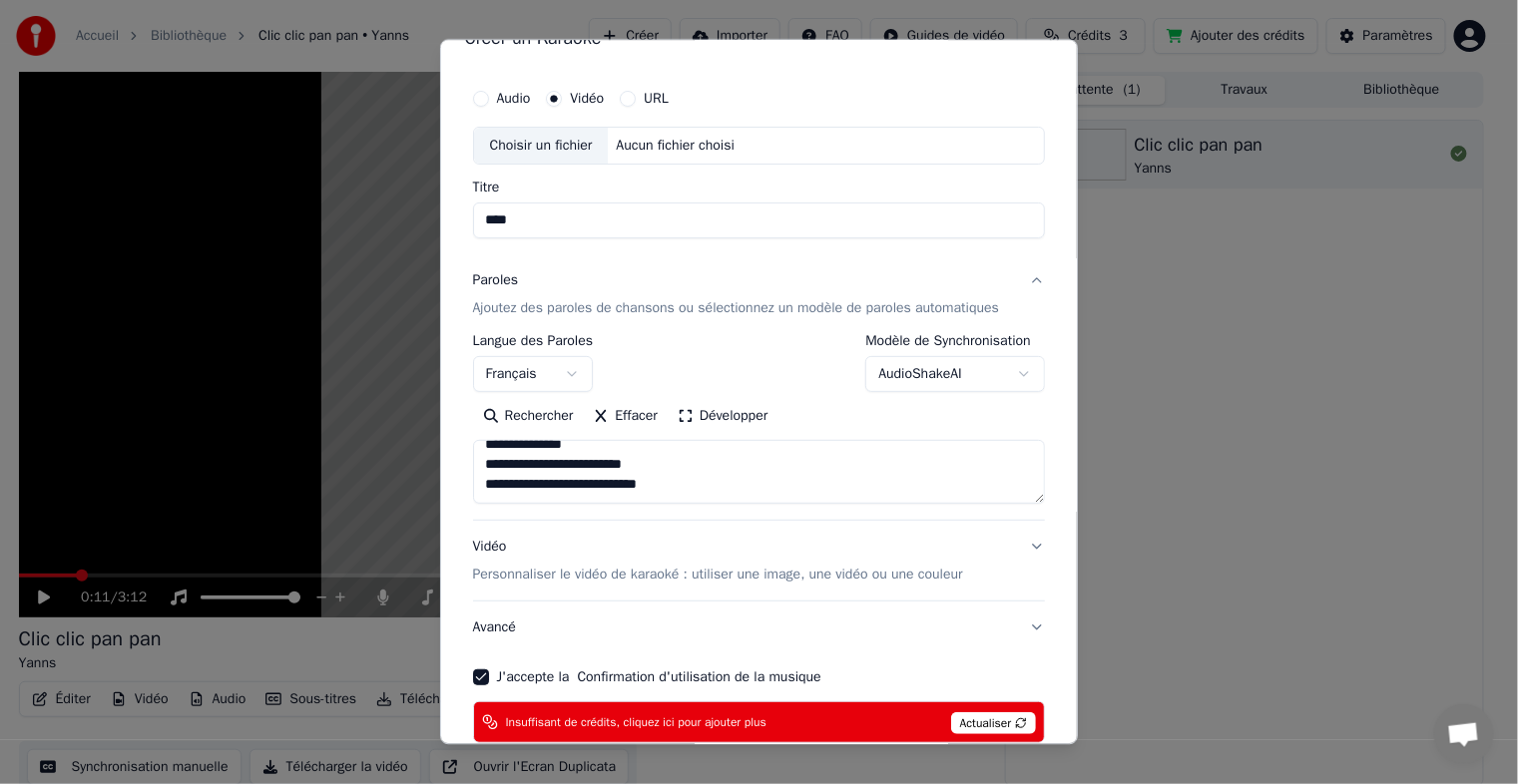 scroll, scrollTop: 0, scrollLeft: 0, axis: both 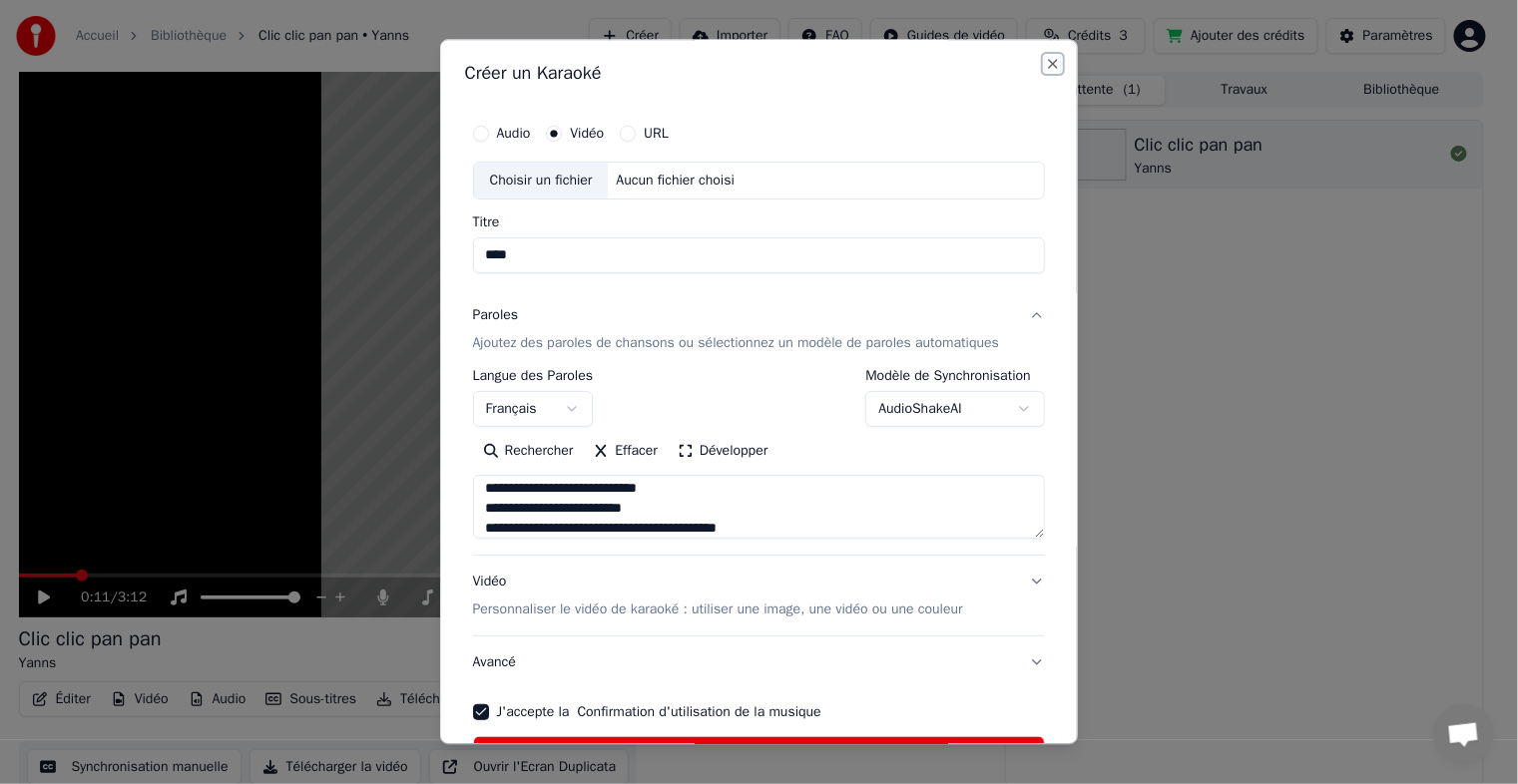 click on "Close" at bounding box center (1053, 64) 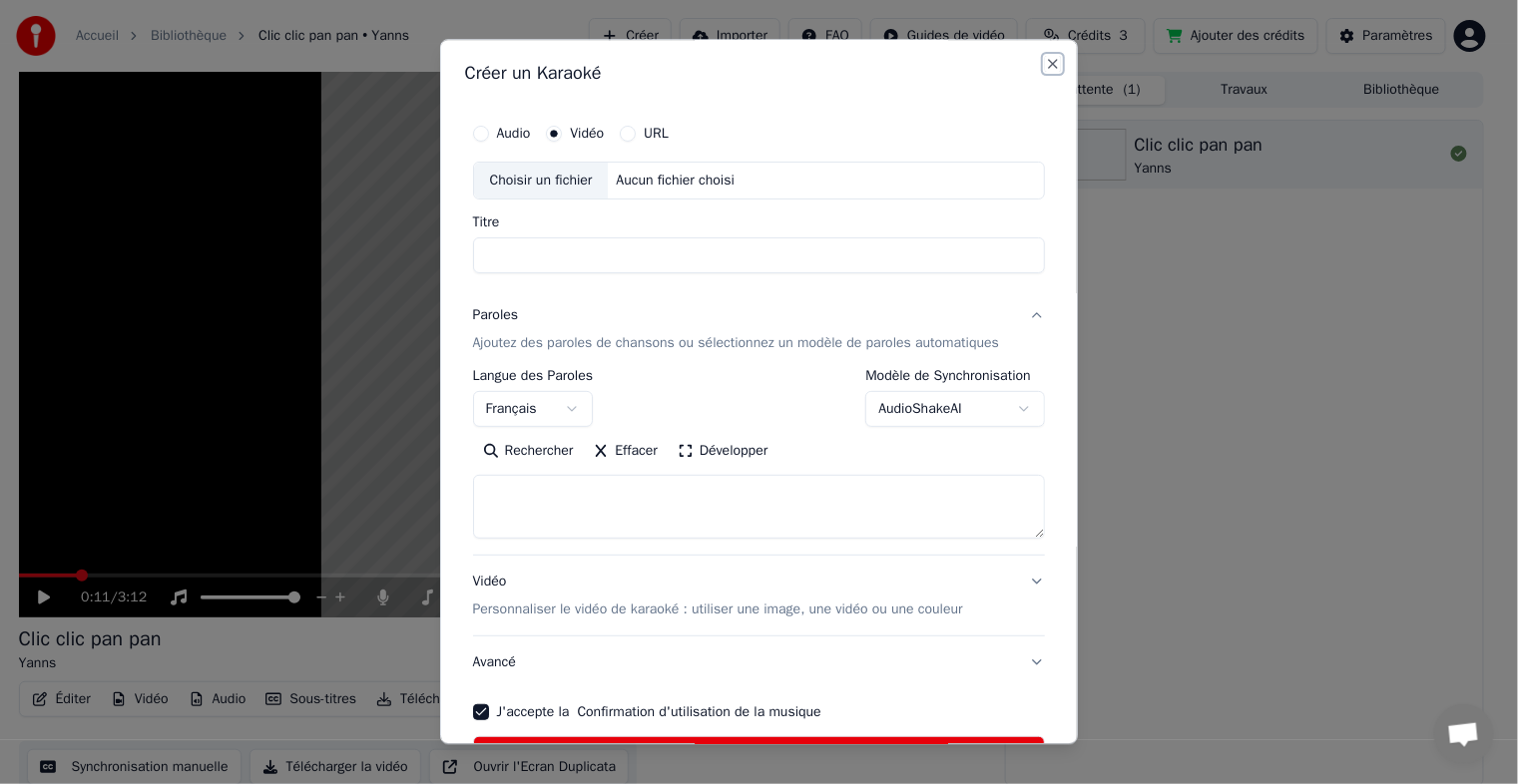 select 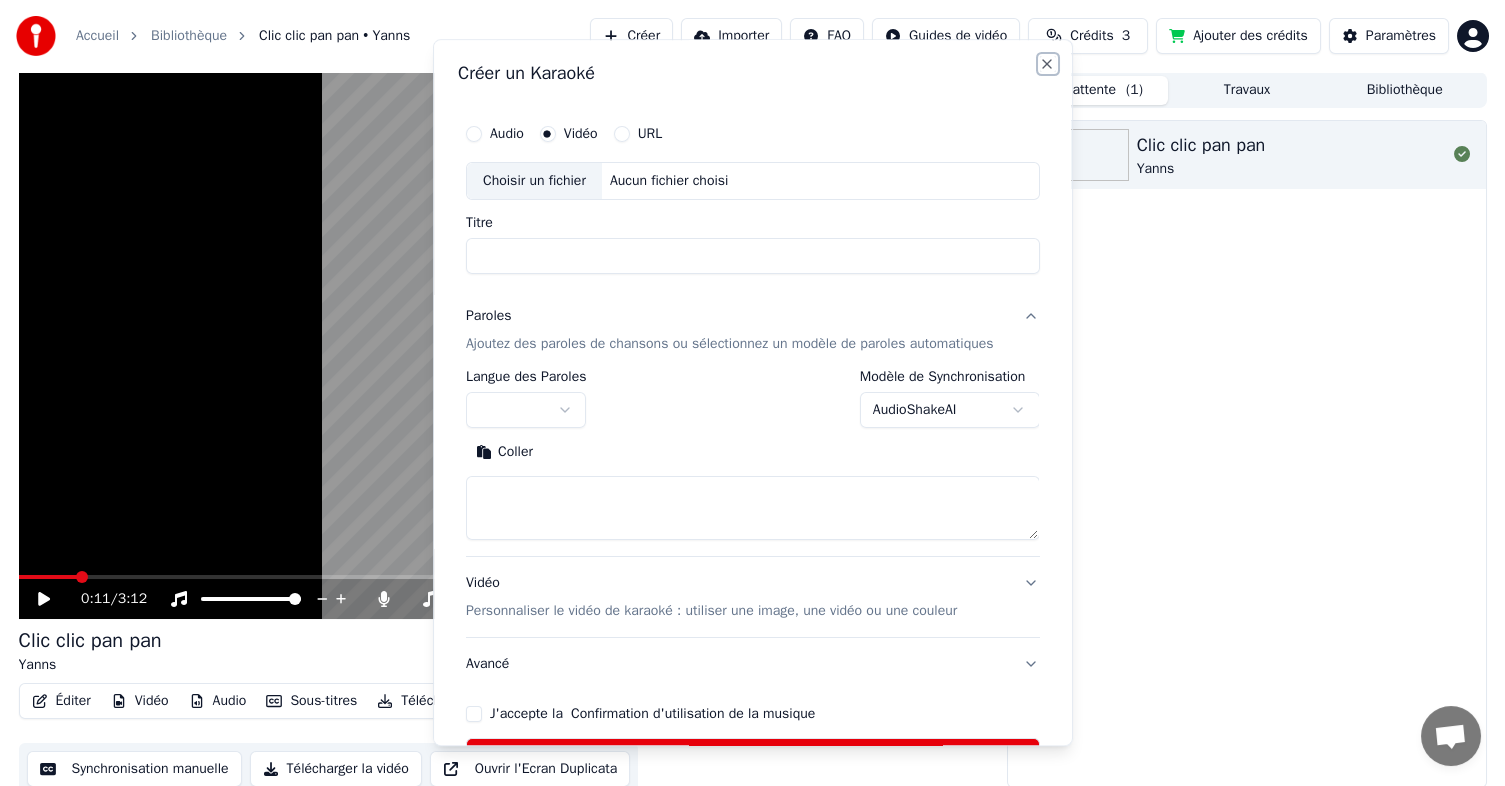 scroll, scrollTop: 0, scrollLeft: 0, axis: both 